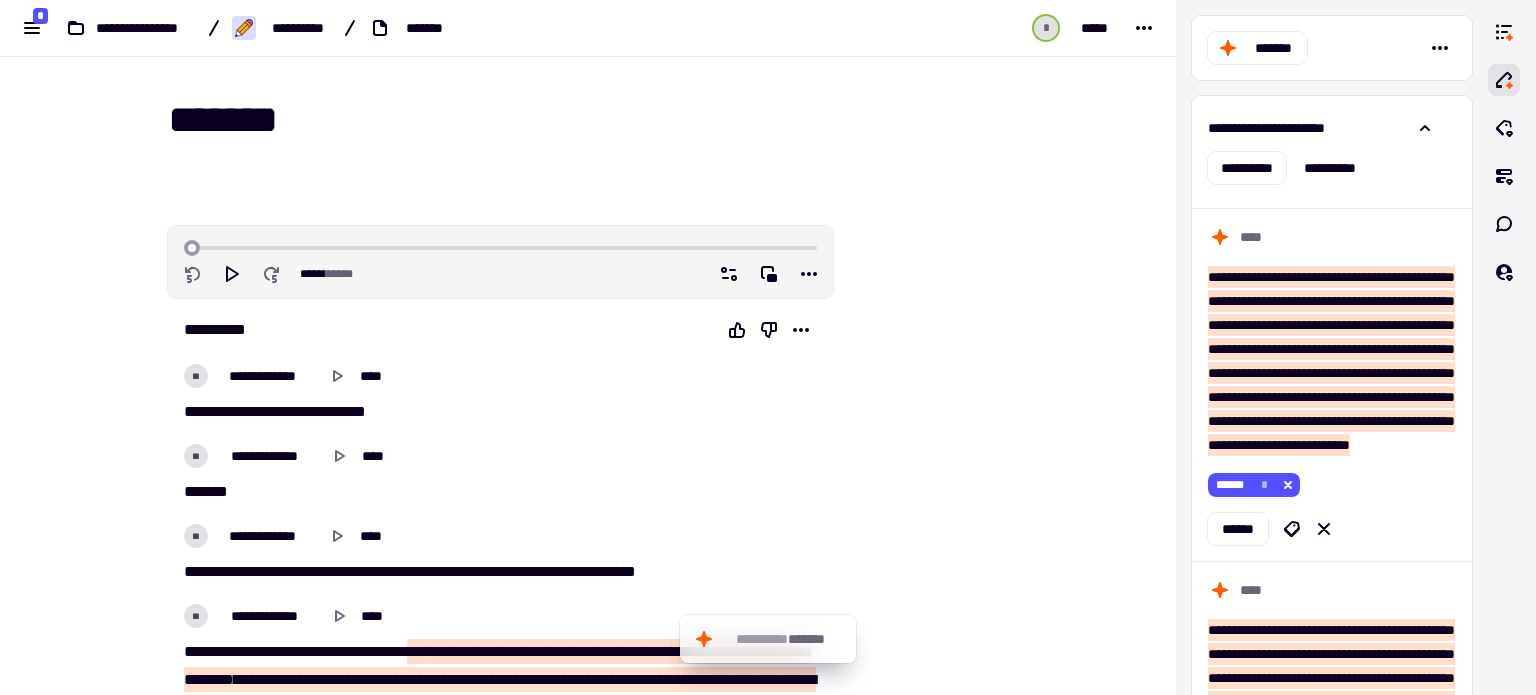 scroll, scrollTop: 0, scrollLeft: 0, axis: both 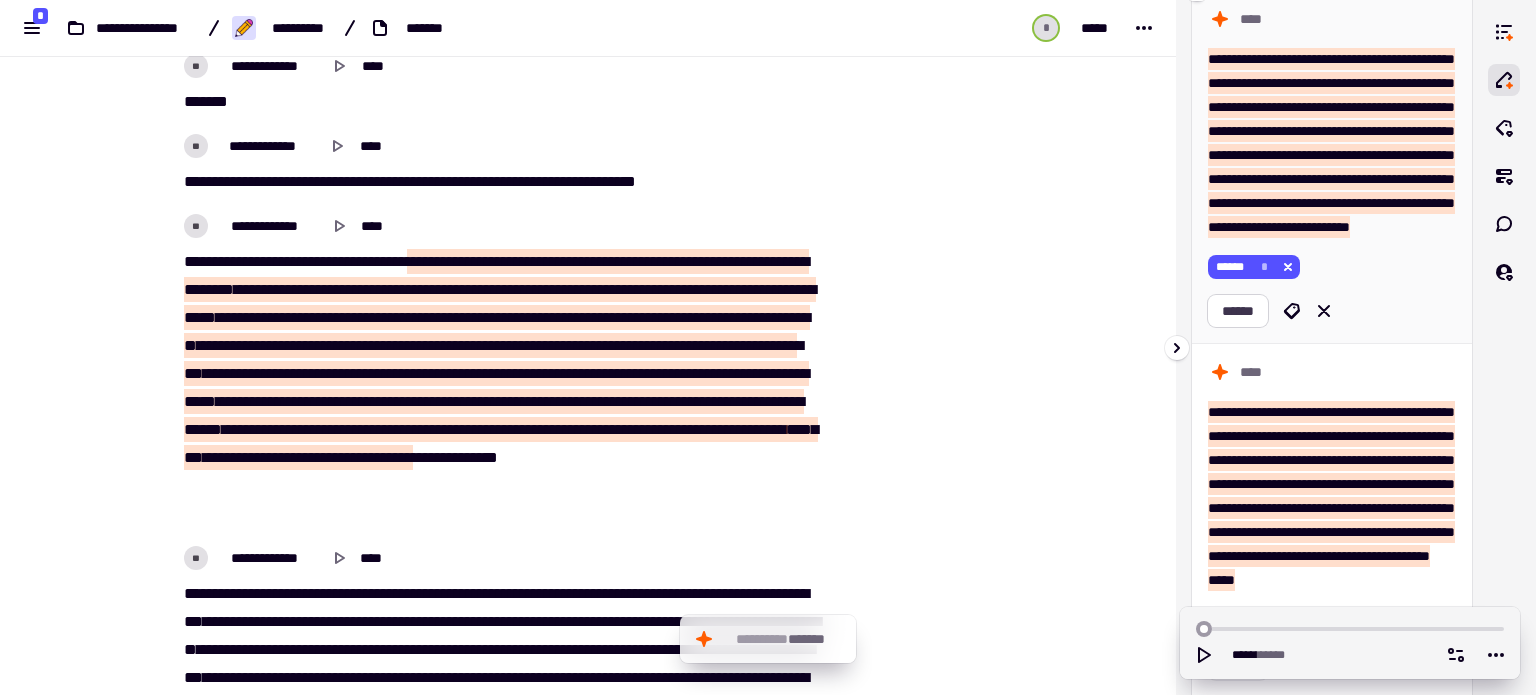 click on "******" 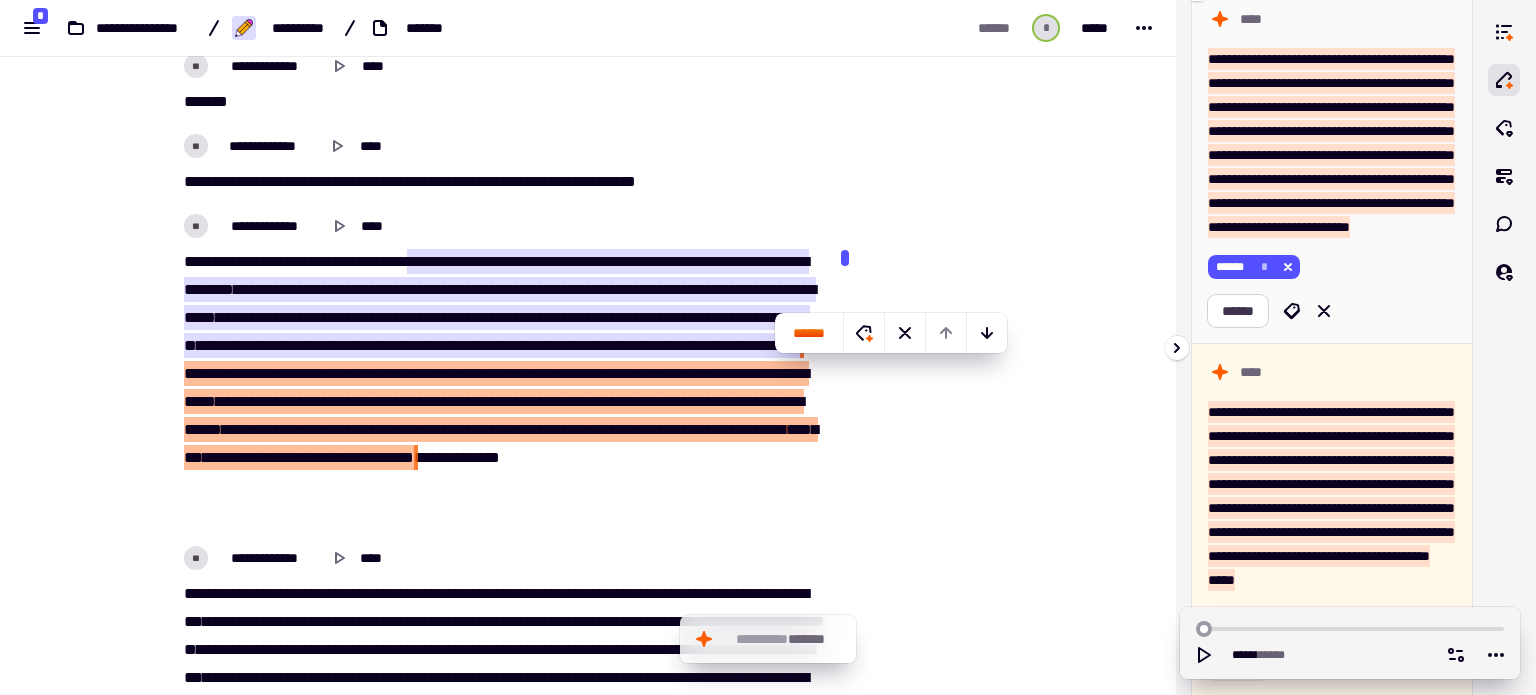 scroll, scrollTop: 414, scrollLeft: 0, axis: vertical 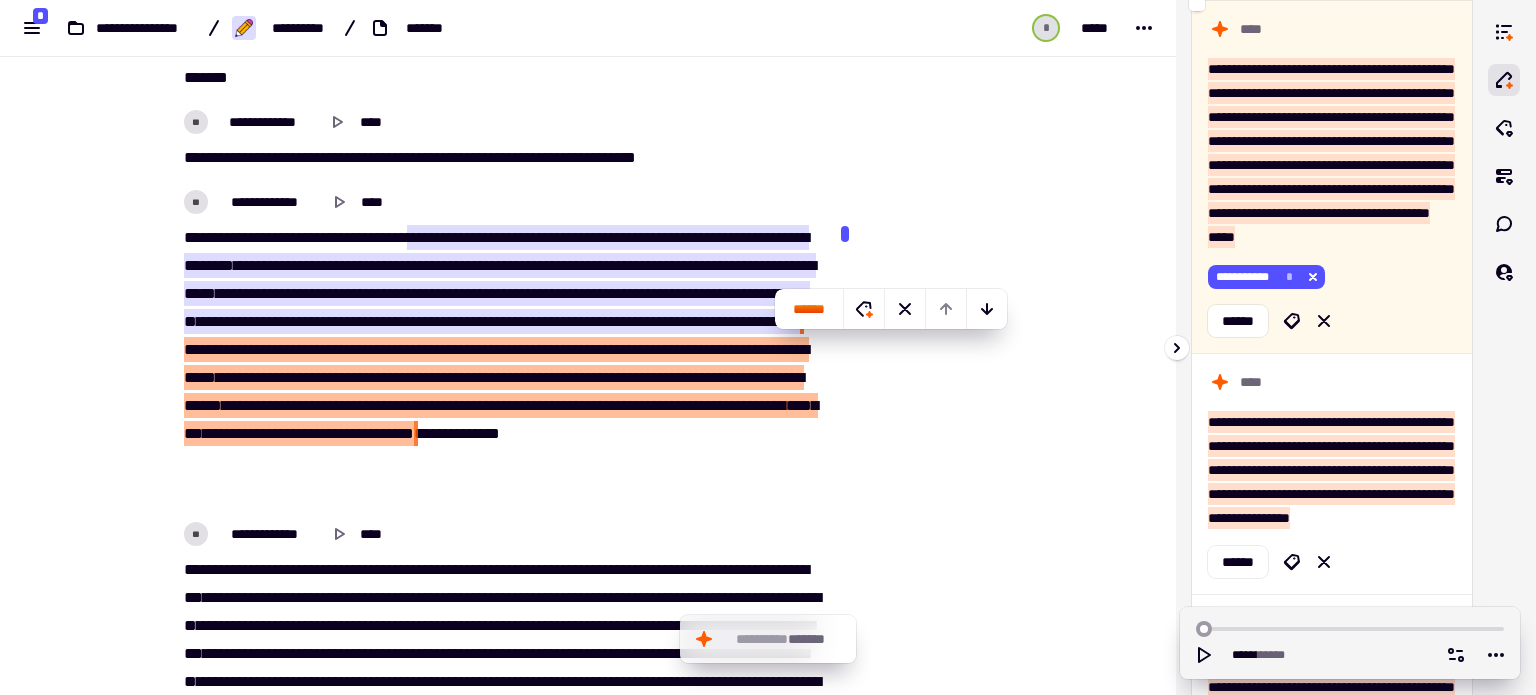 drag, startPoint x: 1212, startPoint y: 69, endPoint x: 866, endPoint y: 458, distance: 520.6121 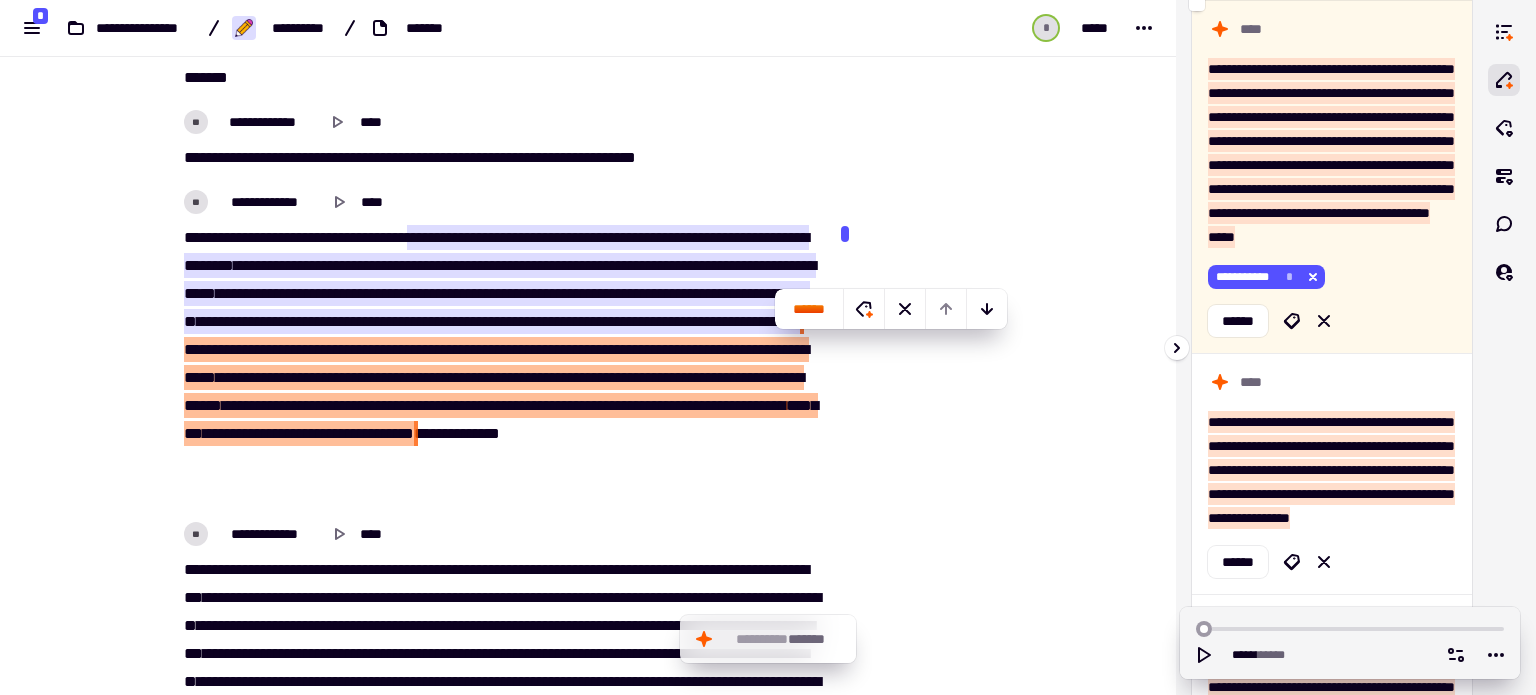 click at bounding box center [934, 5116] 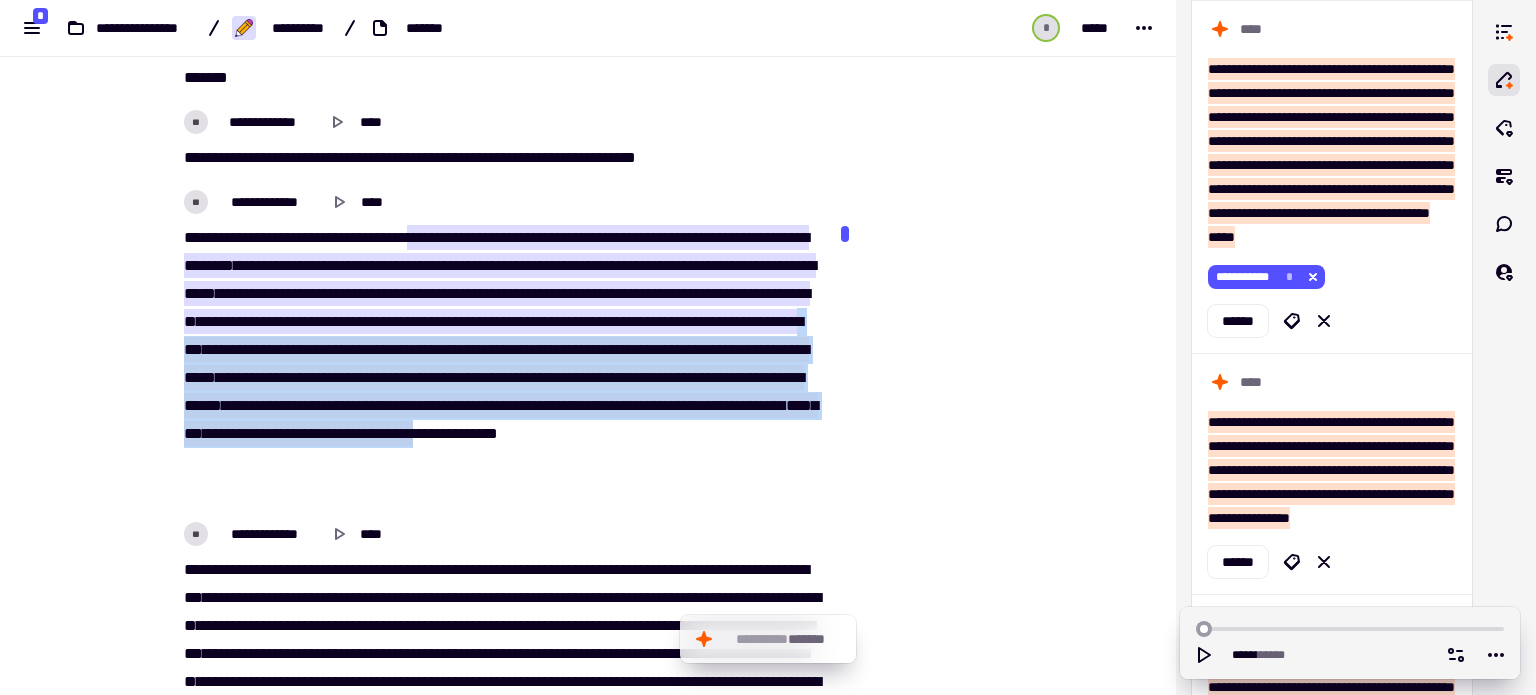 drag, startPoint x: 792, startPoint y: 464, endPoint x: 764, endPoint y: 346, distance: 121.27654 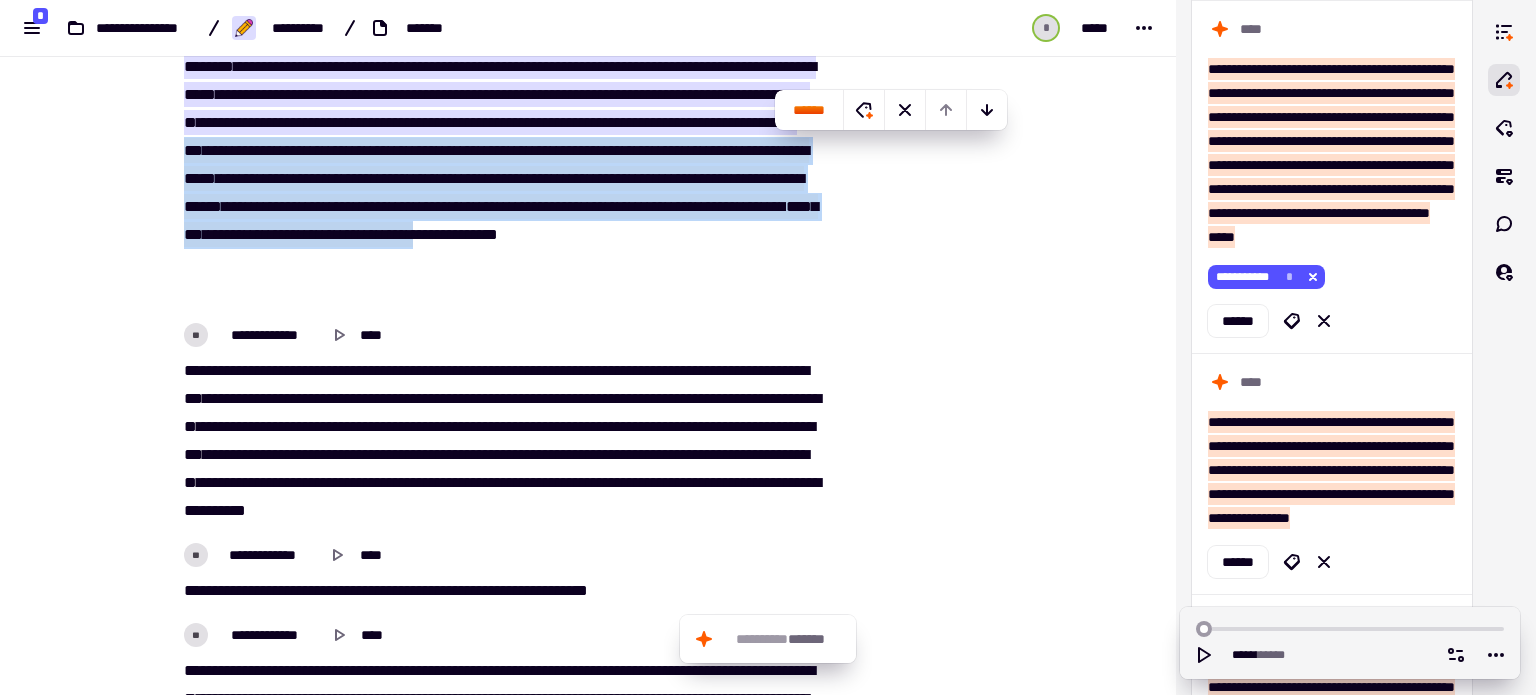 scroll, scrollTop: 614, scrollLeft: 0, axis: vertical 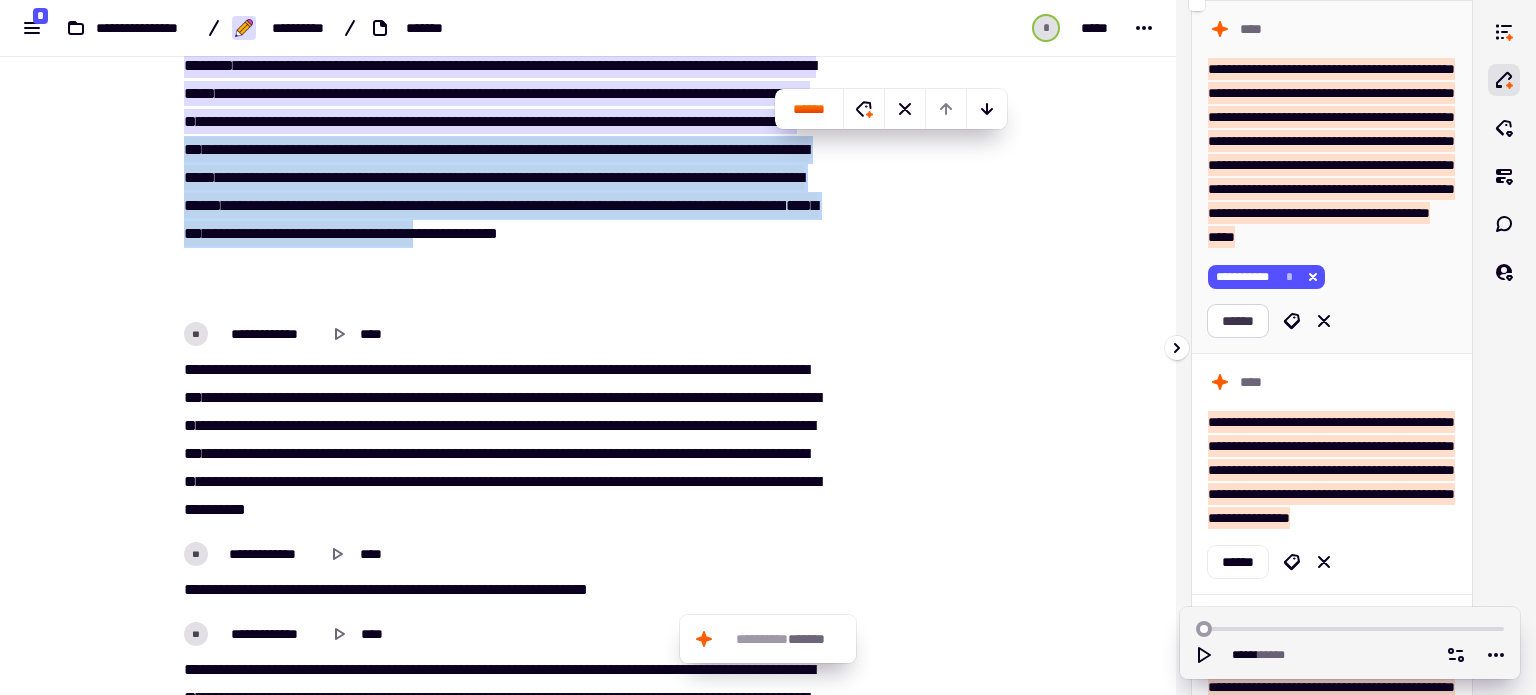 click on "******" 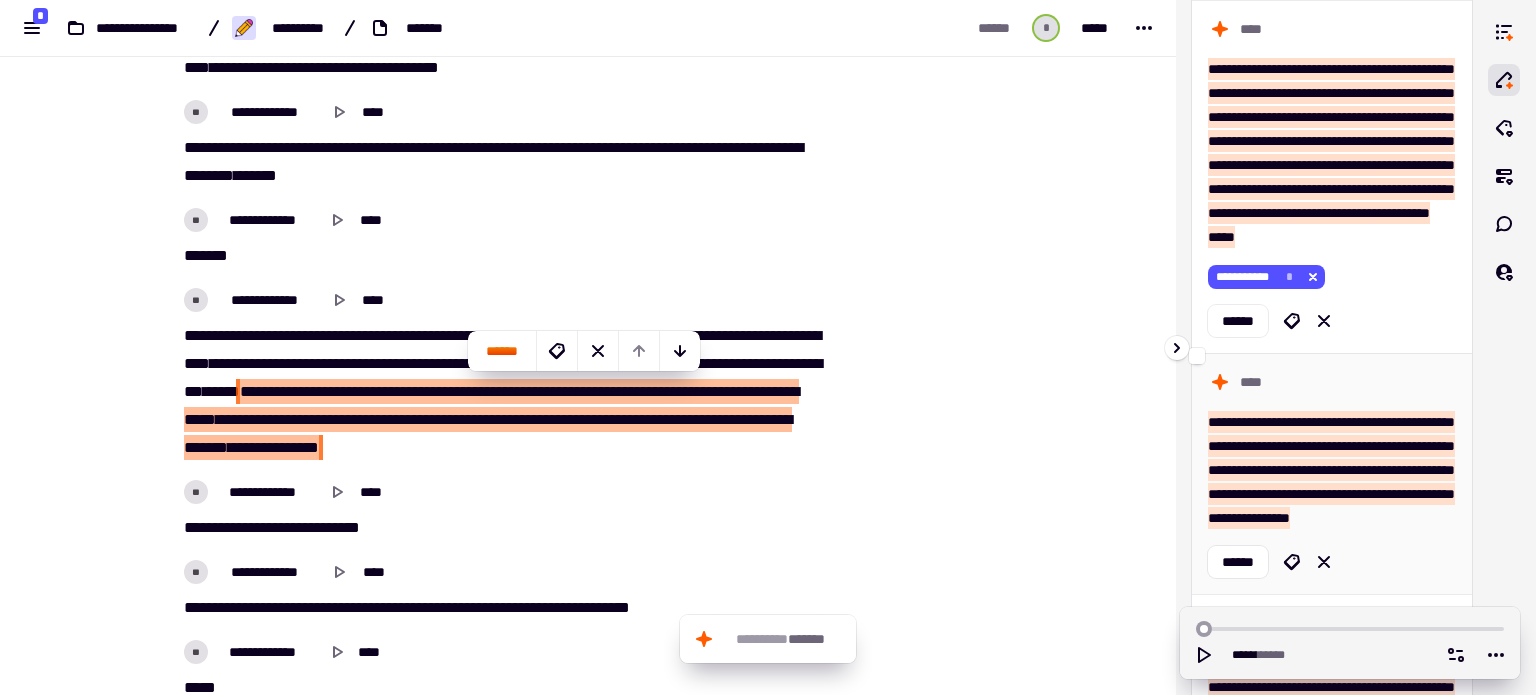 scroll, scrollTop: 1612, scrollLeft: 0, axis: vertical 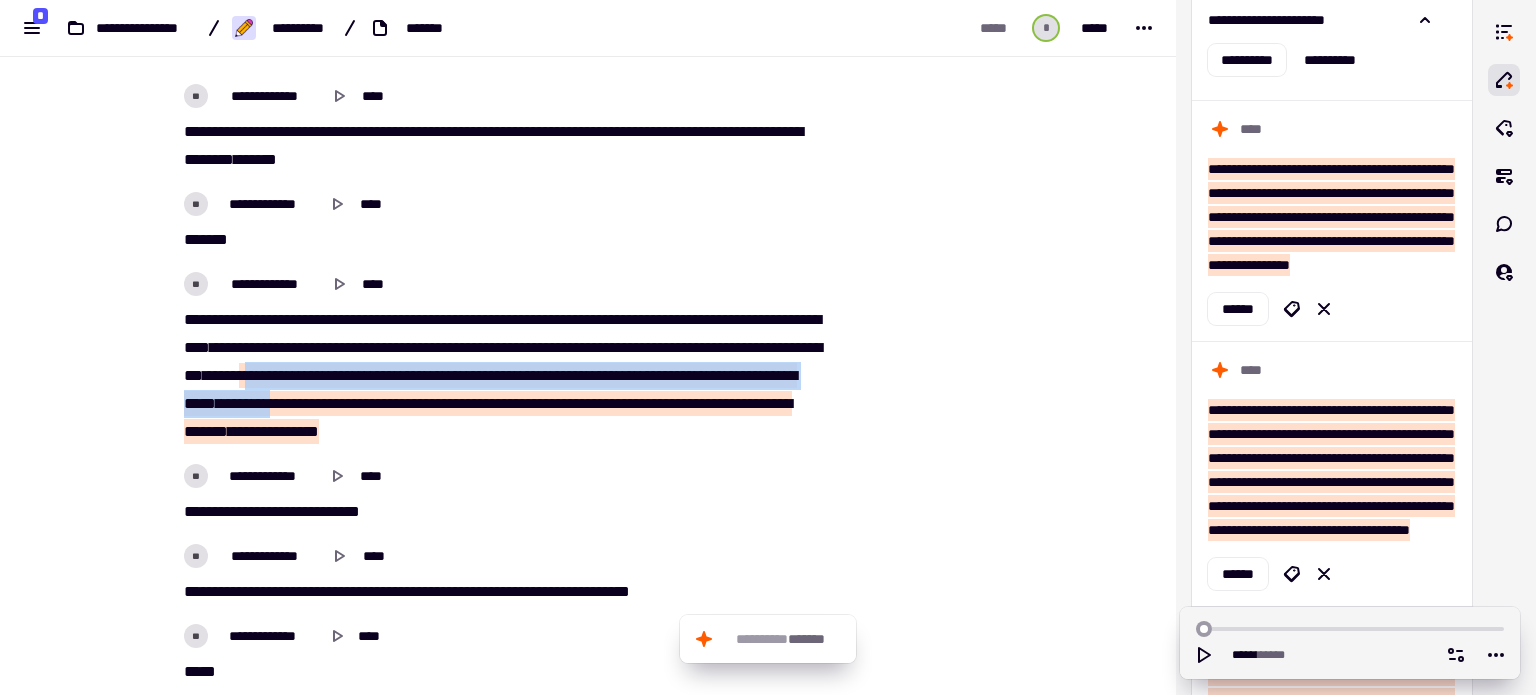 drag, startPoint x: 465, startPoint y: 375, endPoint x: 554, endPoint y: 391, distance: 90.426765 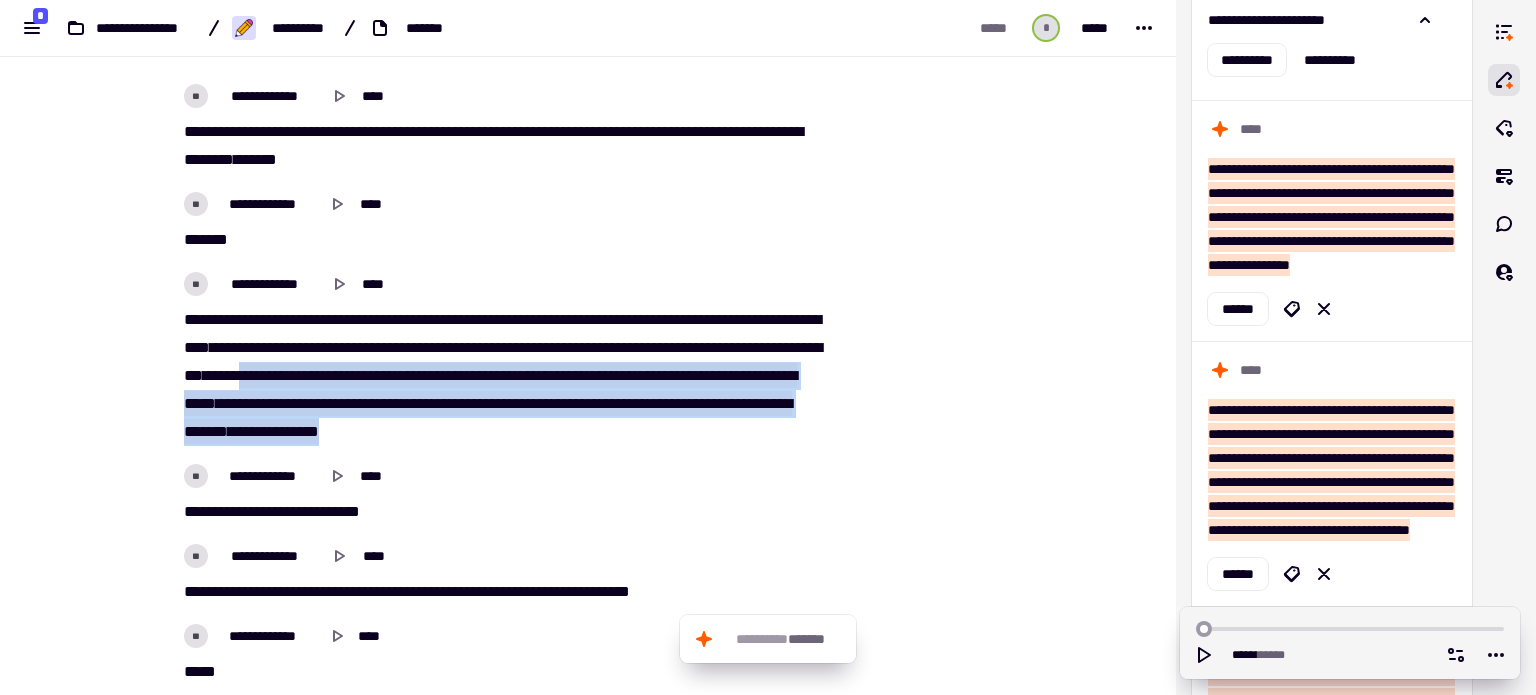 drag, startPoint x: 743, startPoint y: 435, endPoint x: 464, endPoint y: 374, distance: 285.5906 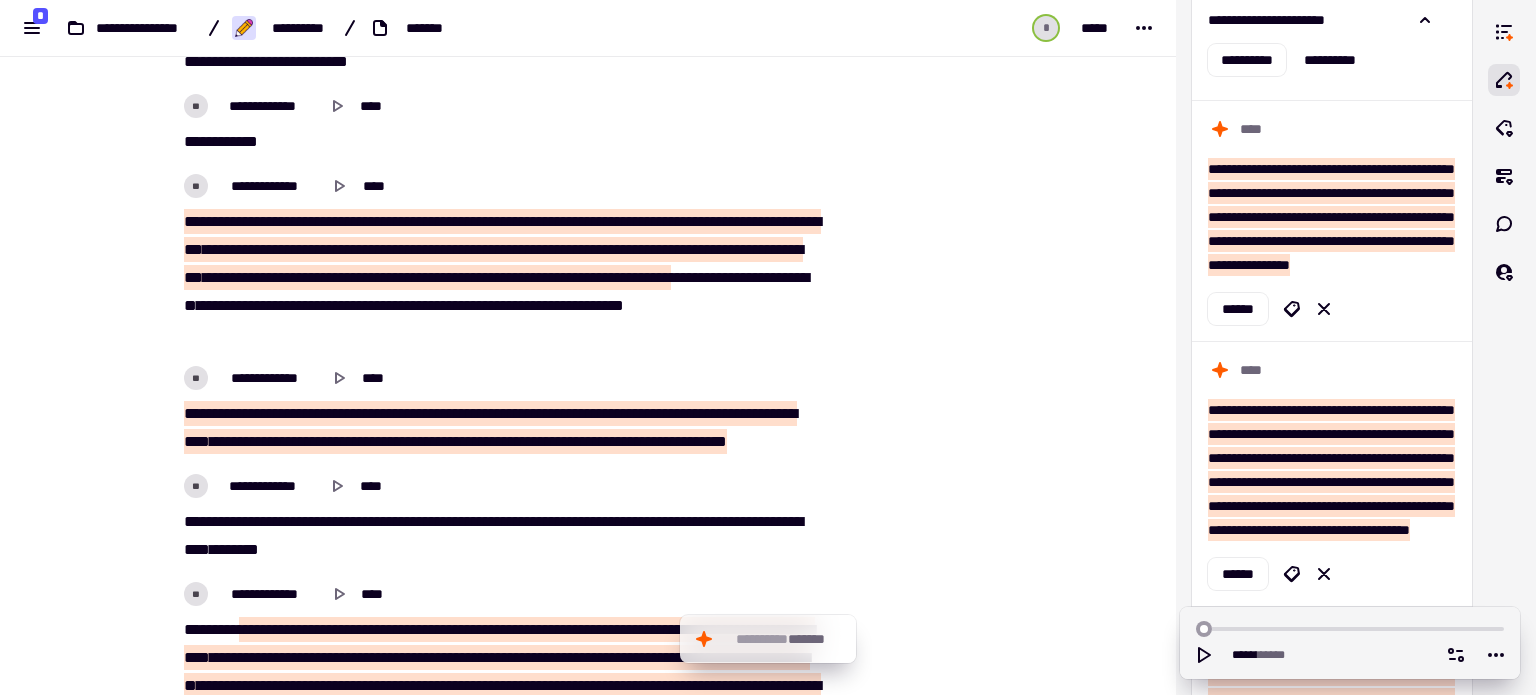 scroll, scrollTop: 2712, scrollLeft: 0, axis: vertical 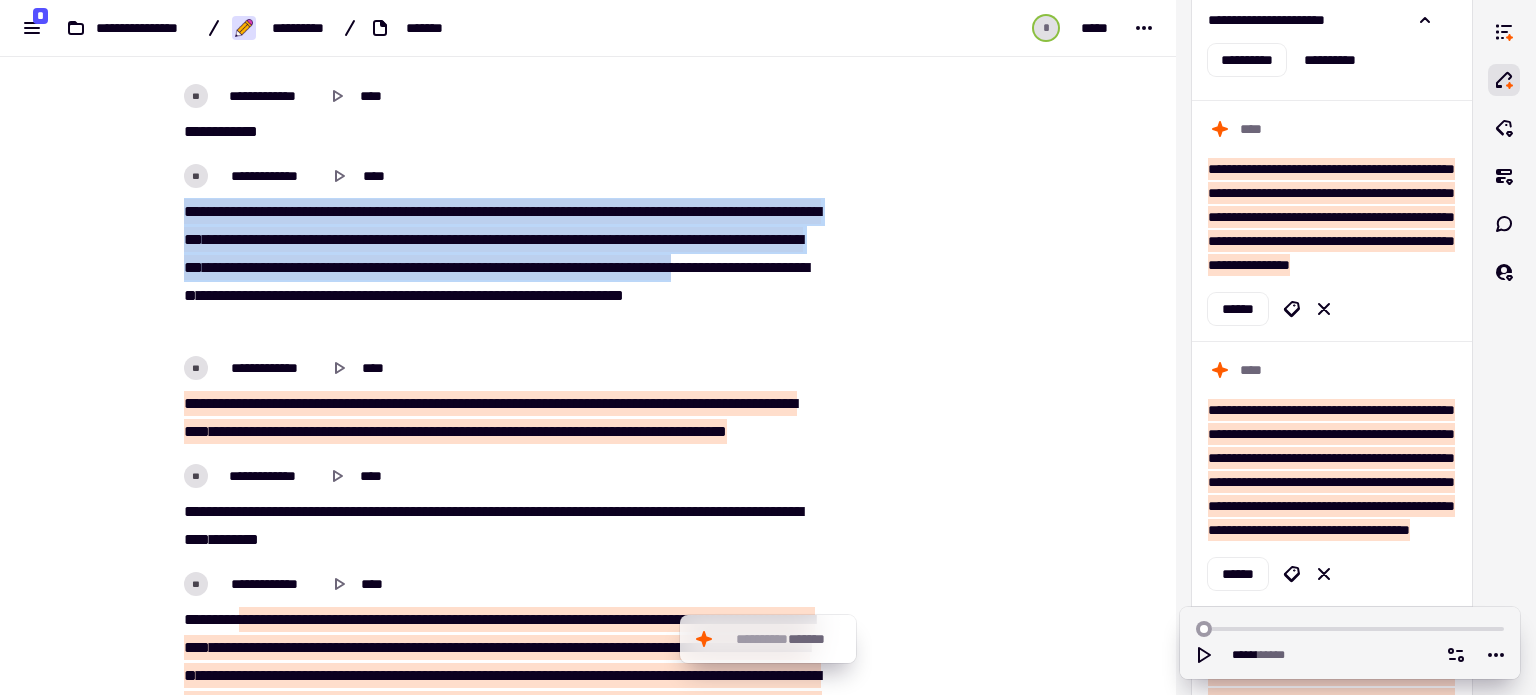 drag, startPoint x: 177, startPoint y: 210, endPoint x: 258, endPoint y: 296, distance: 118.13975 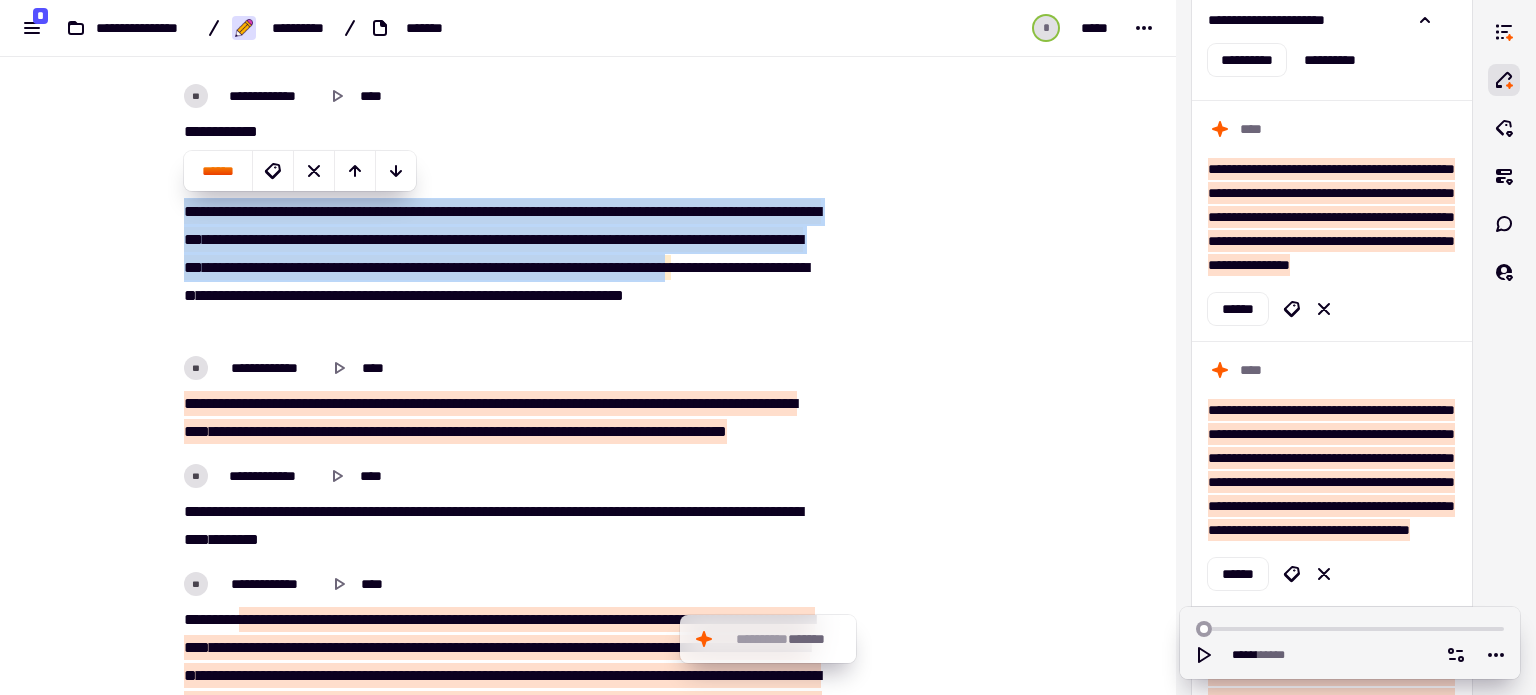 copy on "**********" 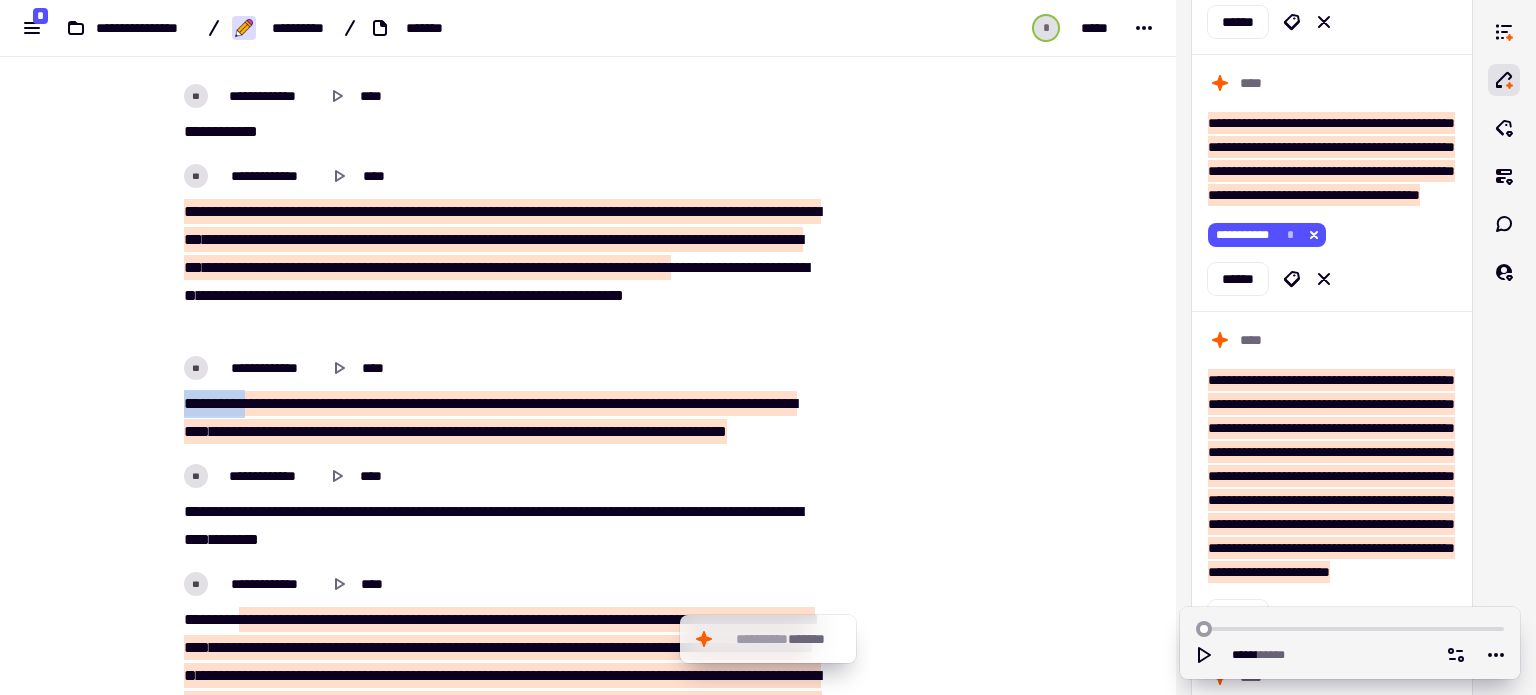scroll, scrollTop: 785, scrollLeft: 0, axis: vertical 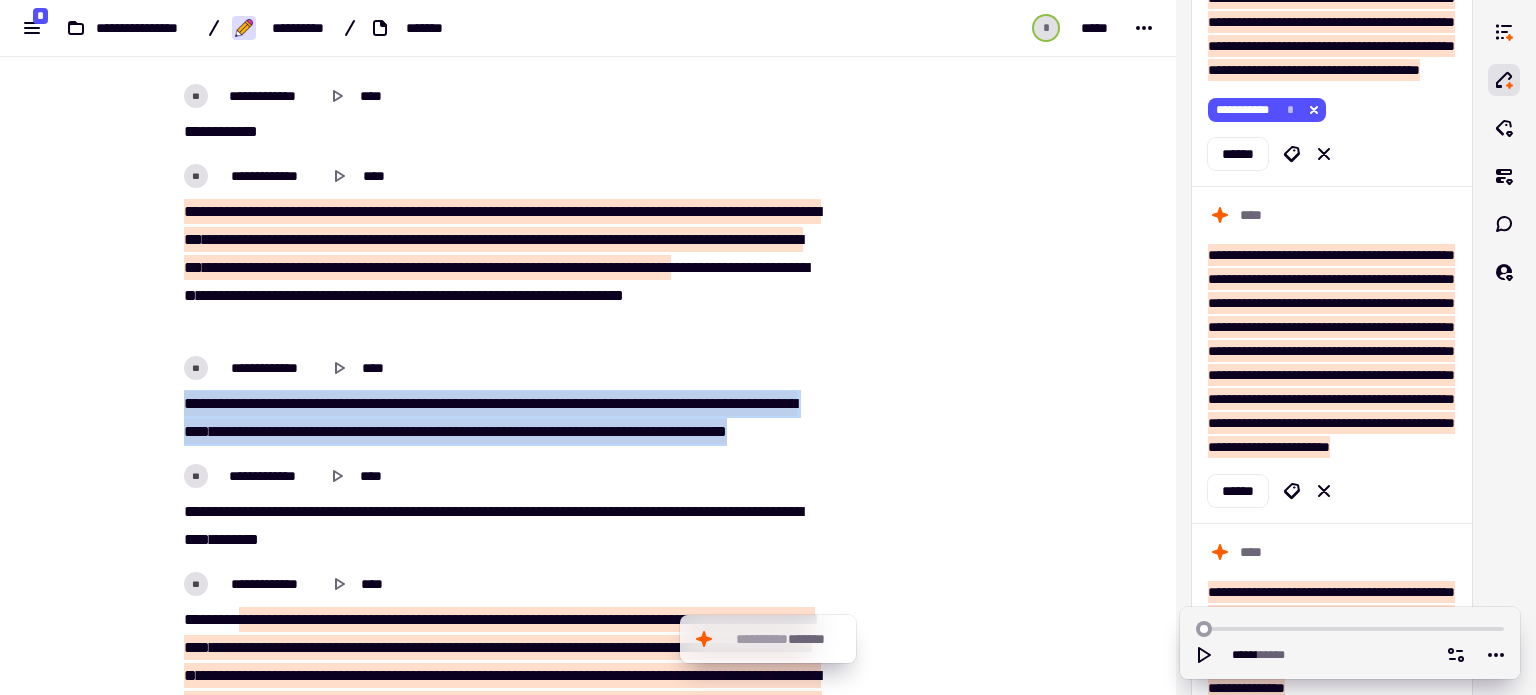 drag, startPoint x: 174, startPoint y: 401, endPoint x: 245, endPoint y: 462, distance: 93.60555 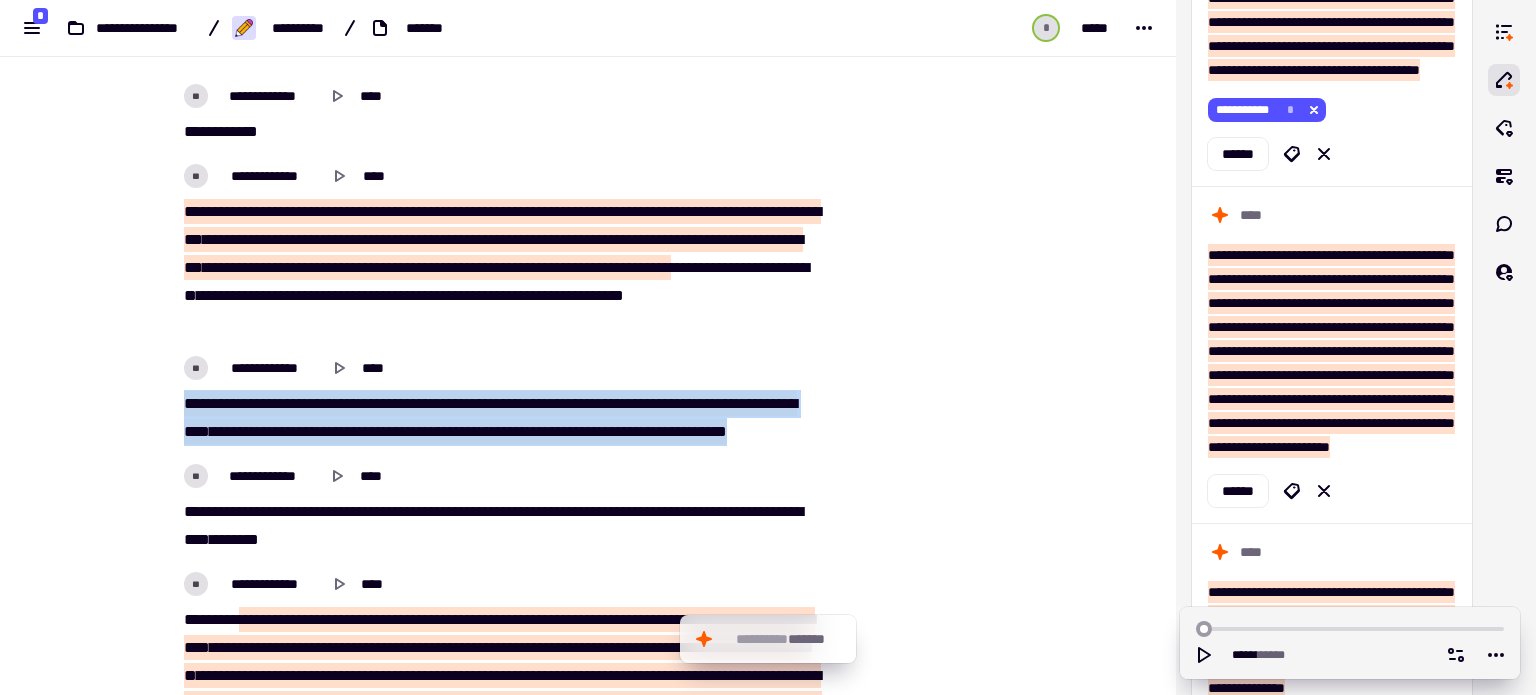copy on "**********" 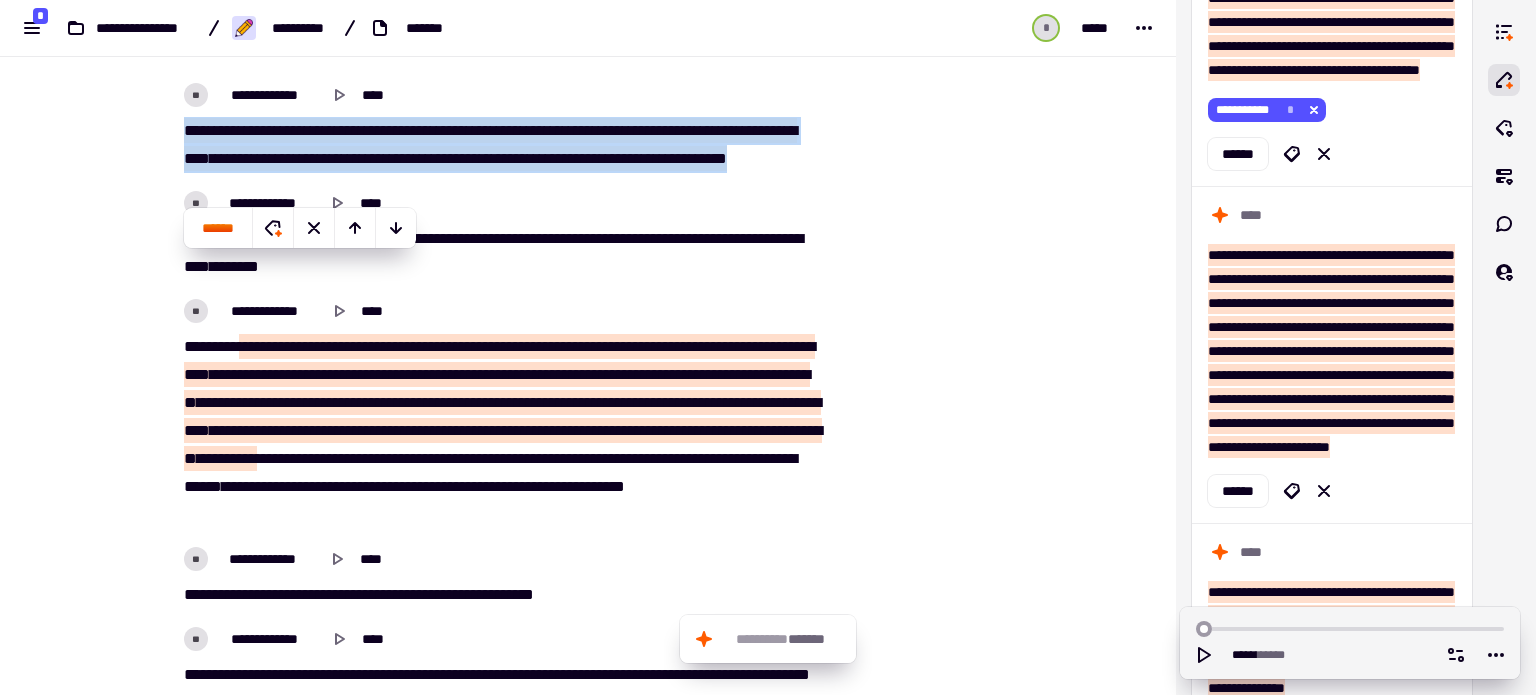 scroll, scrollTop: 3112, scrollLeft: 0, axis: vertical 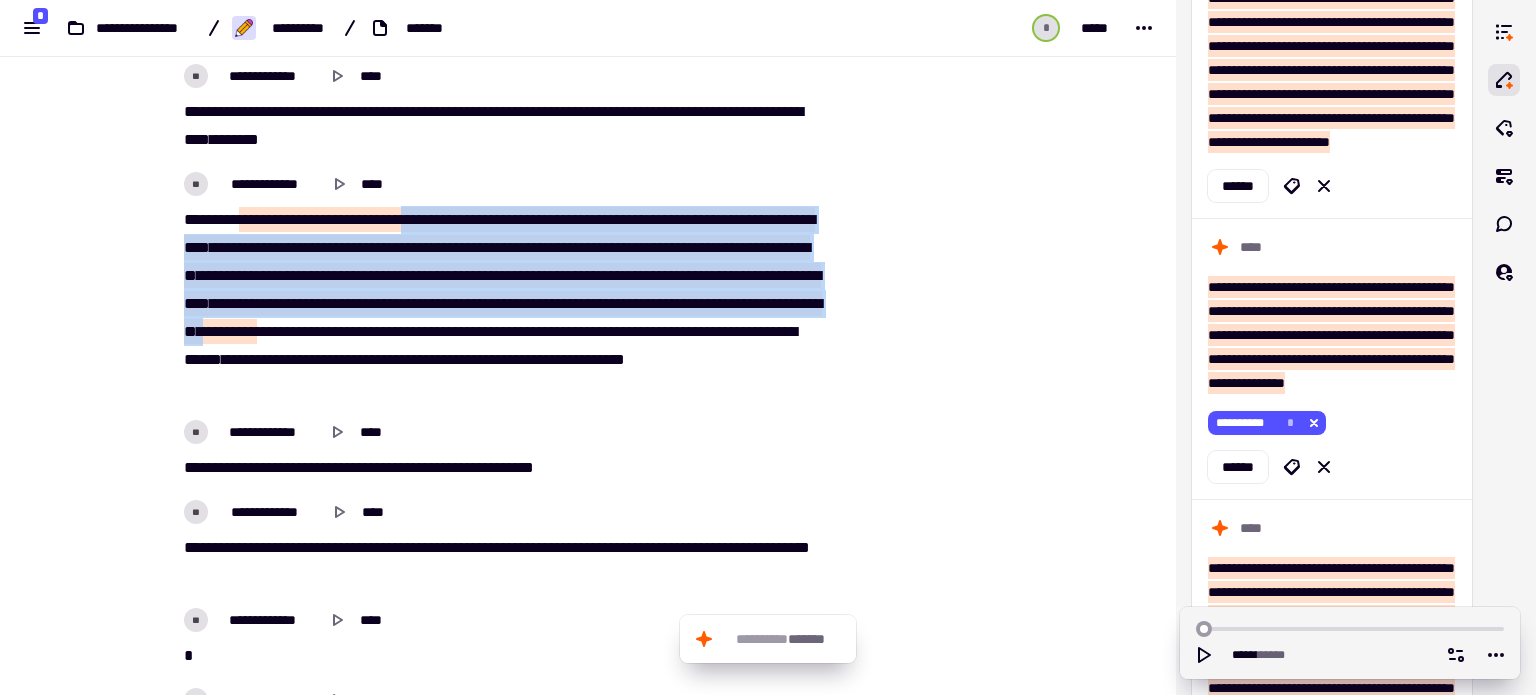 drag, startPoint x: 432, startPoint y: 241, endPoint x: 615, endPoint y: 356, distance: 216.13422 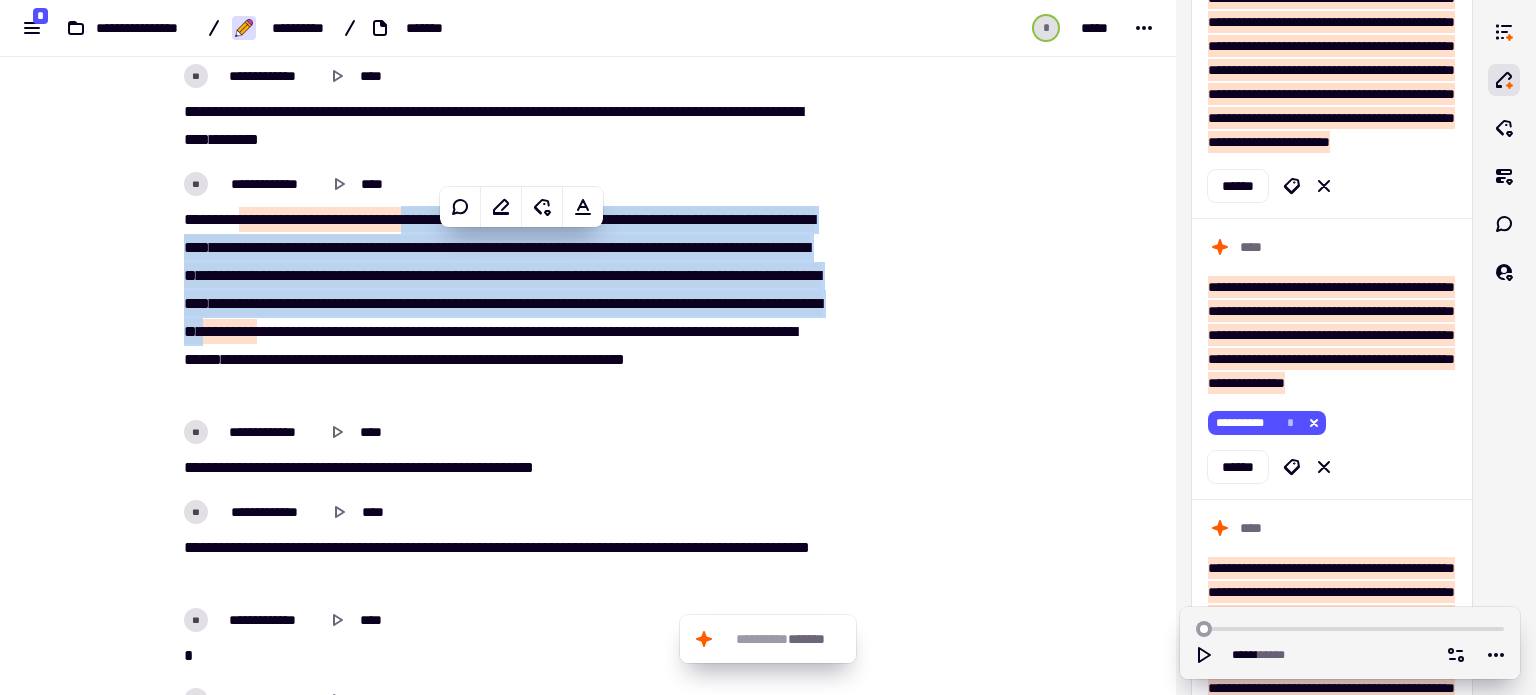 copy on "**********" 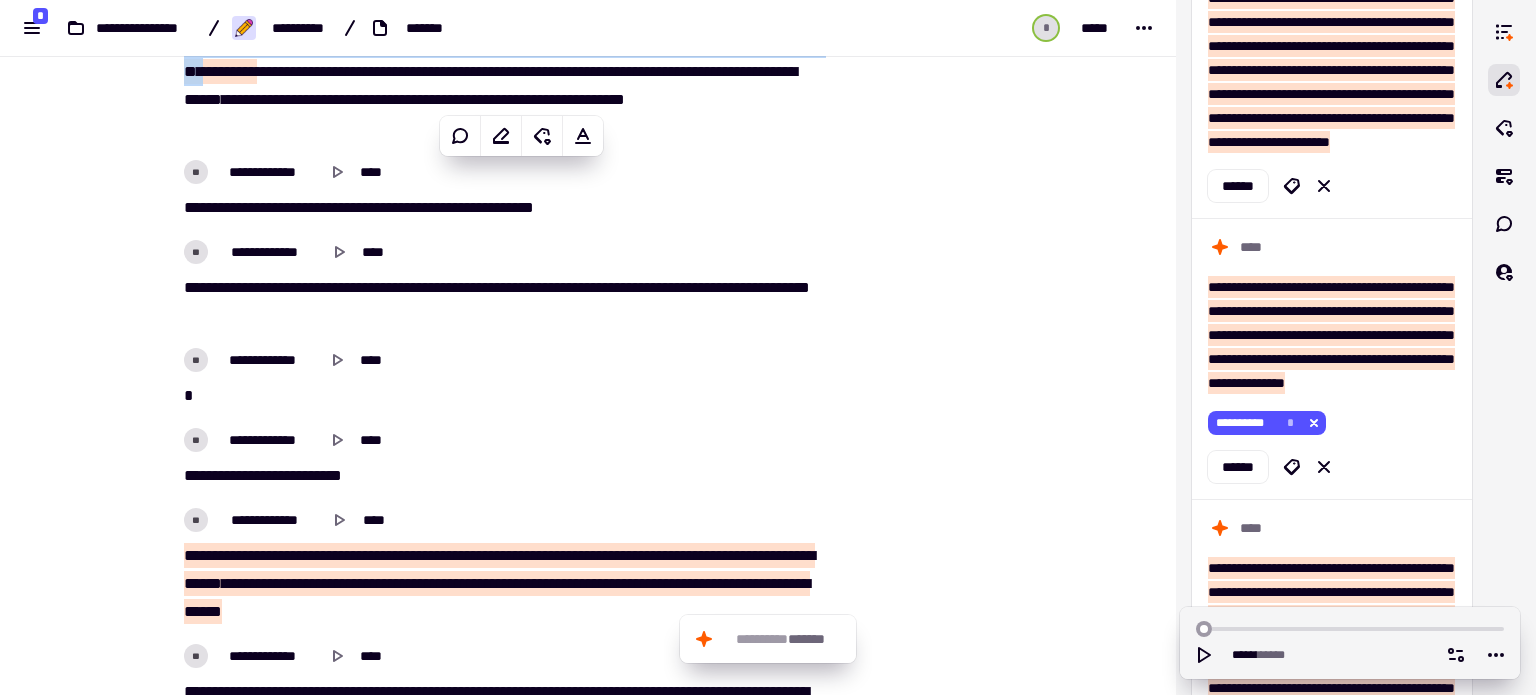 scroll, scrollTop: 3512, scrollLeft: 0, axis: vertical 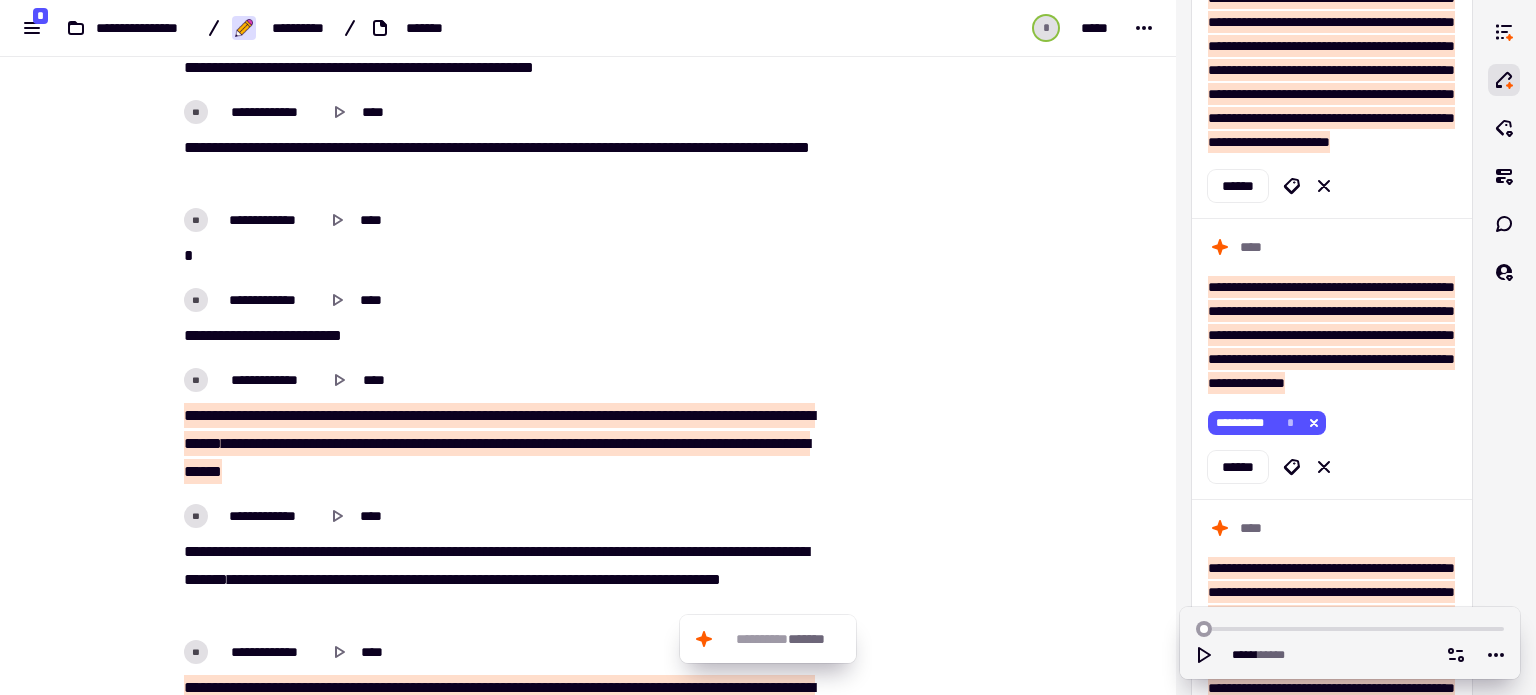 click on "**** * ** * *****   **   *   ****** * ***   *   *****   ****   **   ****   ***   ******   **   ******   ******   *** * **** * **   ****   ***   ******   ****** * ***   ****   ***   ******   **   ****   ***   *******   *******   ****** * **** * ****   ****** * *****   **   ****   ****** *" at bounding box center [500, 444] 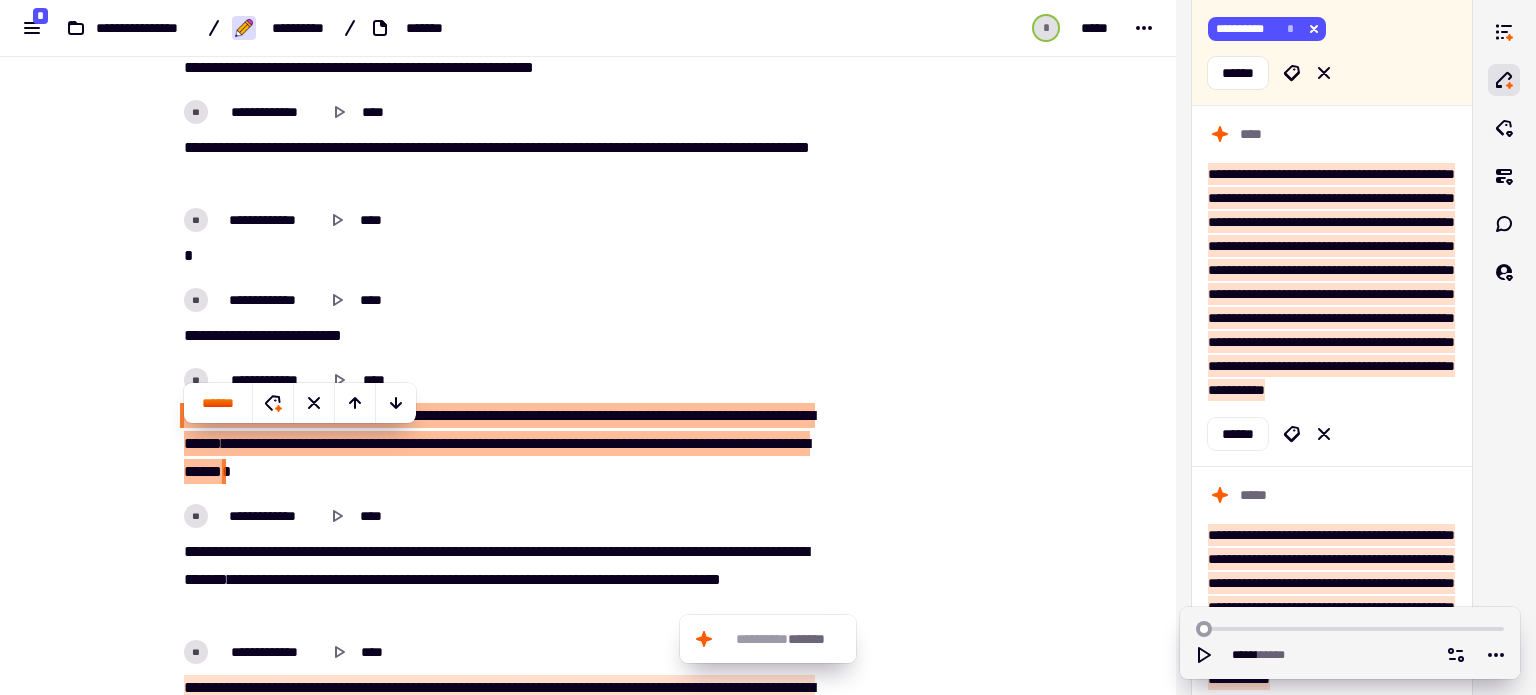 scroll, scrollTop: 1499, scrollLeft: 0, axis: vertical 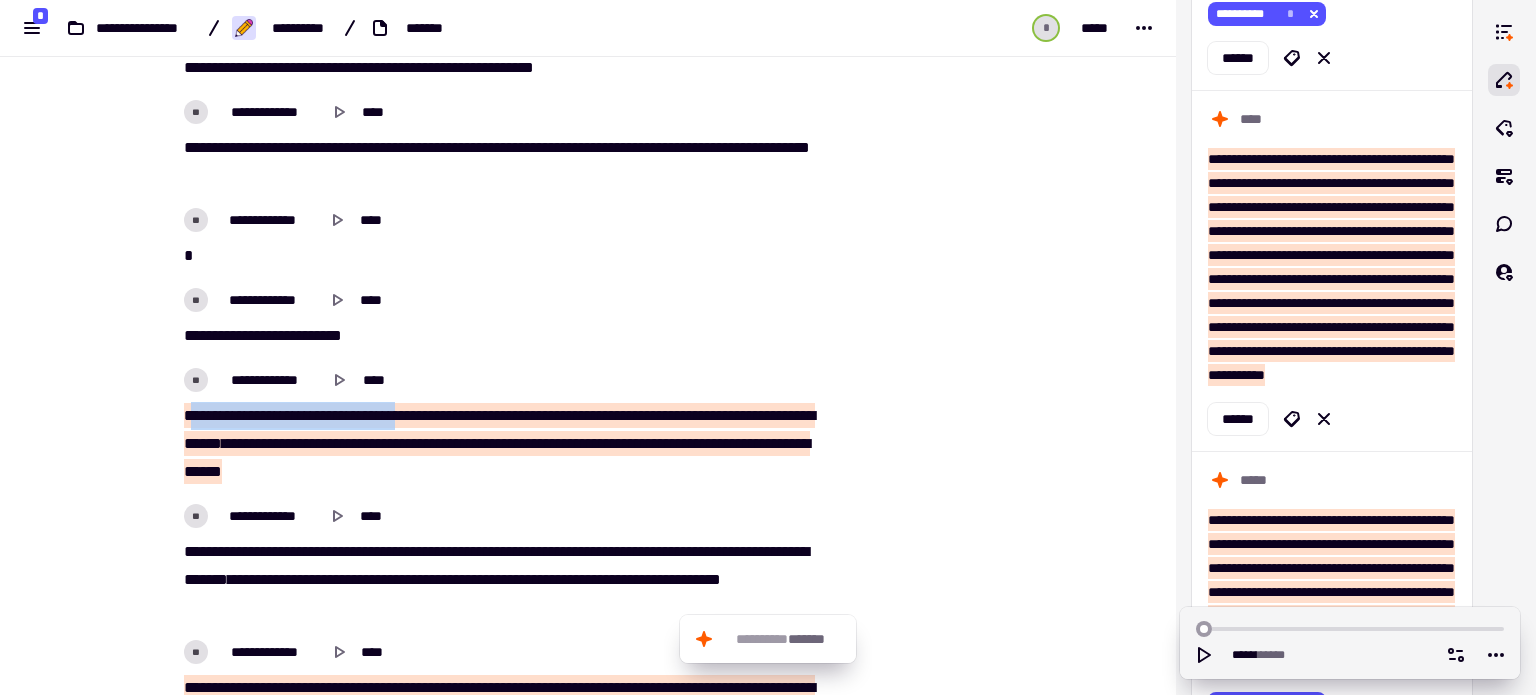 drag, startPoint x: 180, startPoint y: 443, endPoint x: 403, endPoint y: 449, distance: 223.0807 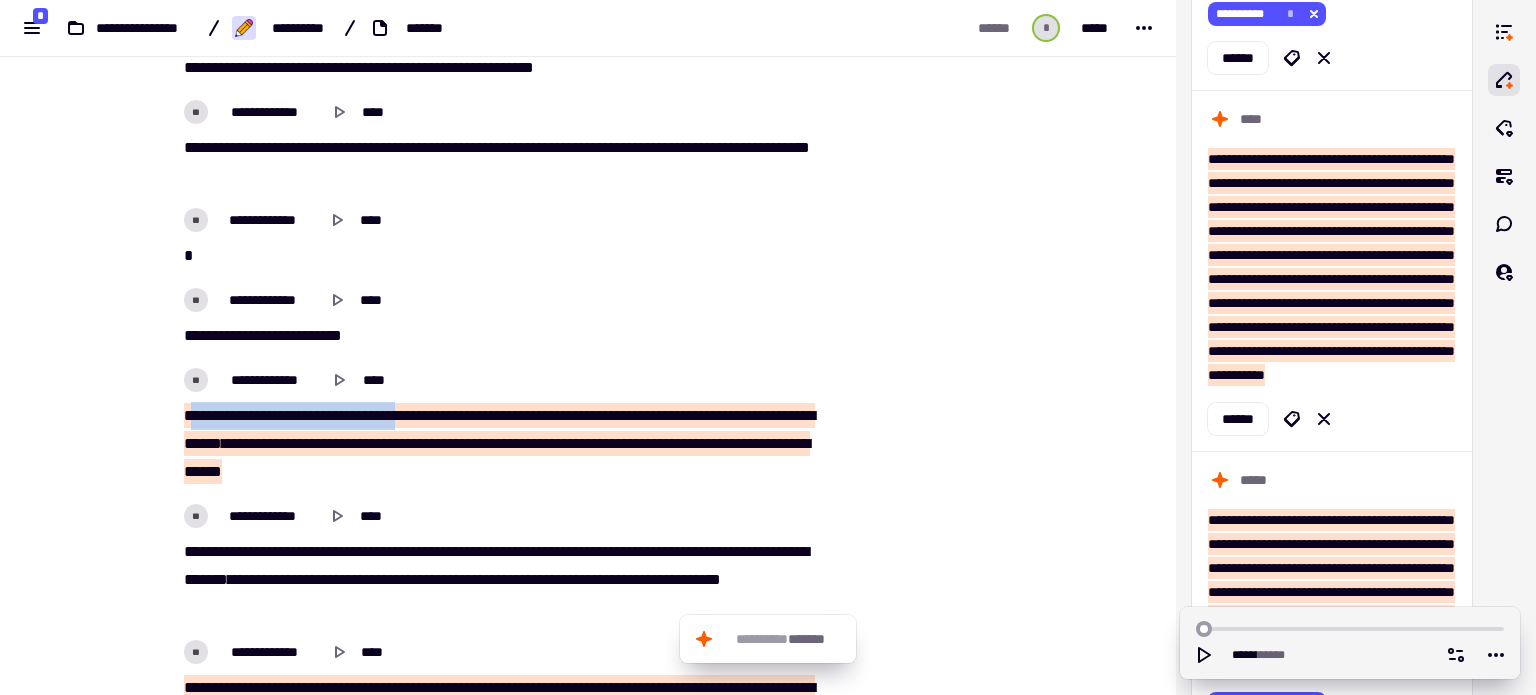 click on "**** * ** * *****   **   *   ****** * ***   *   *****   ****   **   ****   ***   ******   **   ******   ******   *** * **** * **   ****   ***   ******   ****** * ***   ****   ***   ******   **   ****   ***   *******   *******   ****** * **** * ****   ****** * *****   **   ****   ****** *" at bounding box center (500, 444) 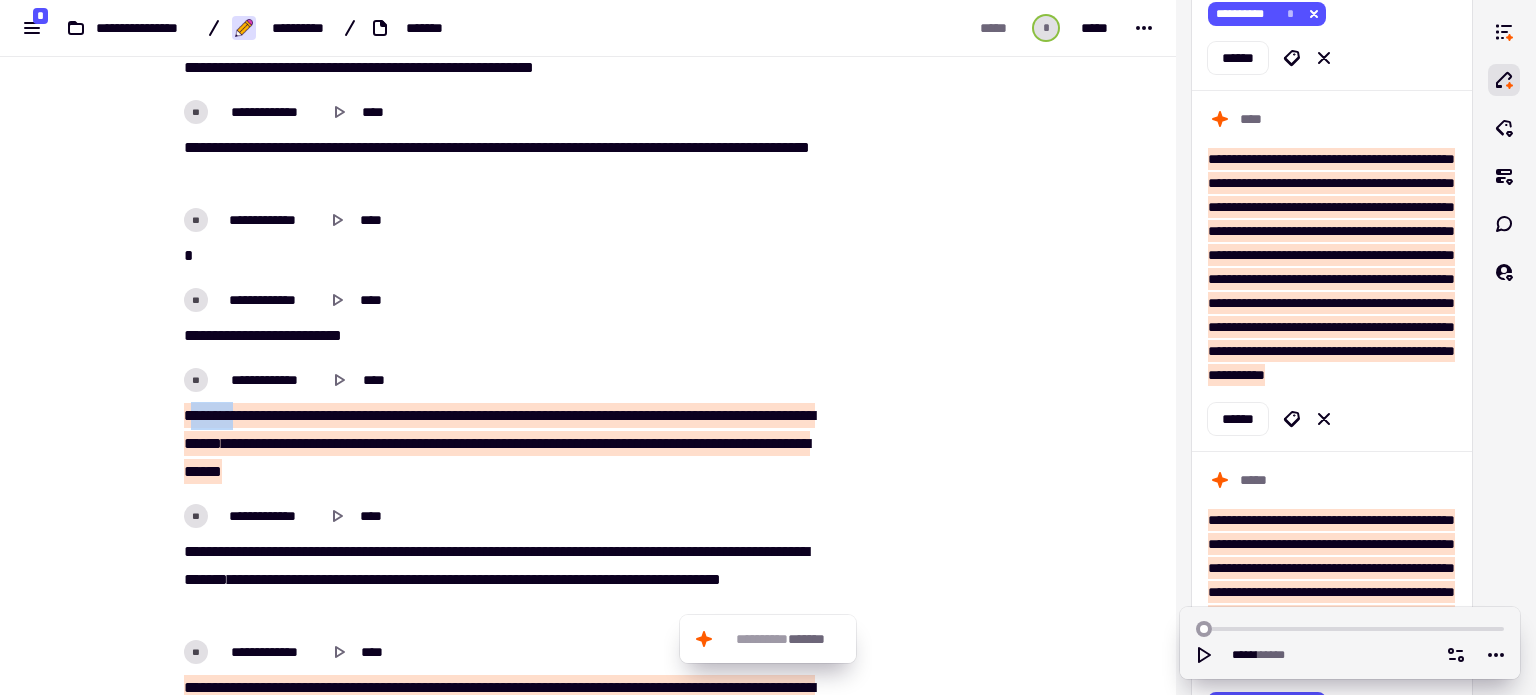 drag, startPoint x: 181, startPoint y: 441, endPoint x: 229, endPoint y: 452, distance: 49.24429 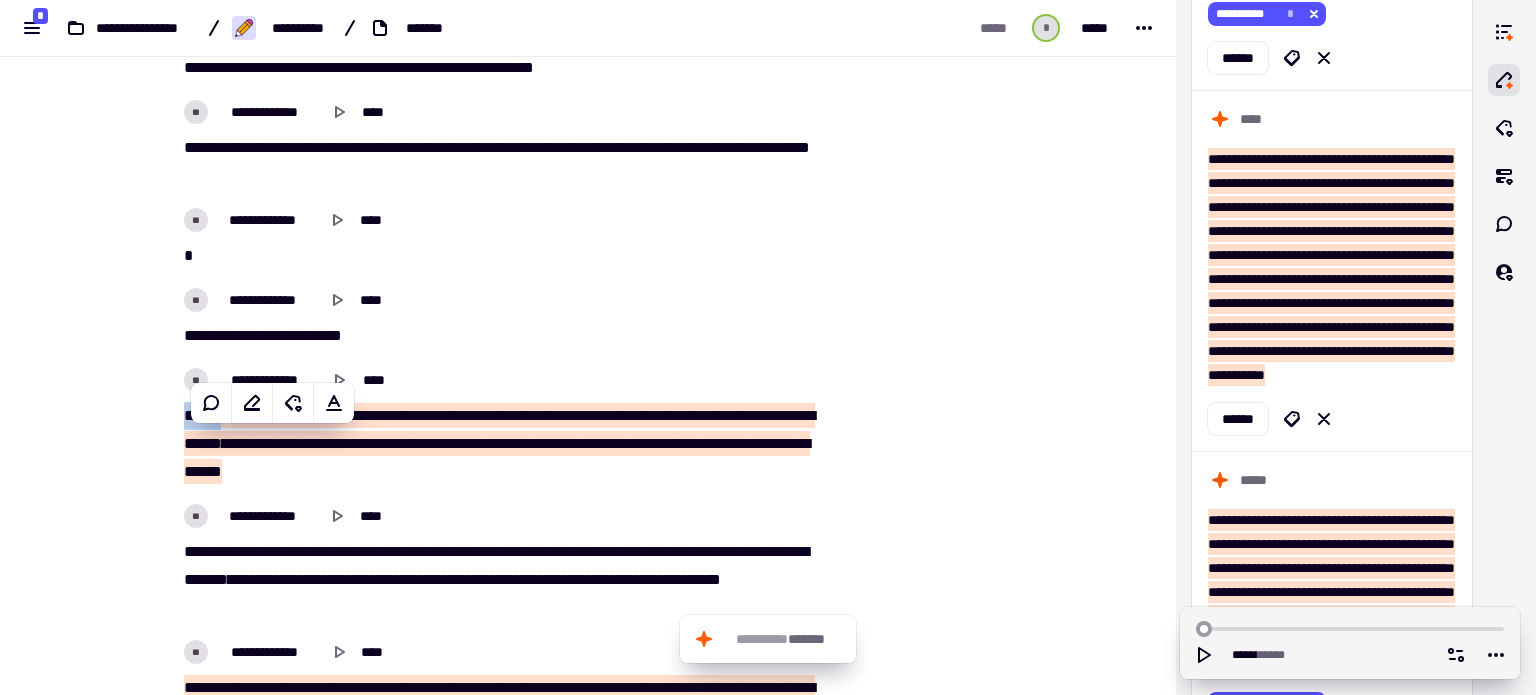 click on "**" at bounding box center [227, 415] 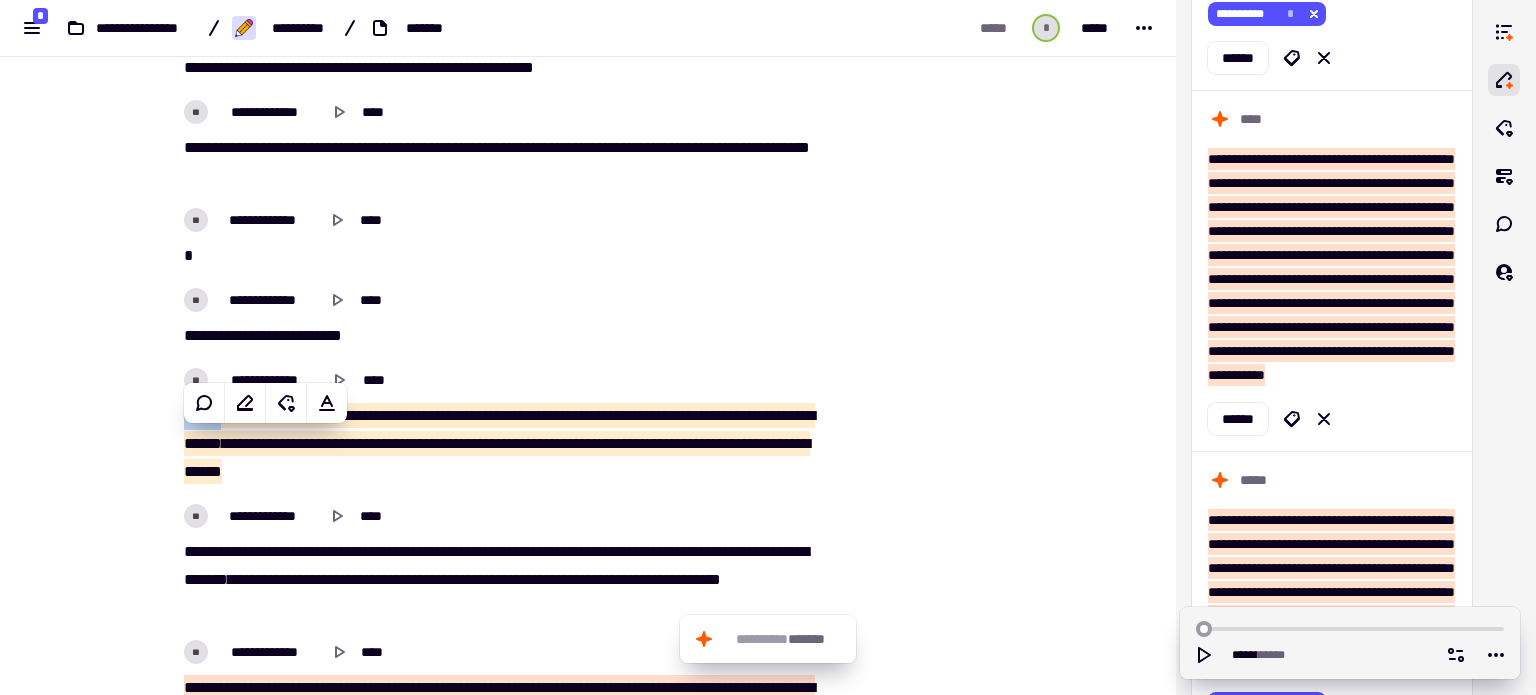 copy on "**** * ** * *****   **   *   ****** * ***   *   *****   ****   **   ****   ***   ******   **   ******   ******   *** * **** * **   ****   ***   ******   ****** * ***   ****   ***   ******   **   ****   ***   *******   *******   ****** * **** * ****   ****** * *****   **   ****   ****** *" 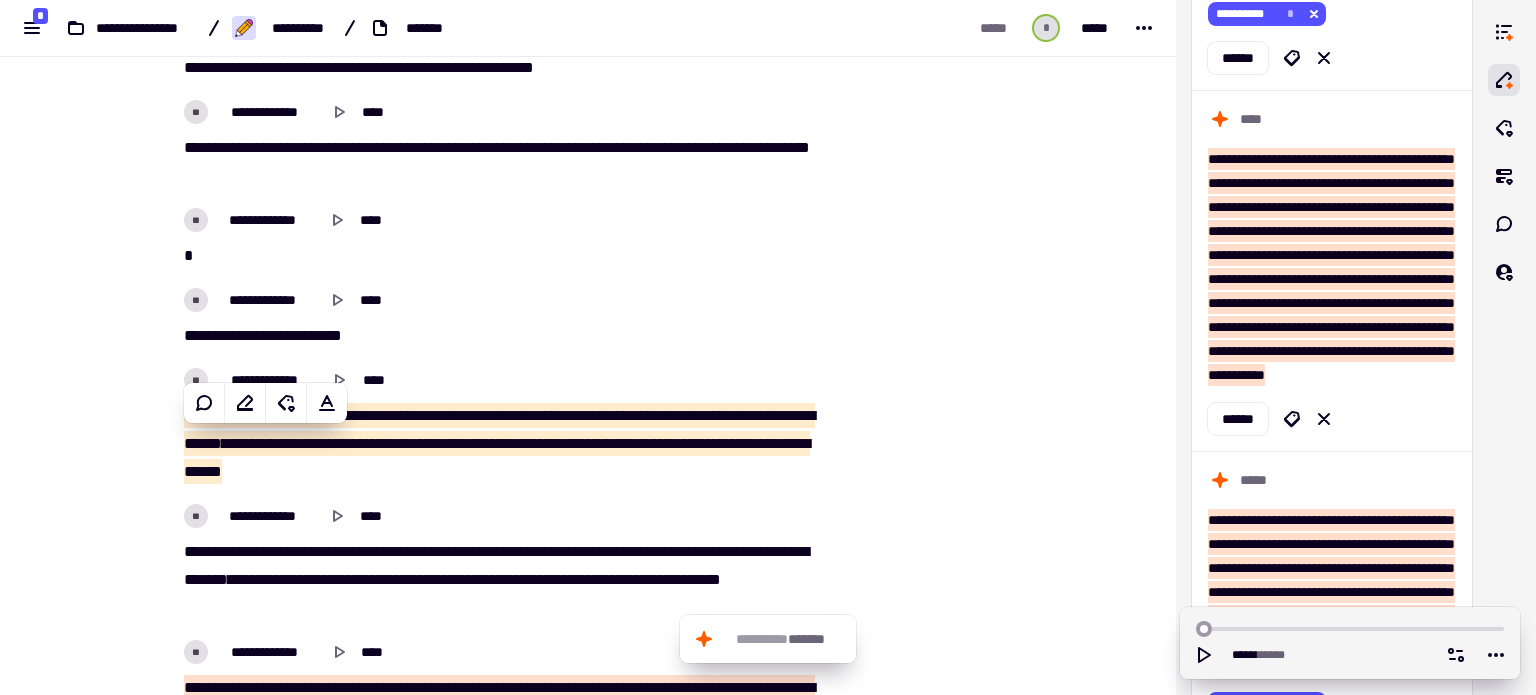 click at bounding box center [934, 2018] 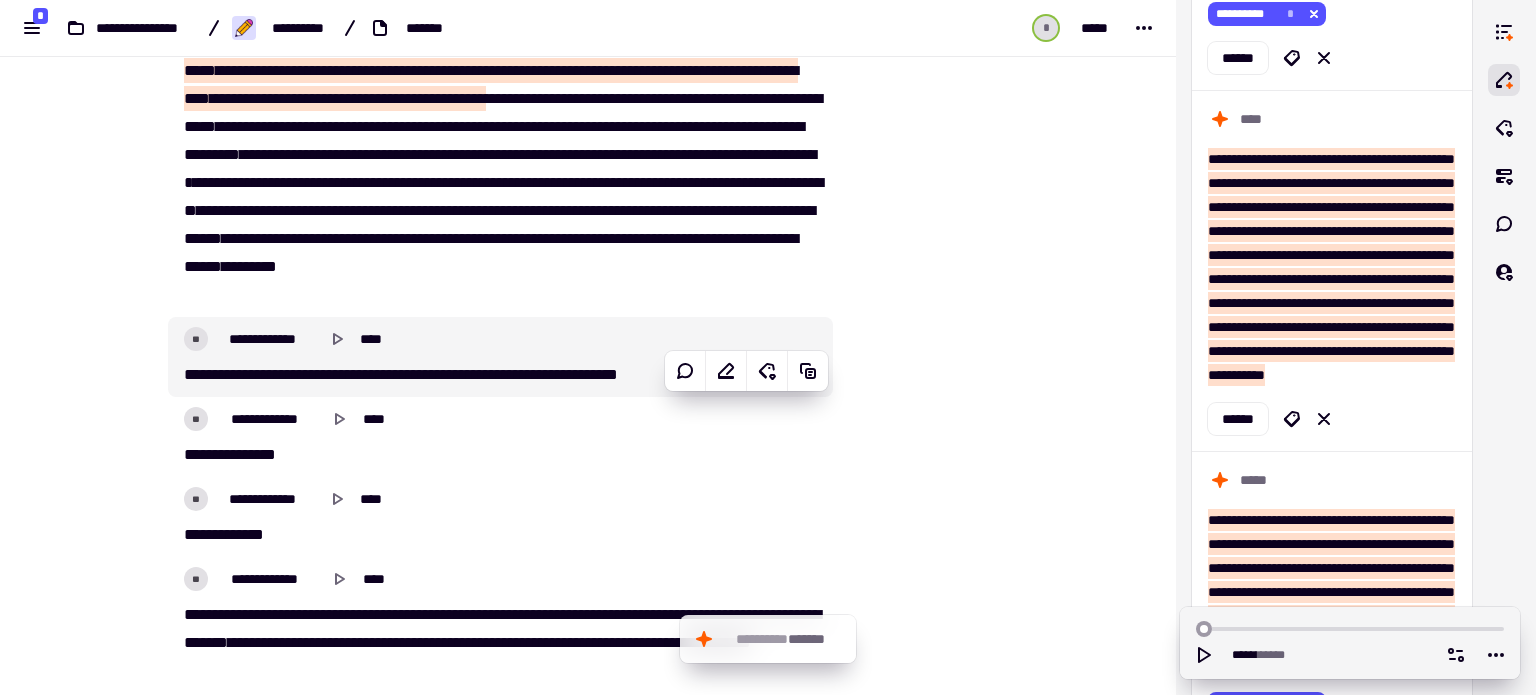 scroll, scrollTop: 4112, scrollLeft: 0, axis: vertical 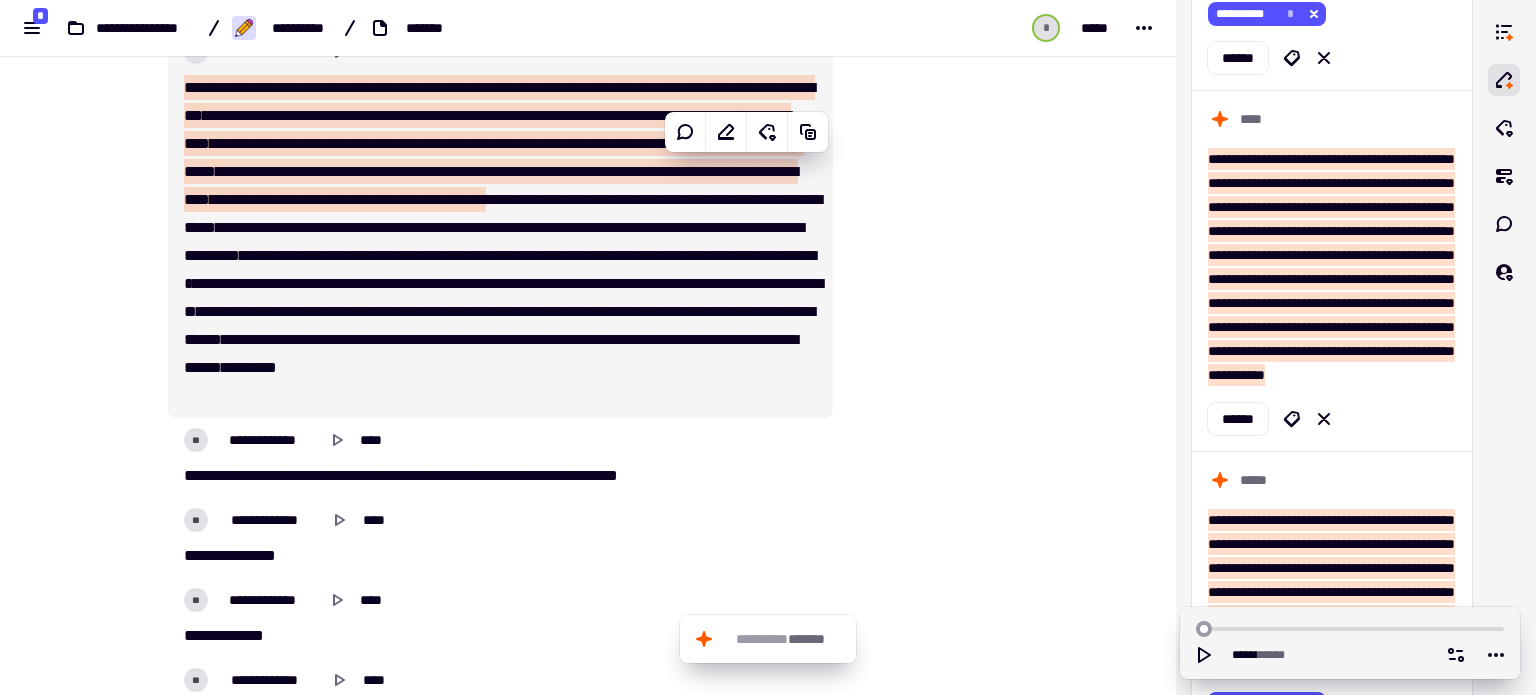 click on "**********" at bounding box center [500, 242] 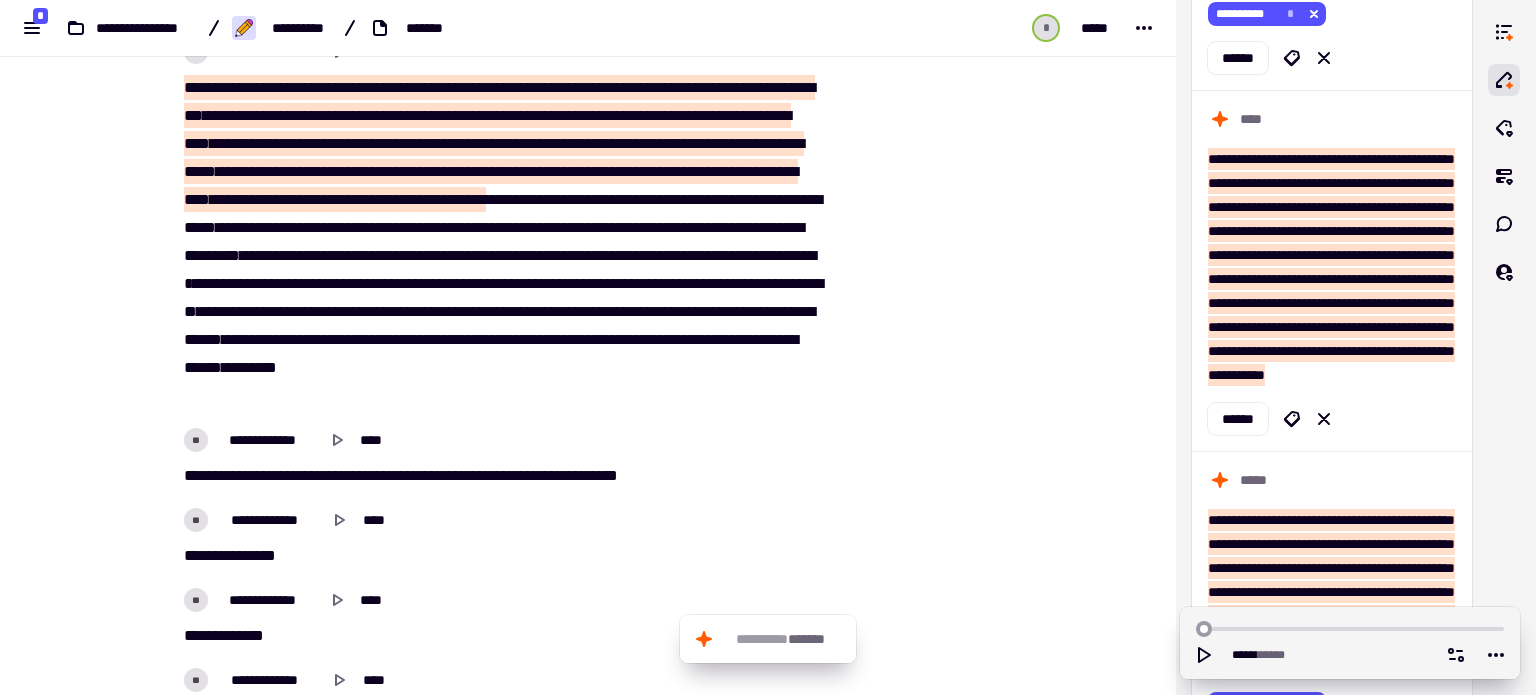 click on "******" at bounding box center (462, 199) 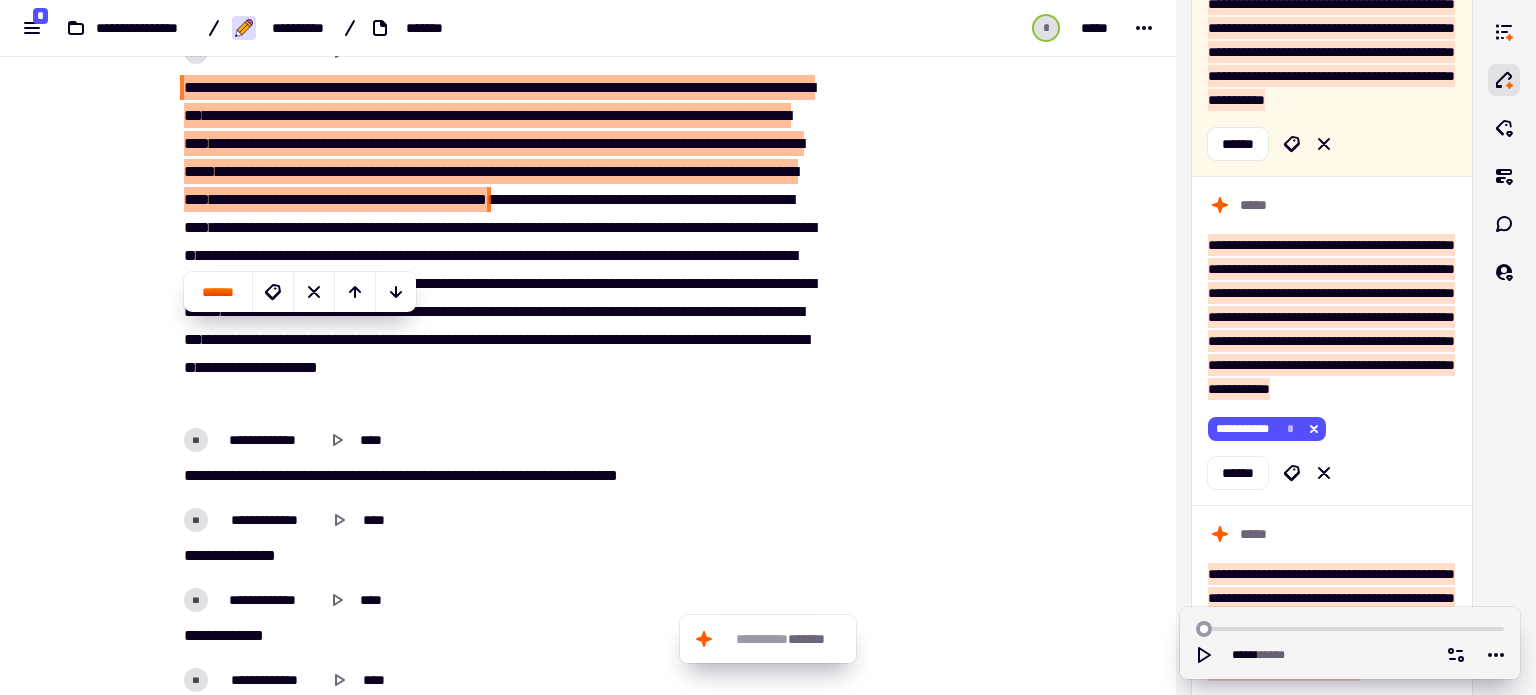 scroll, scrollTop: 1828, scrollLeft: 0, axis: vertical 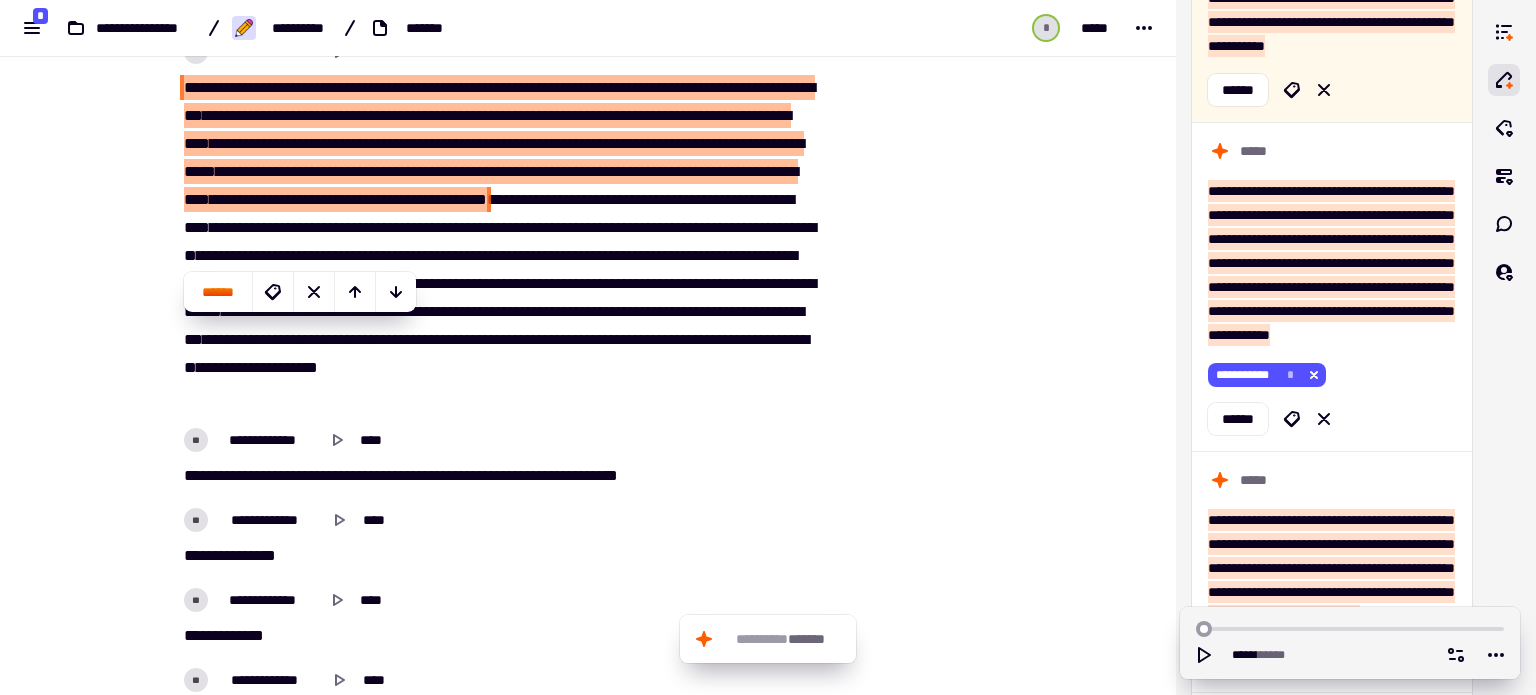 click on "**********" at bounding box center (588, 347) 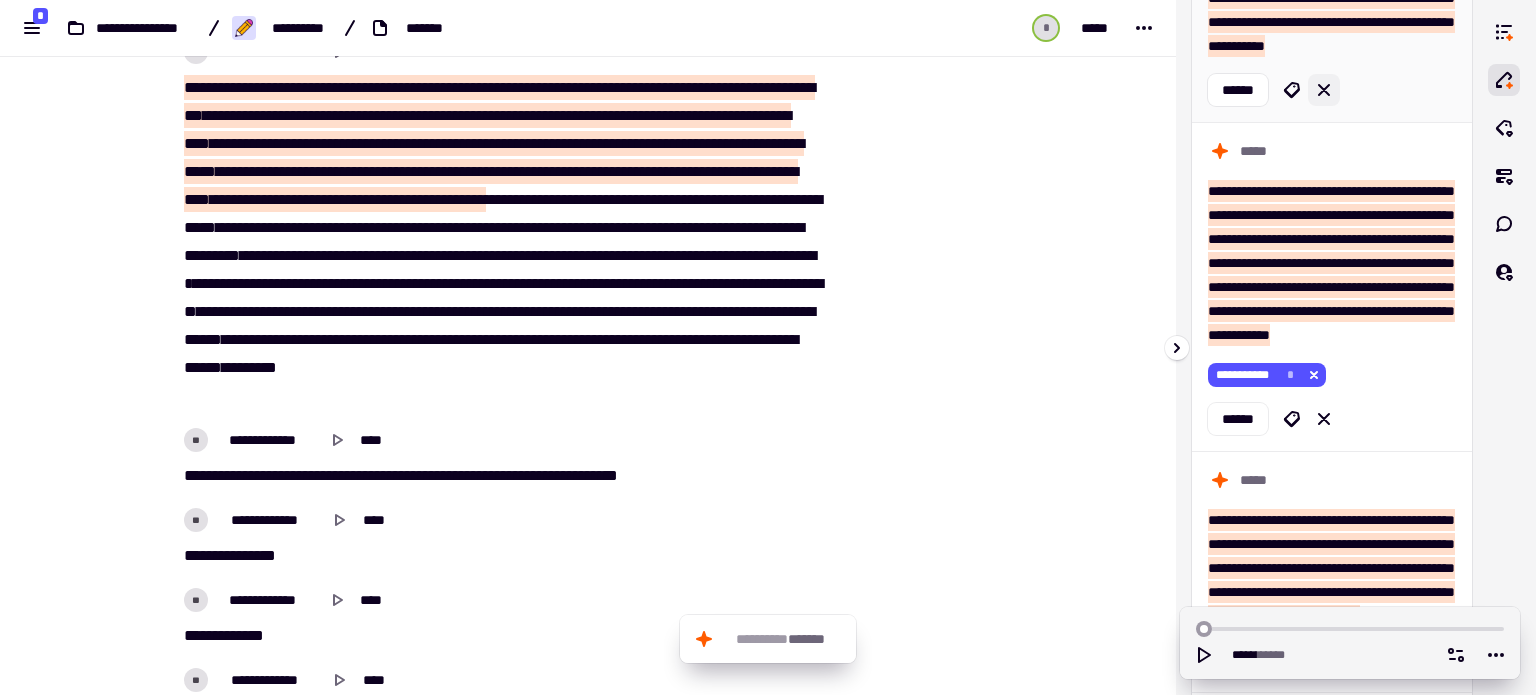 click 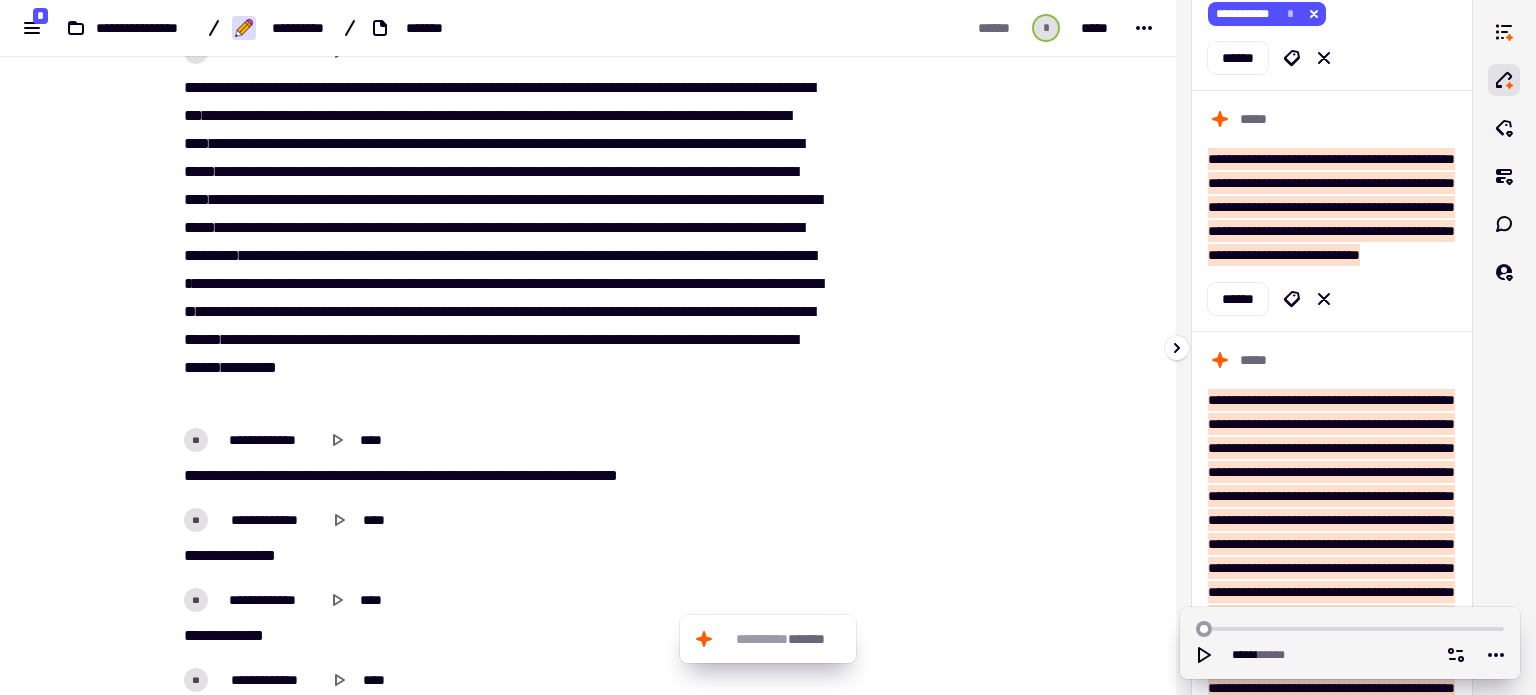 scroll, scrollTop: 1395, scrollLeft: 0, axis: vertical 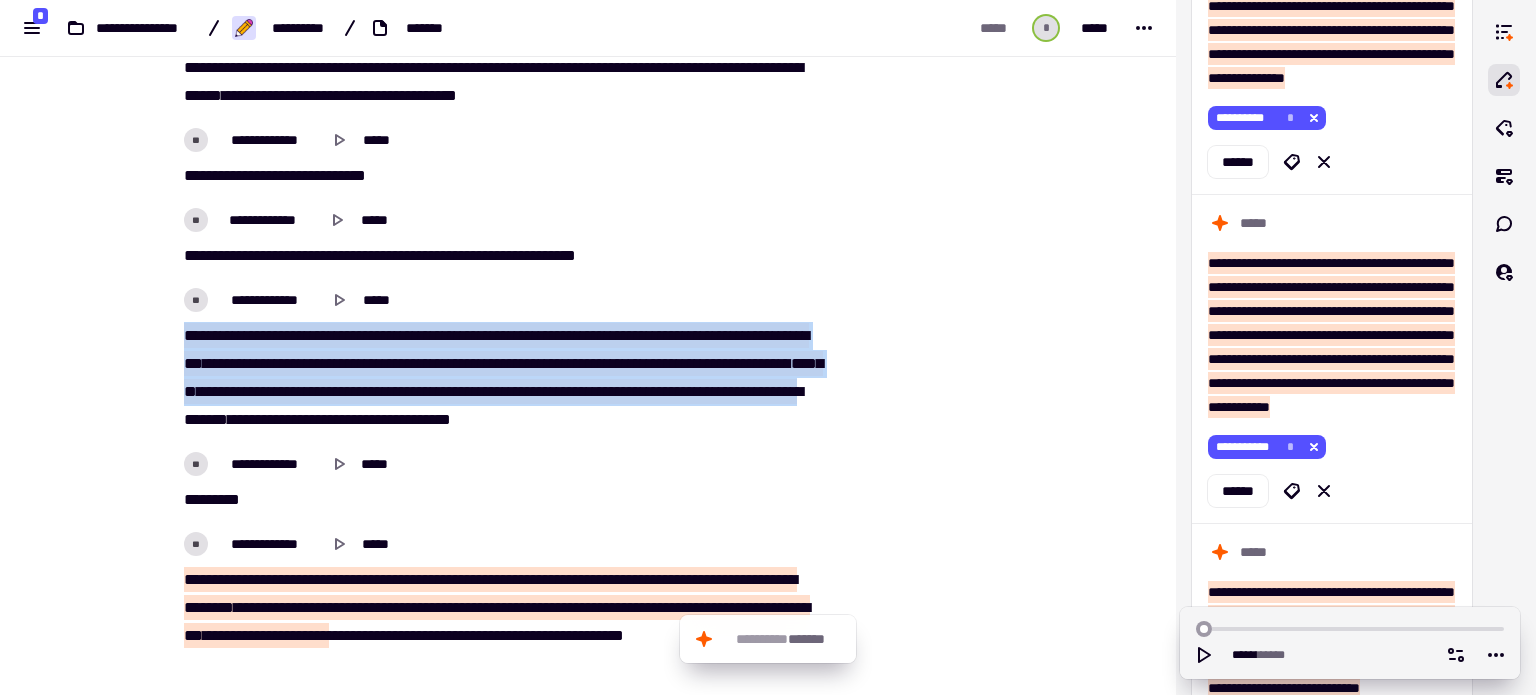 drag, startPoint x: 180, startPoint y: 365, endPoint x: 440, endPoint y: 447, distance: 272.6243 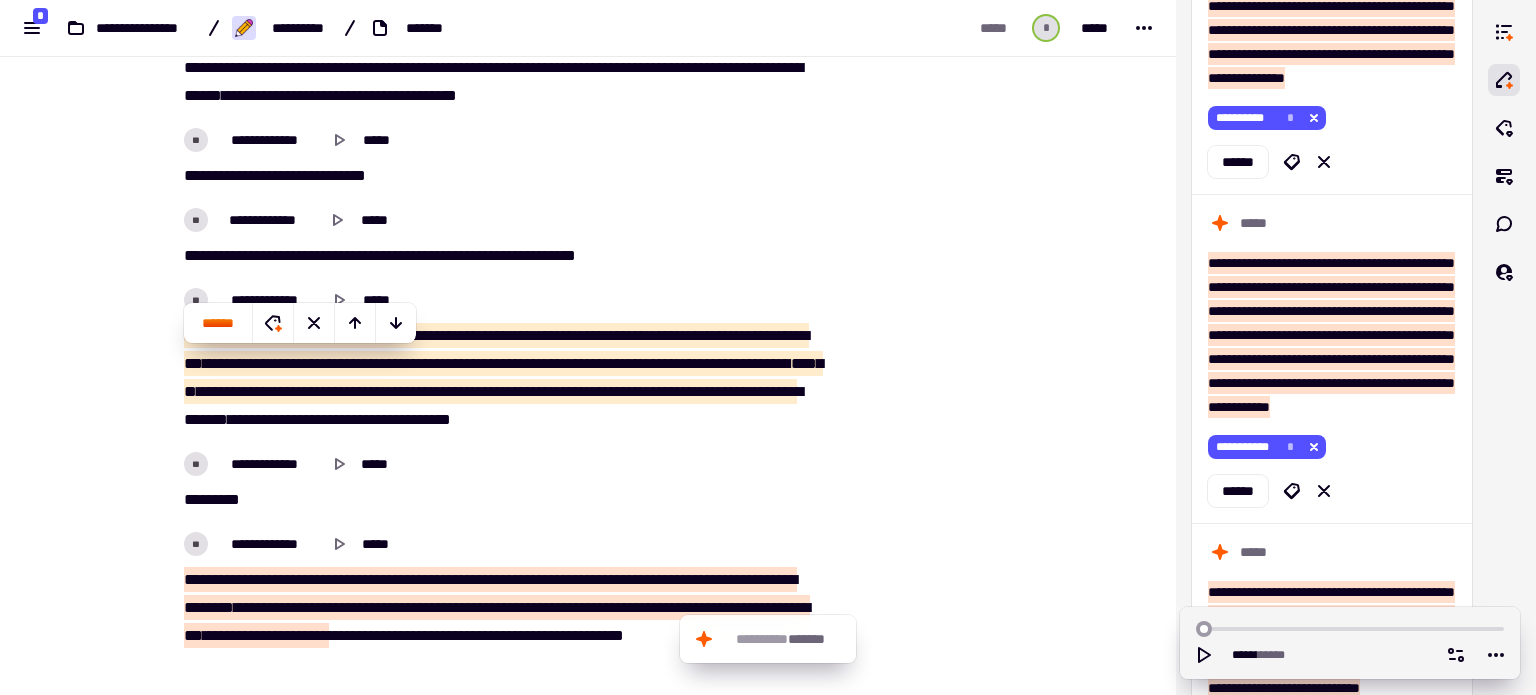 click on "**********" at bounding box center (588, 347) 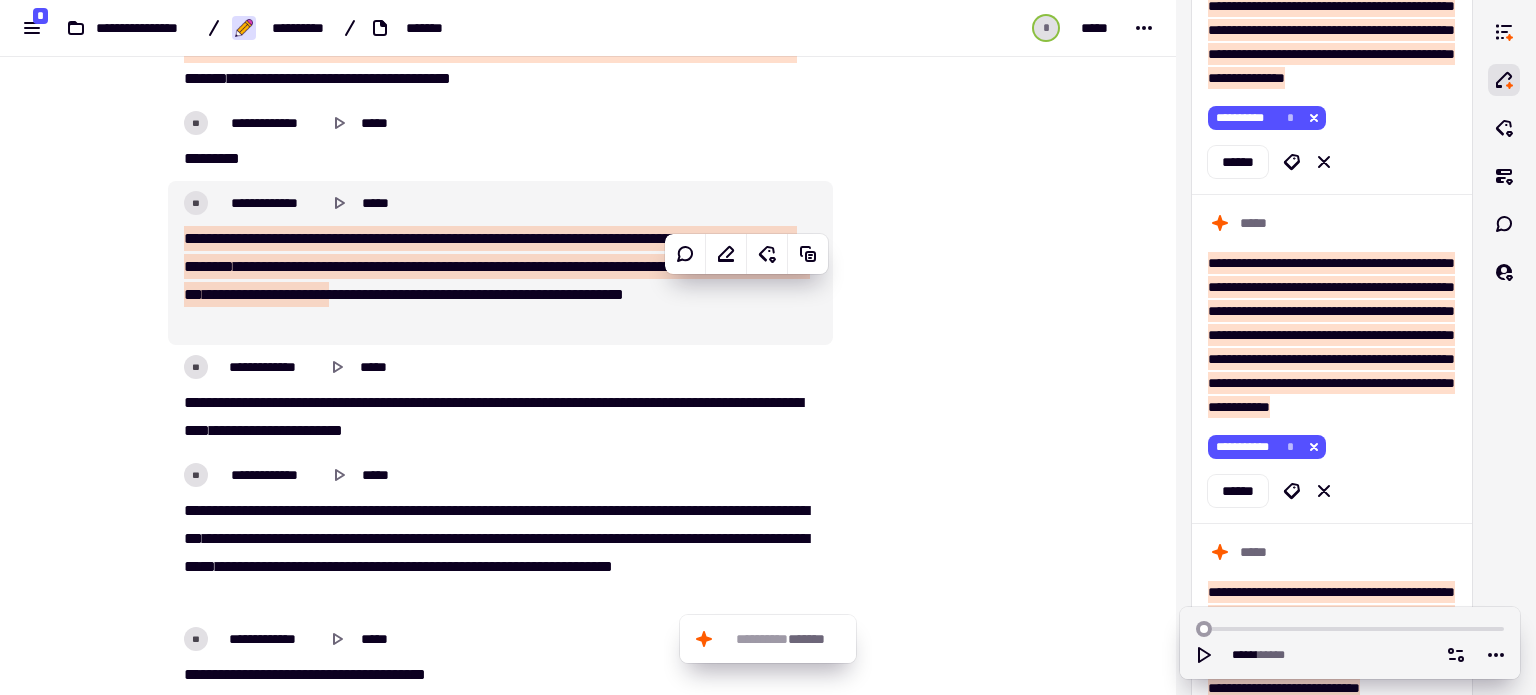 scroll, scrollTop: 5972, scrollLeft: 0, axis: vertical 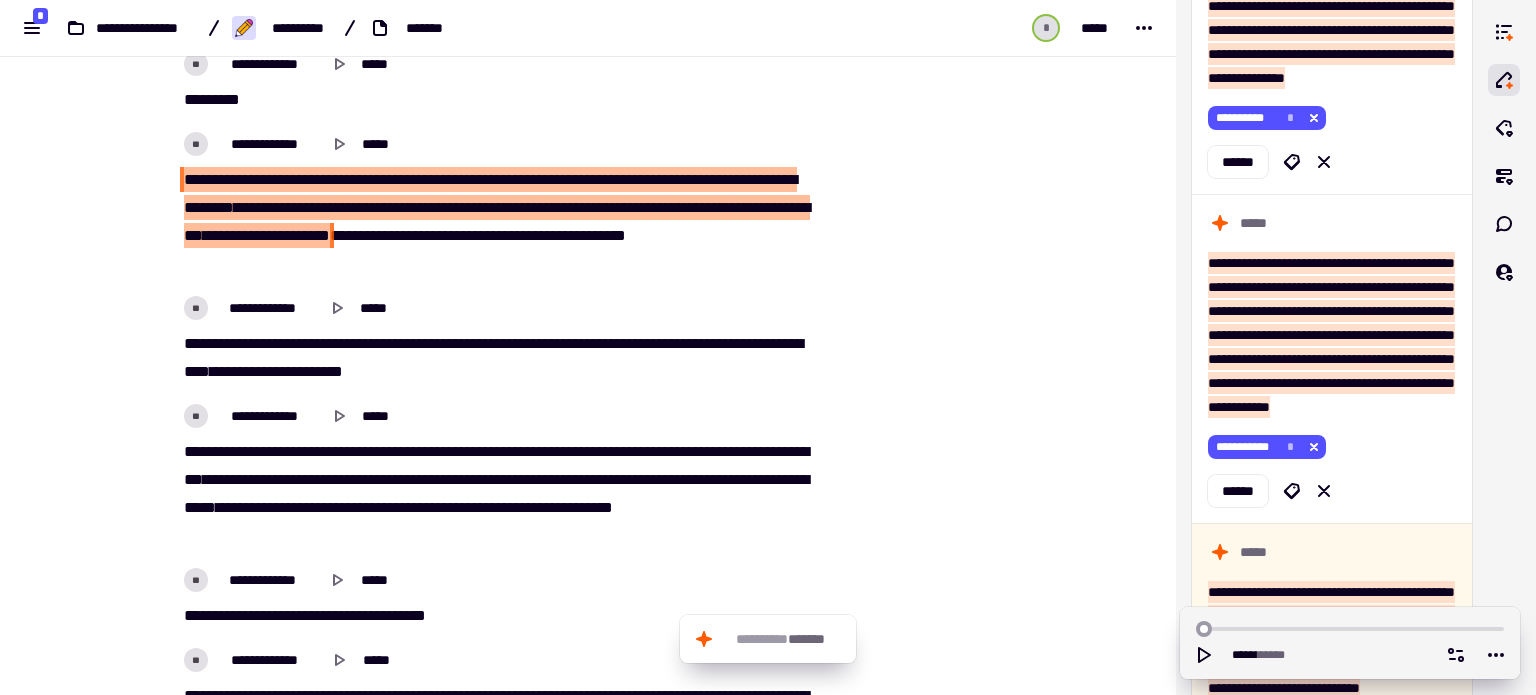 drag, startPoint x: 178, startPoint y: 207, endPoint x: 241, endPoint y: 217, distance: 63.788715 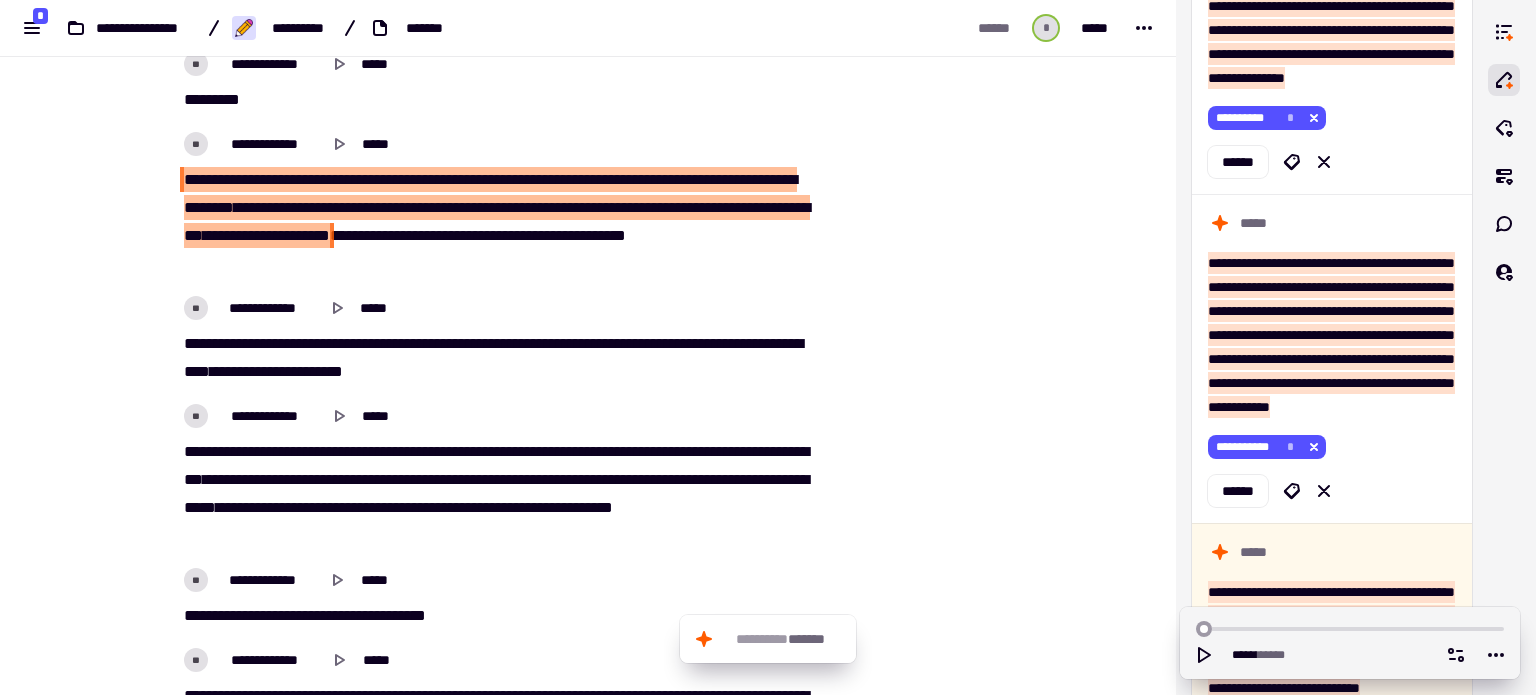 click on "********" at bounding box center [208, 179] 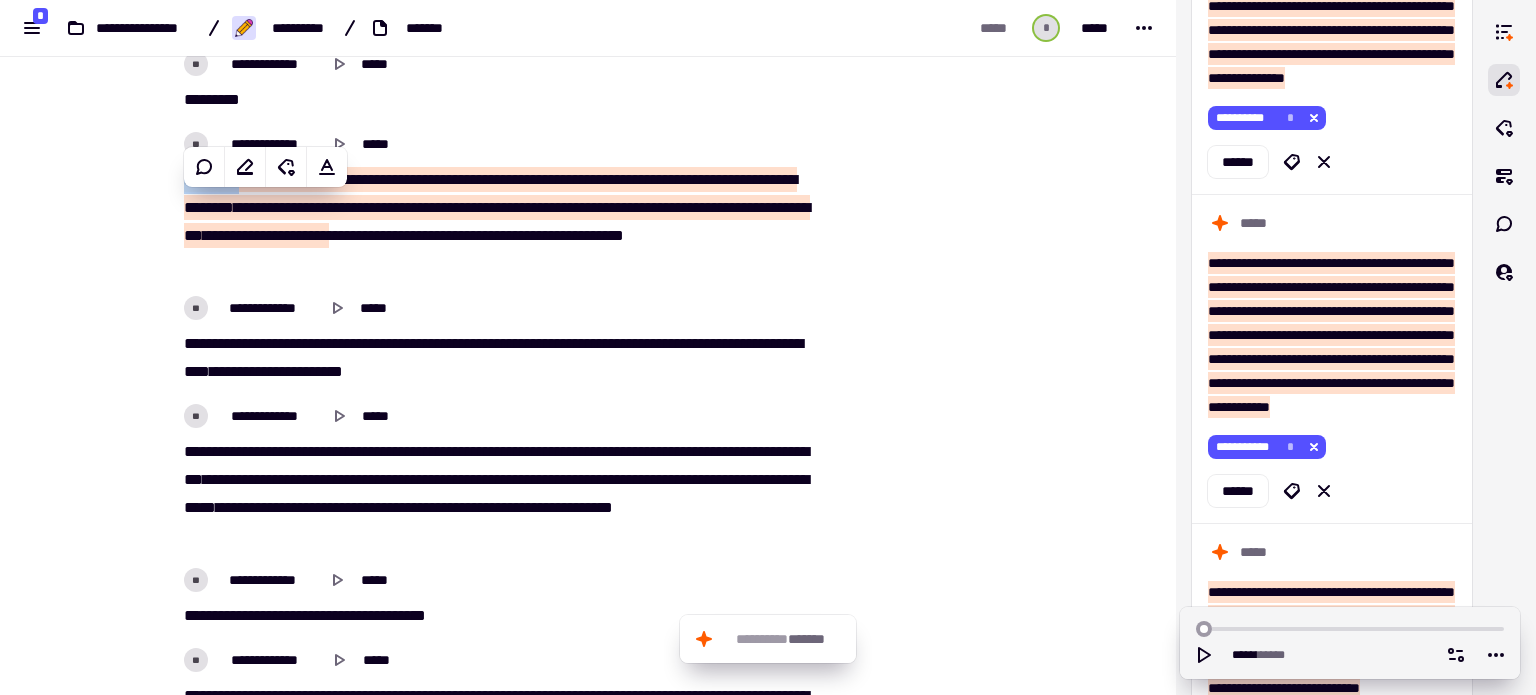 click on "********" at bounding box center [208, 179] 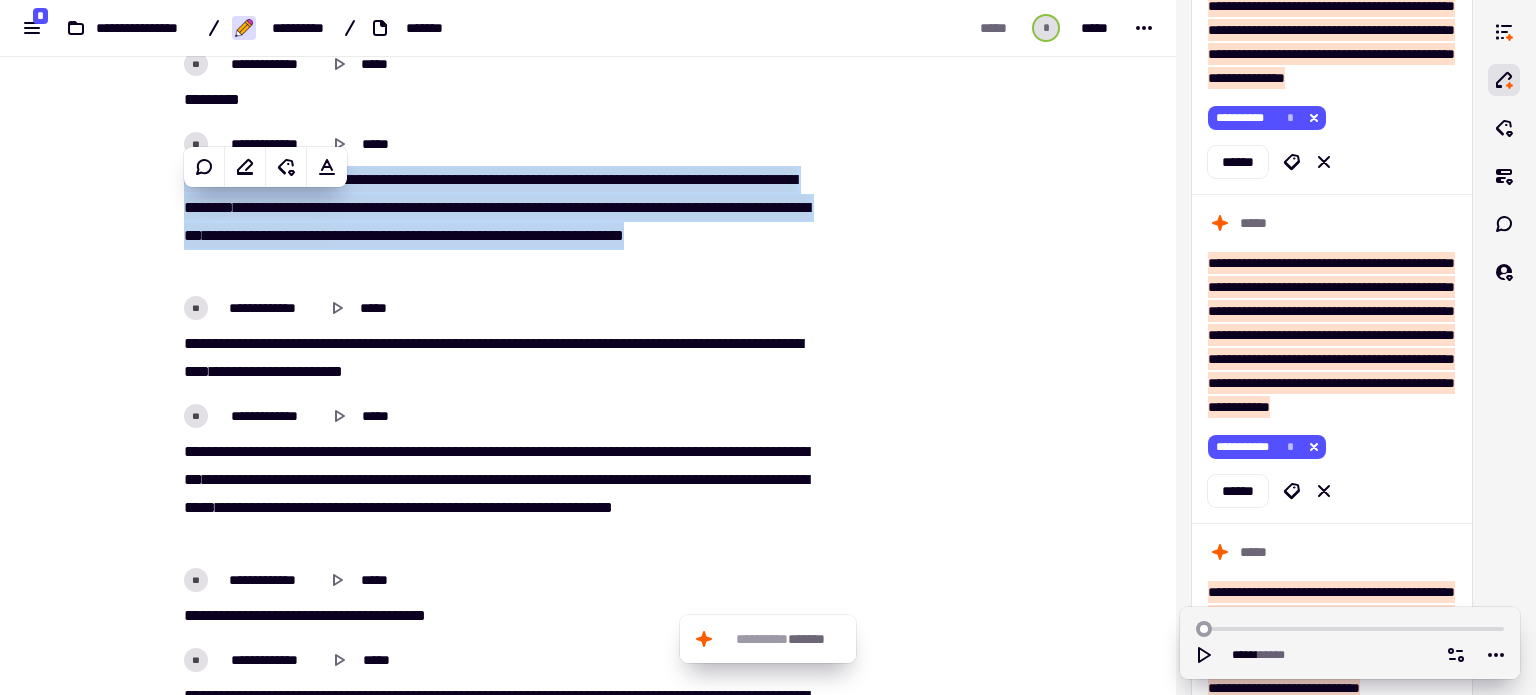 click on "********" at bounding box center [208, 179] 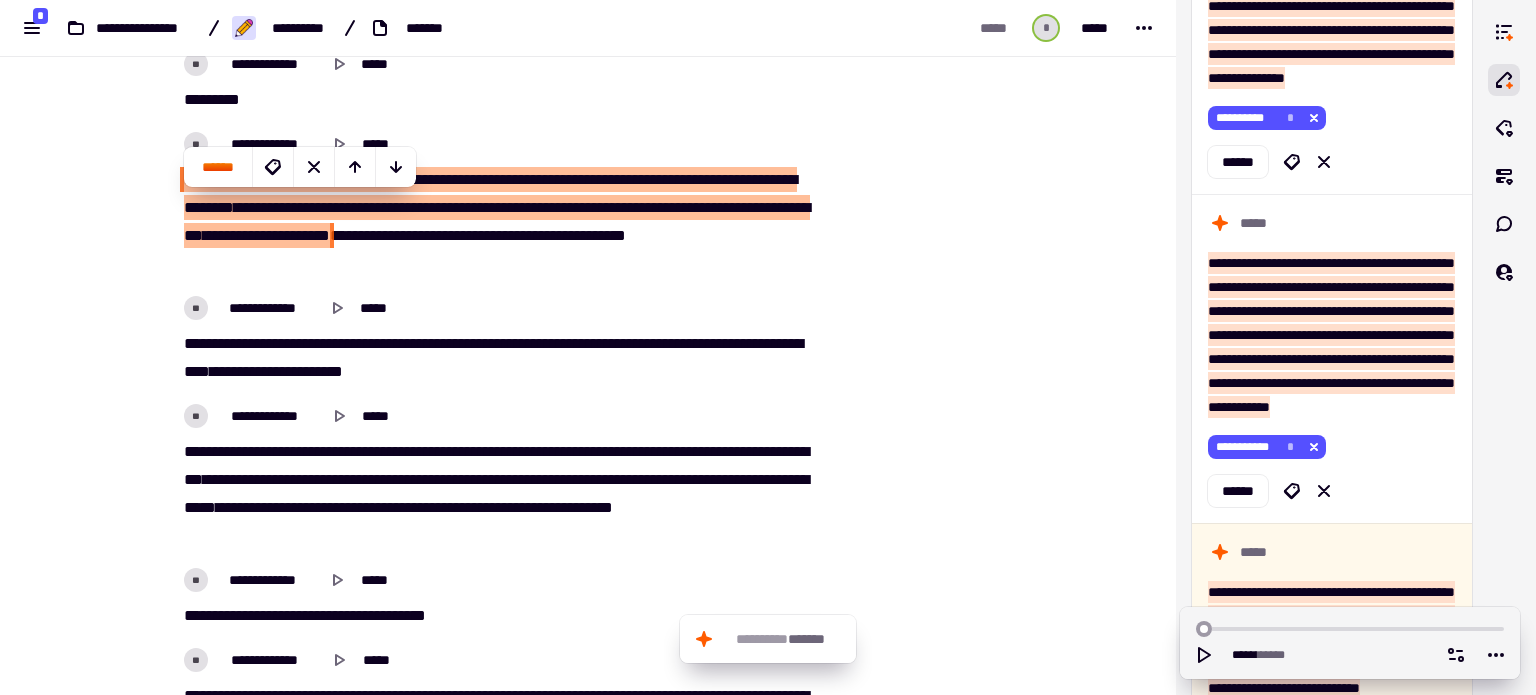 click on "********" at bounding box center (208, 179) 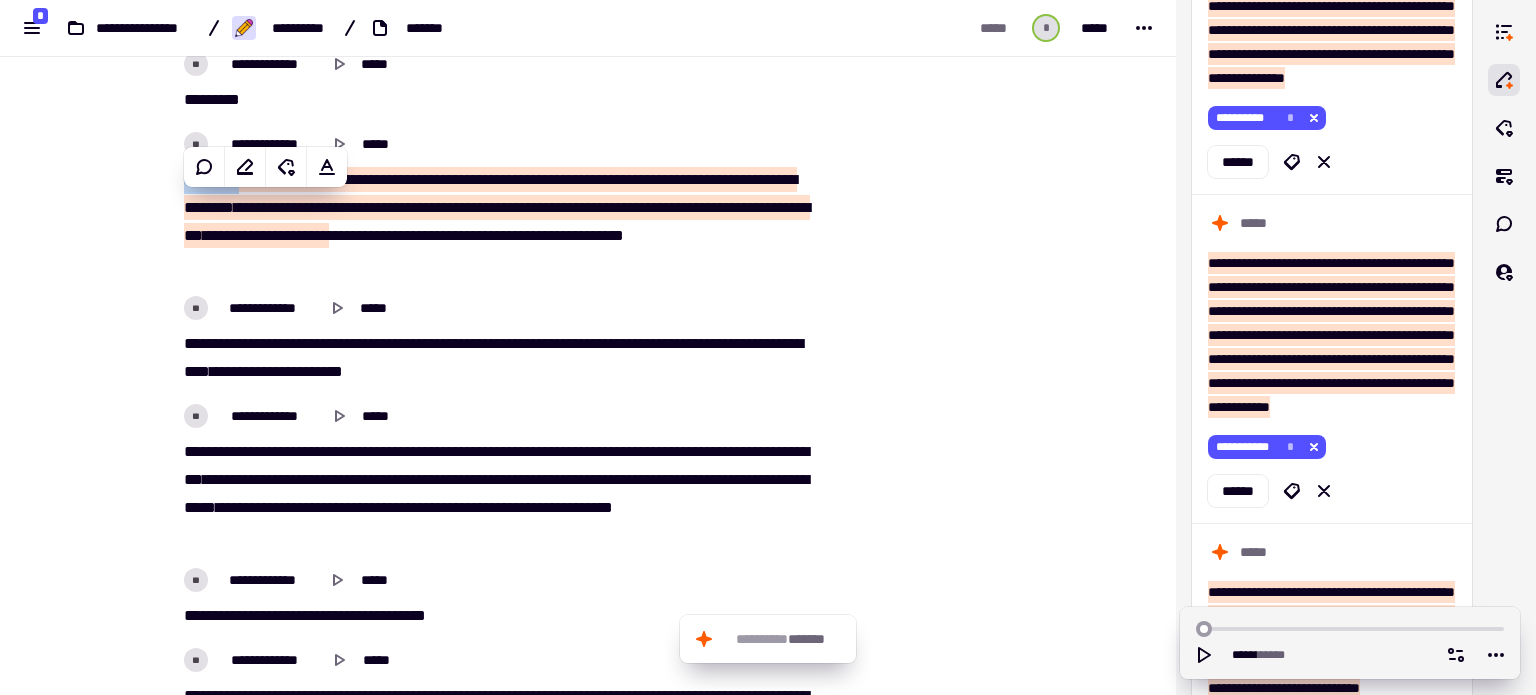 click on "********" at bounding box center [208, 179] 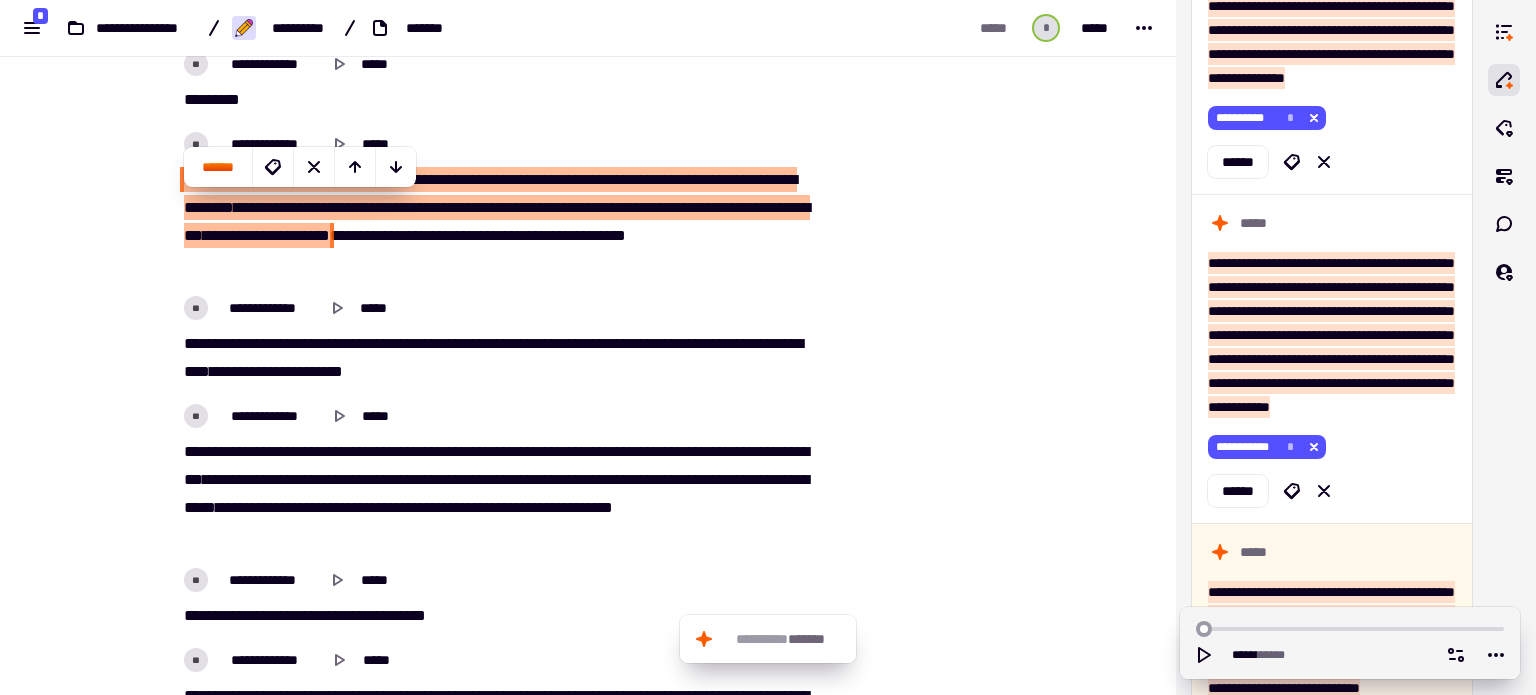 drag, startPoint x: 158, startPoint y: 263, endPoint x: 164, endPoint y: 254, distance: 10.816654 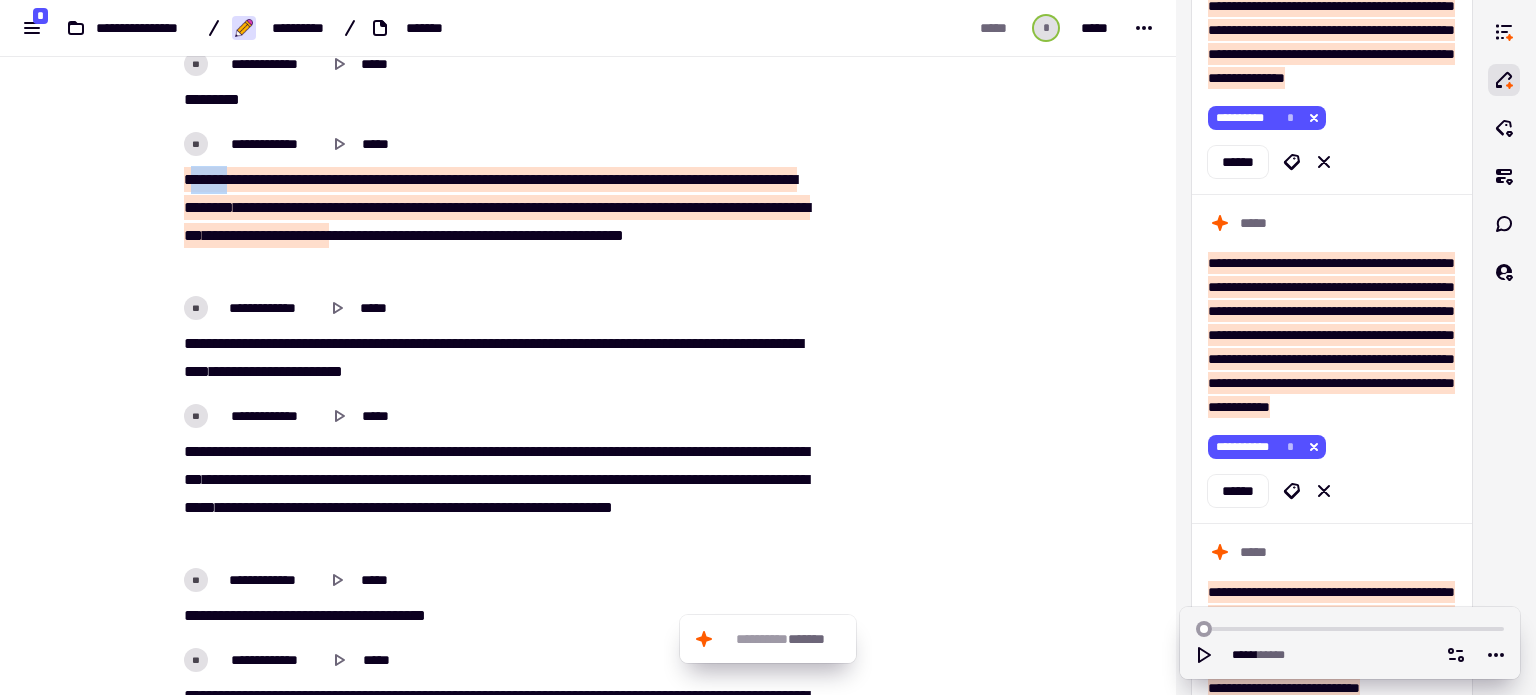 drag, startPoint x: 180, startPoint y: 205, endPoint x: 222, endPoint y: 213, distance: 42.755116 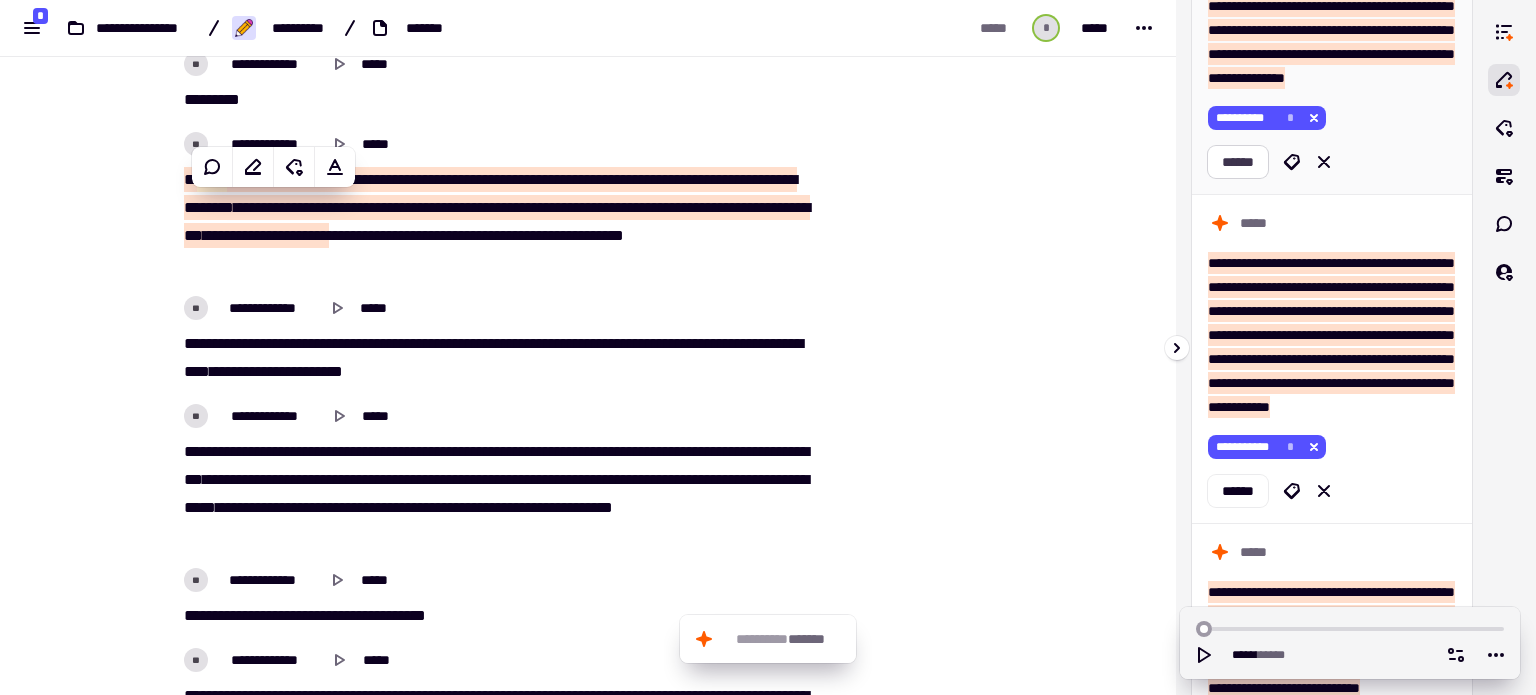 click on "******" 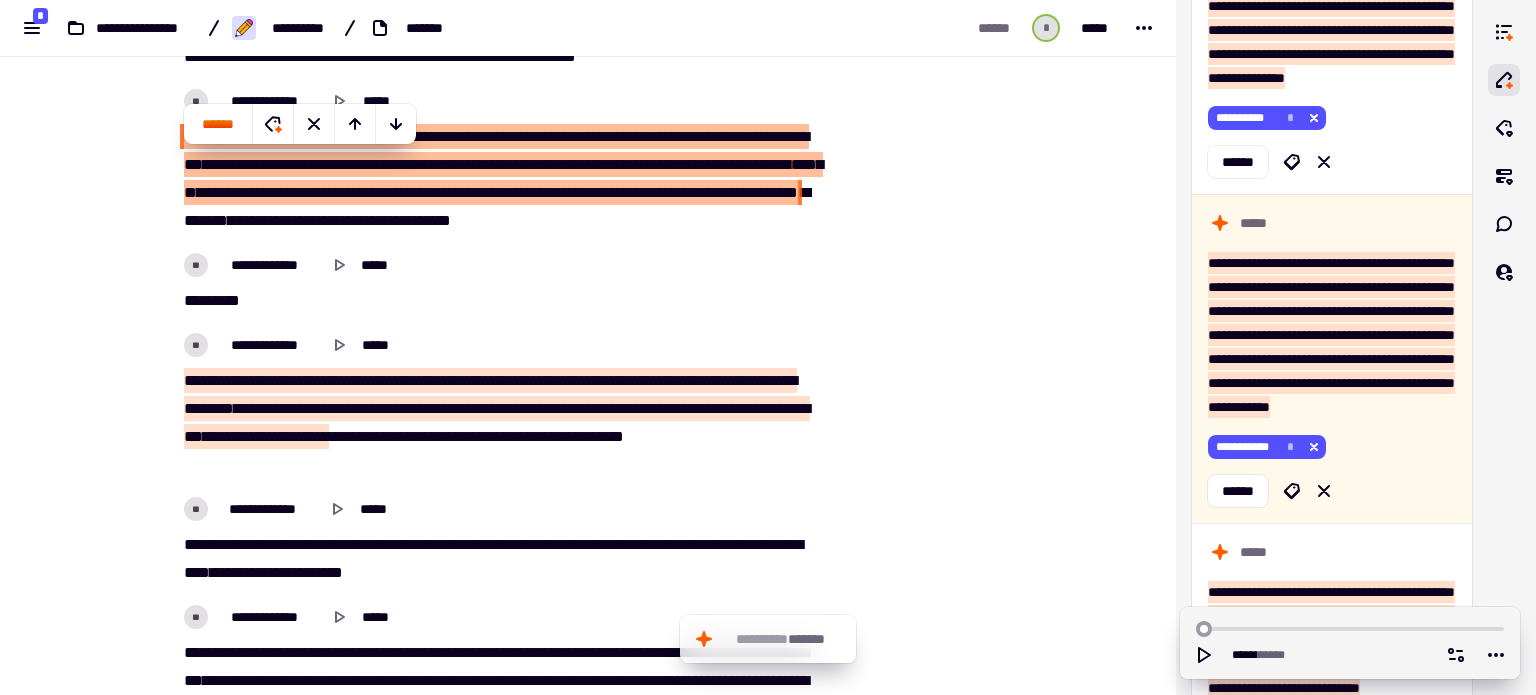 scroll, scrollTop: 5772, scrollLeft: 0, axis: vertical 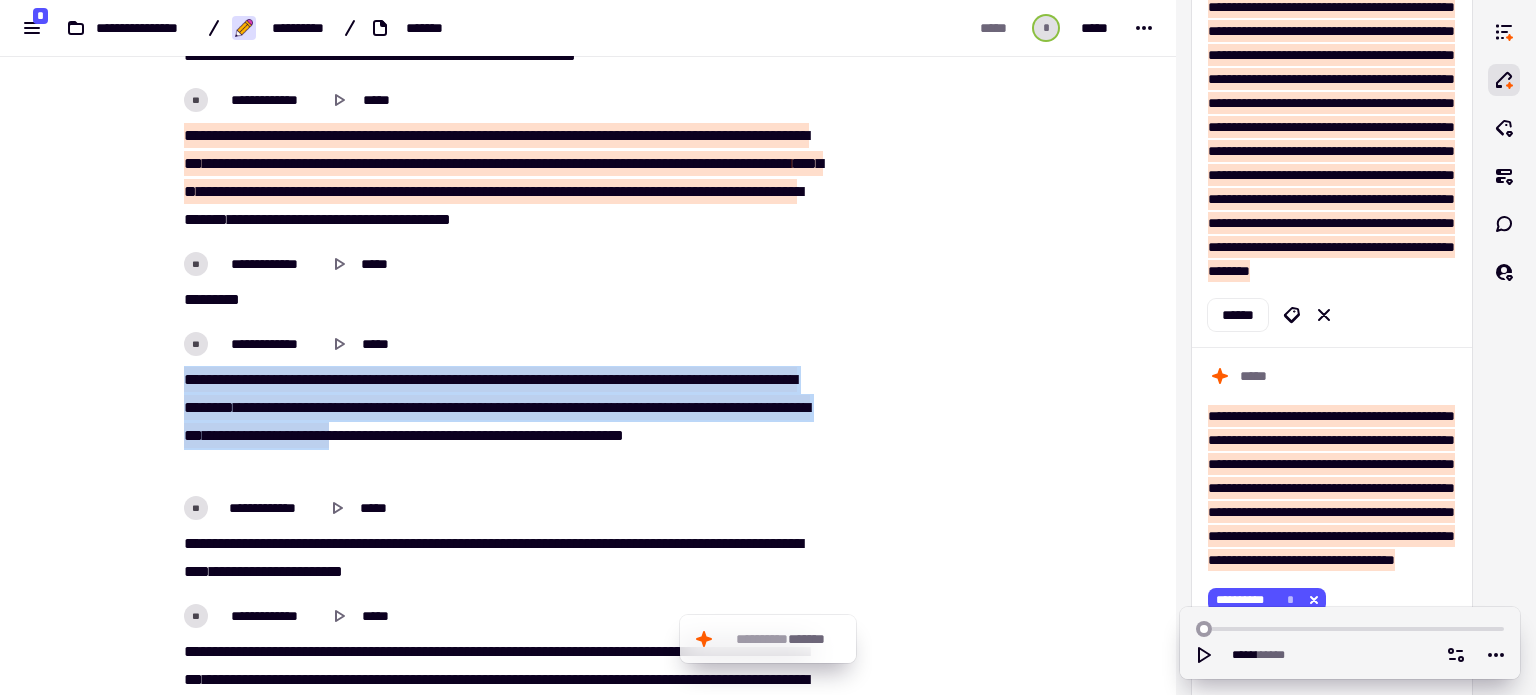 drag, startPoint x: 177, startPoint y: 407, endPoint x: 560, endPoint y: 465, distance: 387.36676 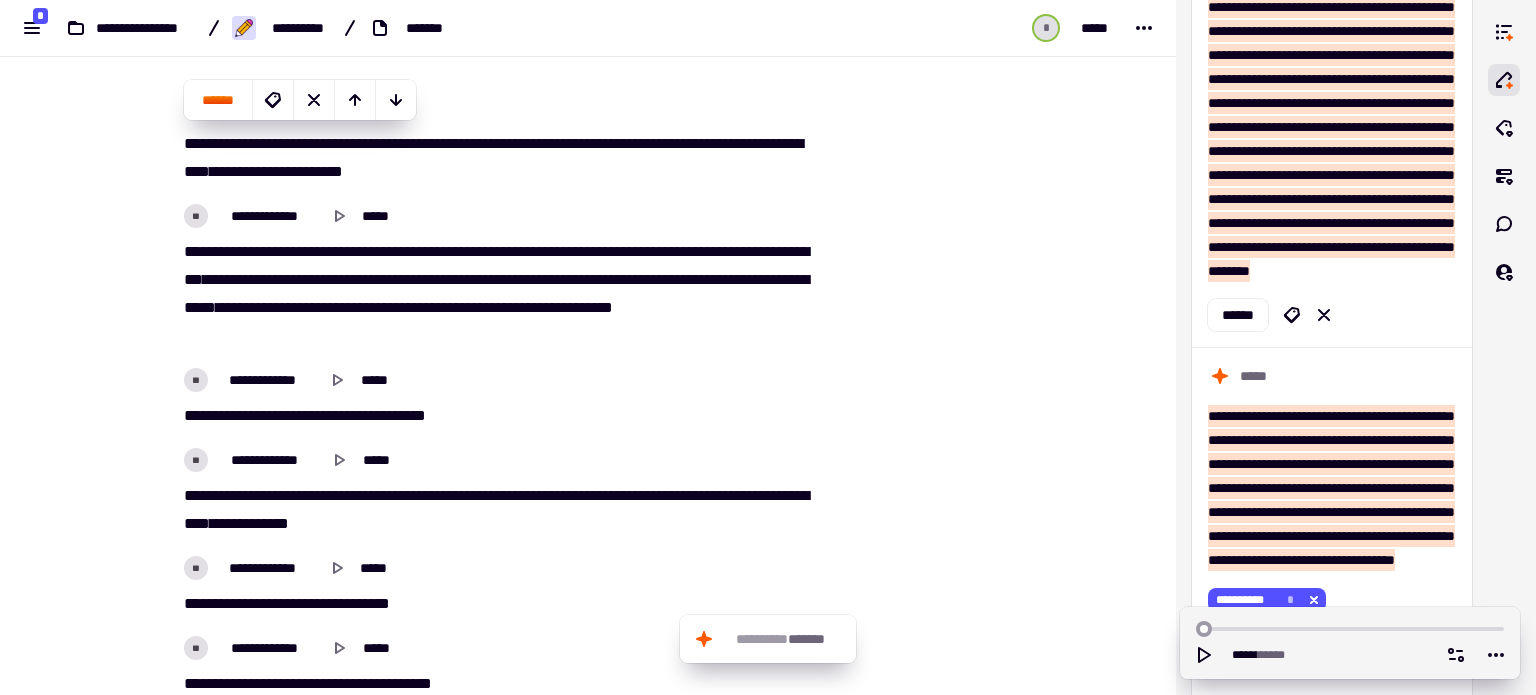 click on "**********" at bounding box center (588, -651) 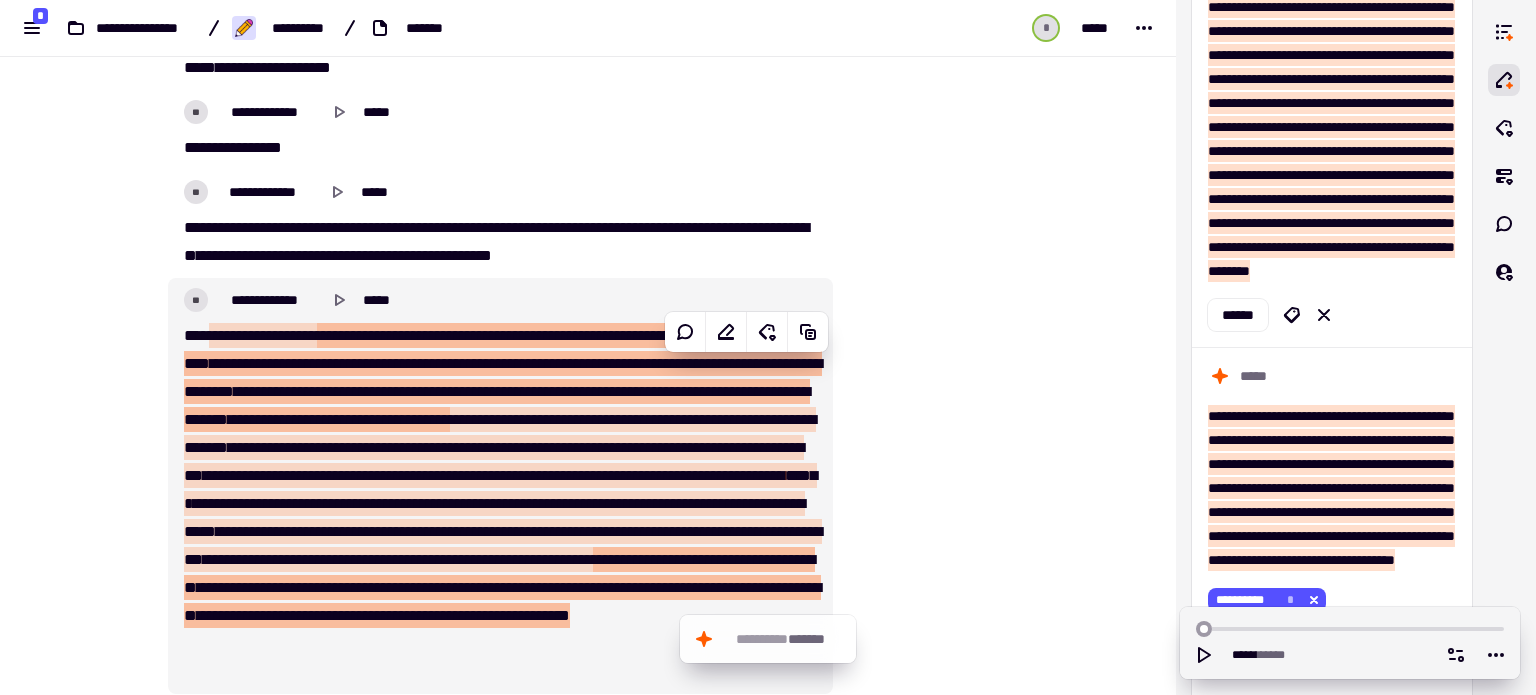 scroll, scrollTop: 7372, scrollLeft: 0, axis: vertical 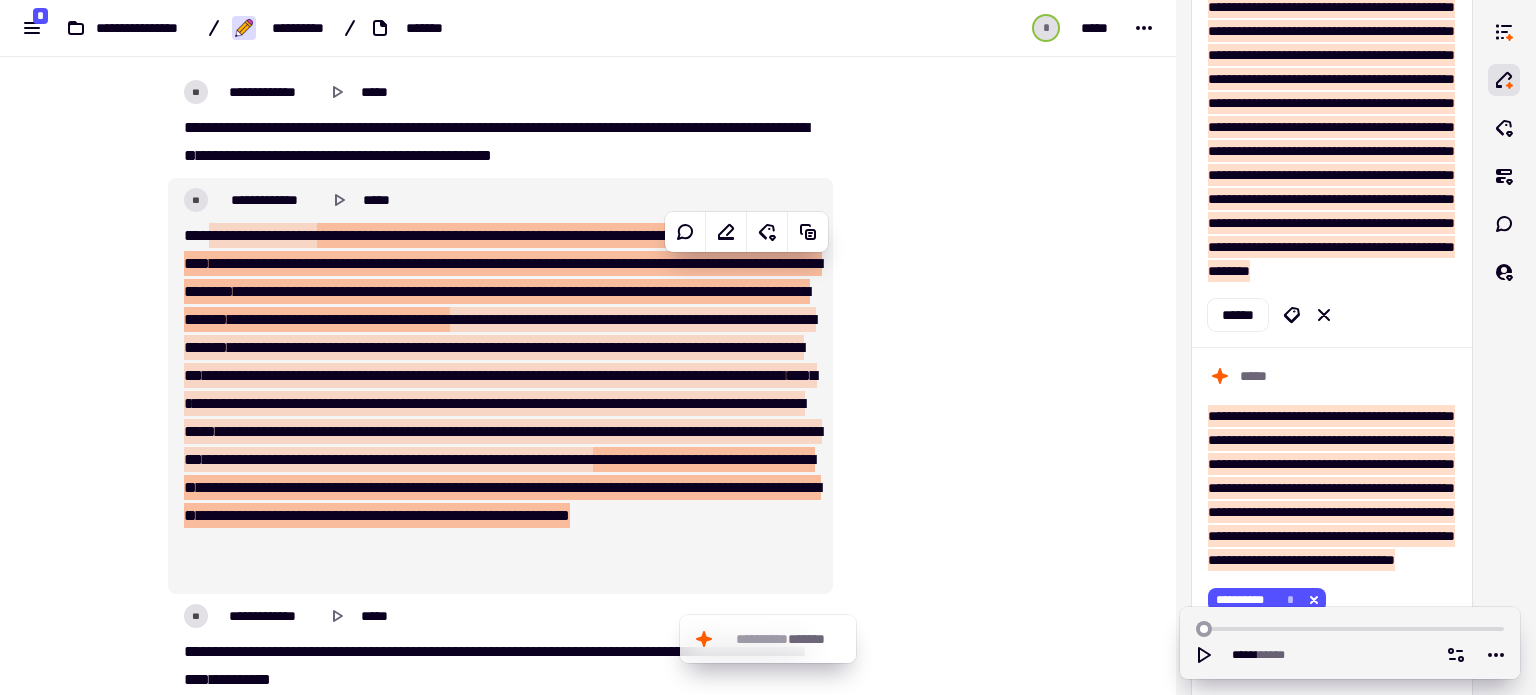 click on "***" at bounding box center [225, 263] 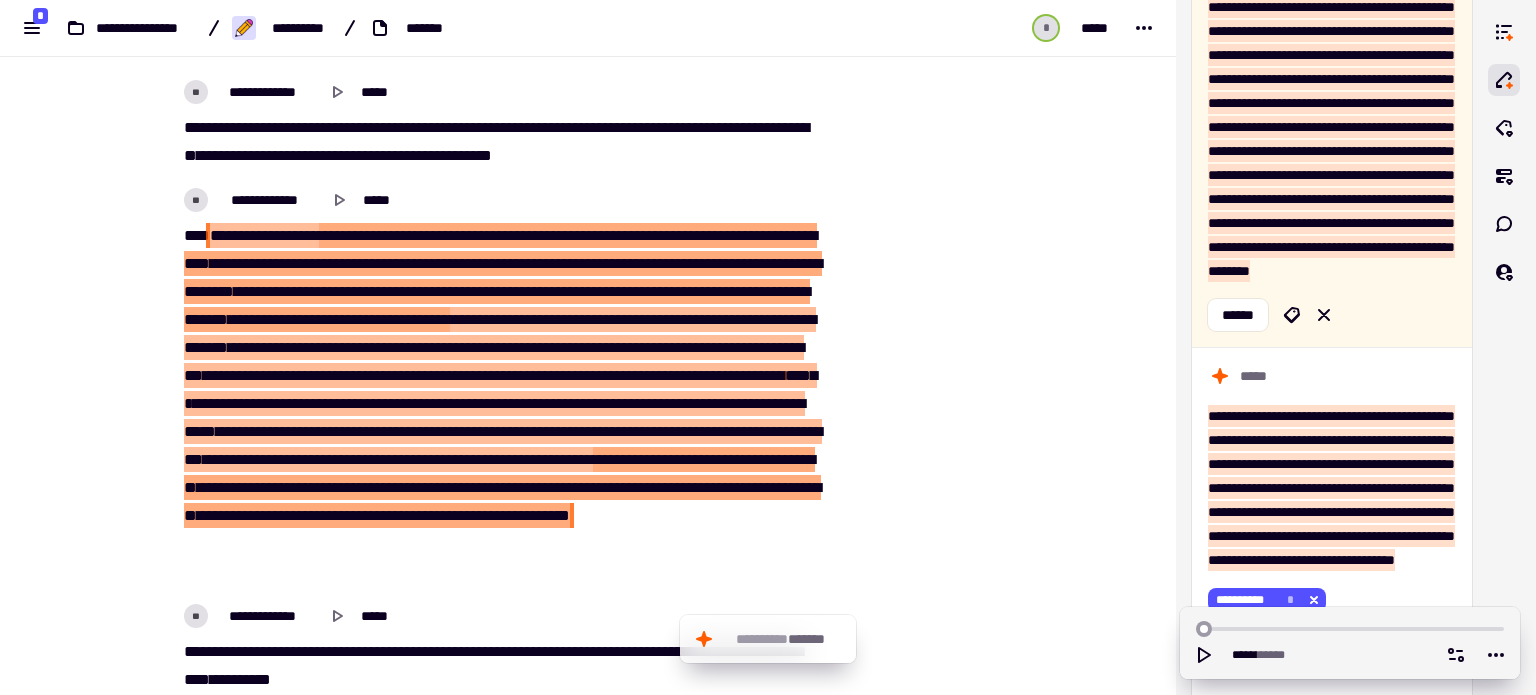drag, startPoint x: 300, startPoint y: 271, endPoint x: 215, endPoint y: 263, distance: 85.37564 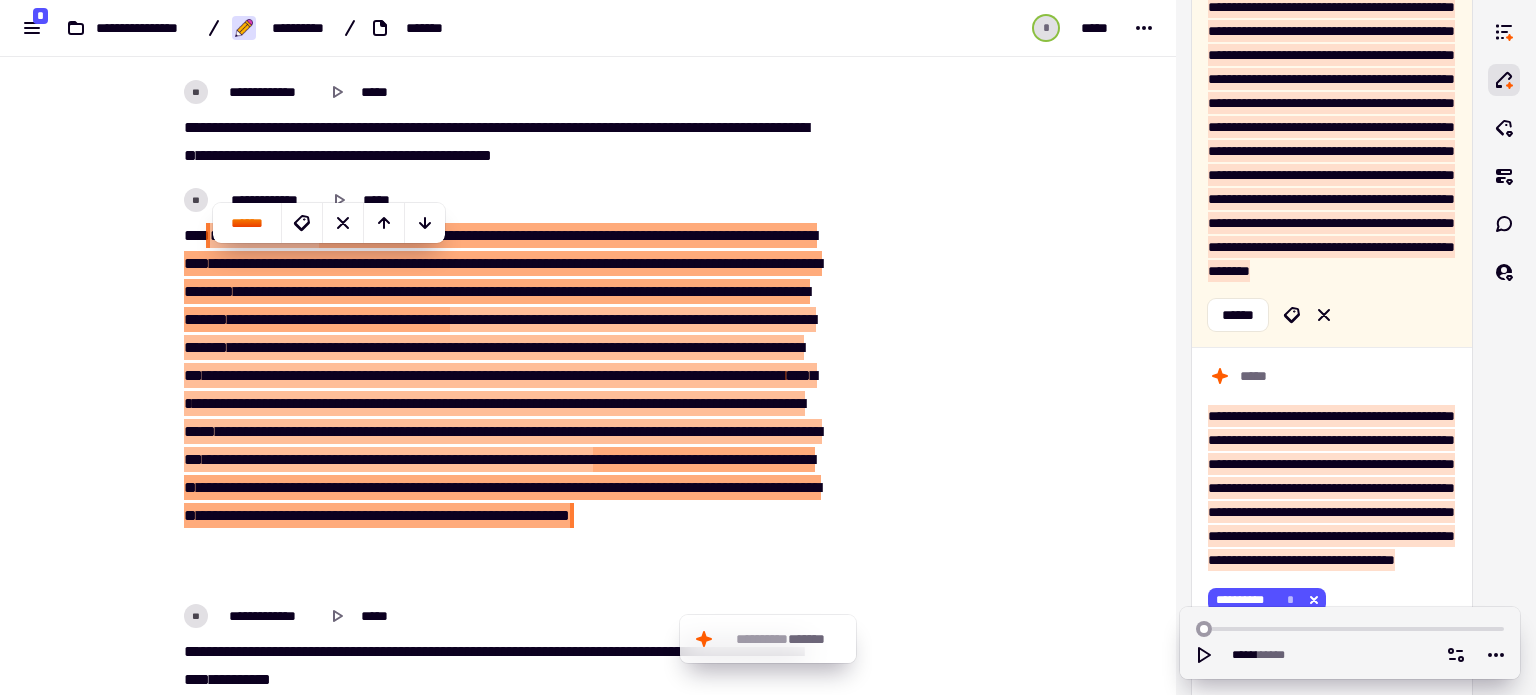 click on "******" at bounding box center [228, 235] 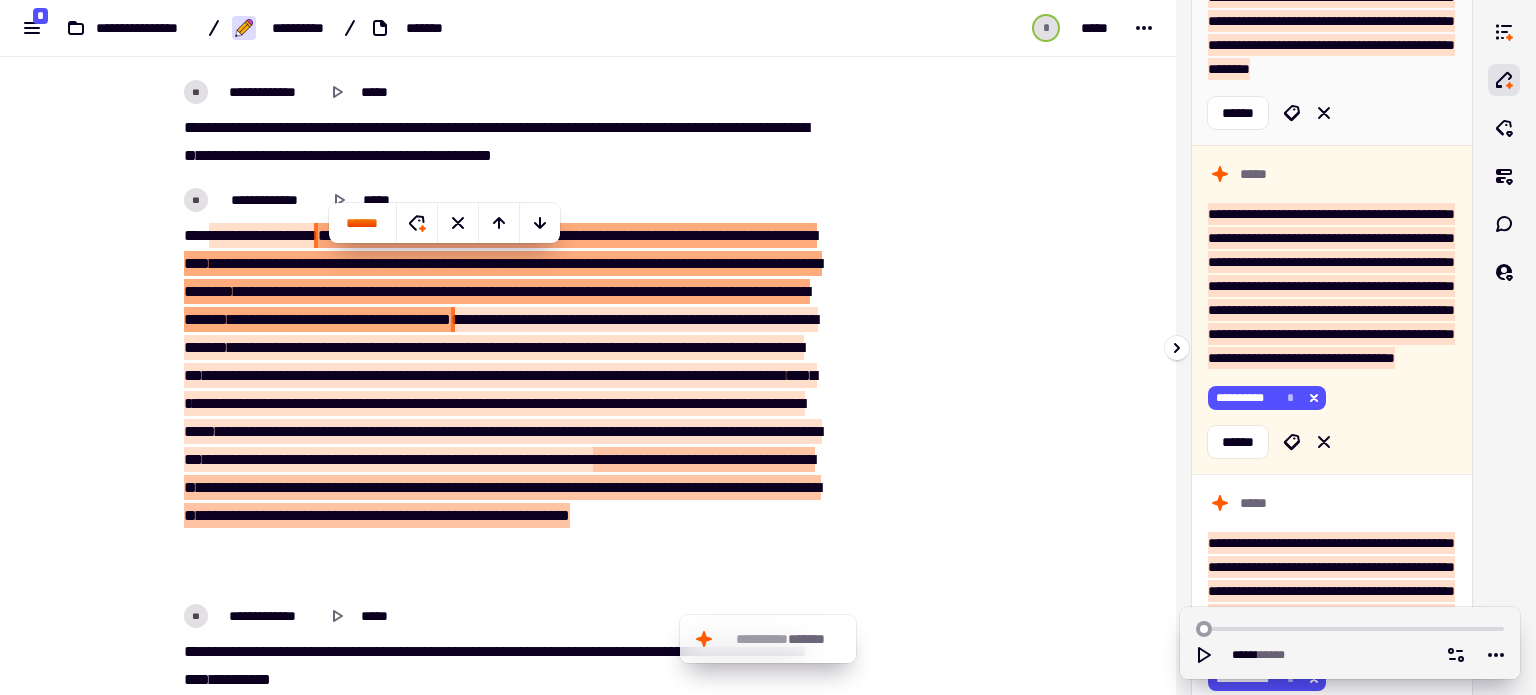 scroll, scrollTop: 2704, scrollLeft: 0, axis: vertical 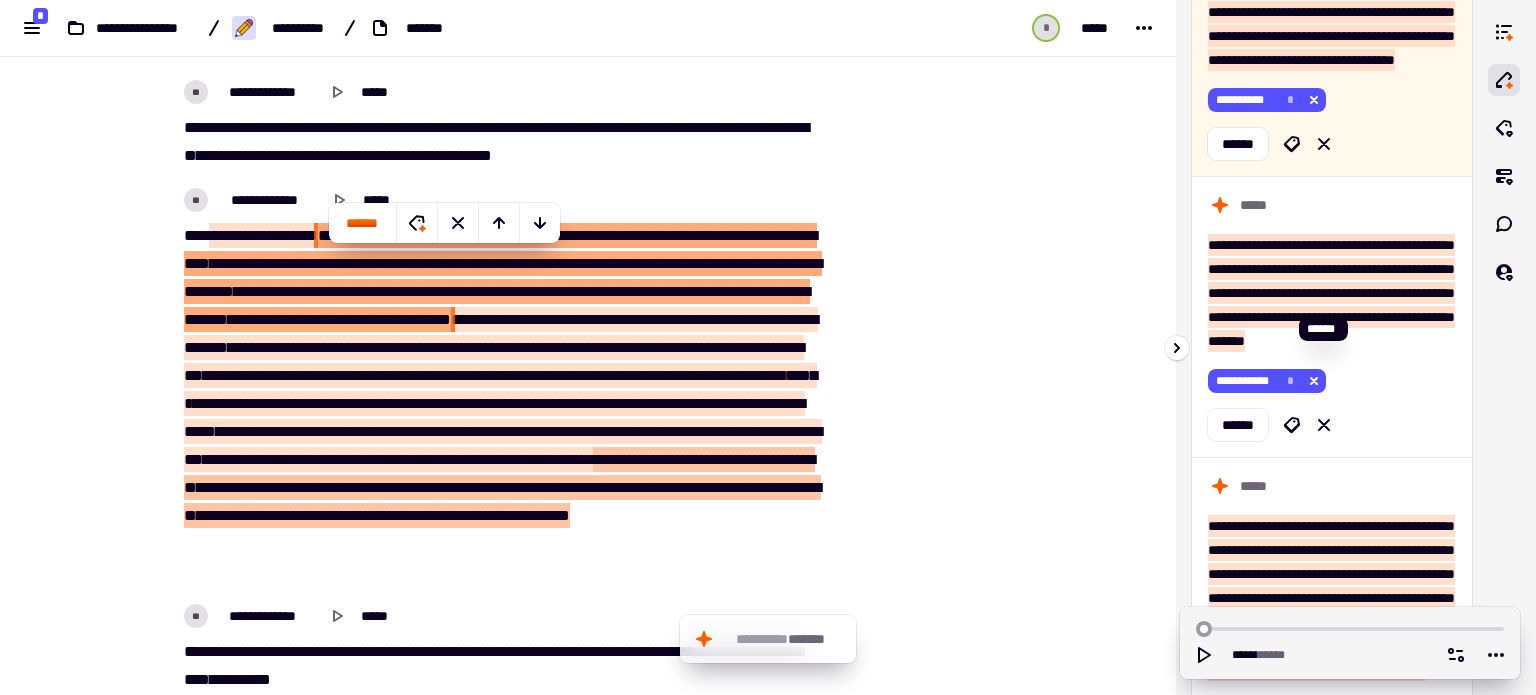 click 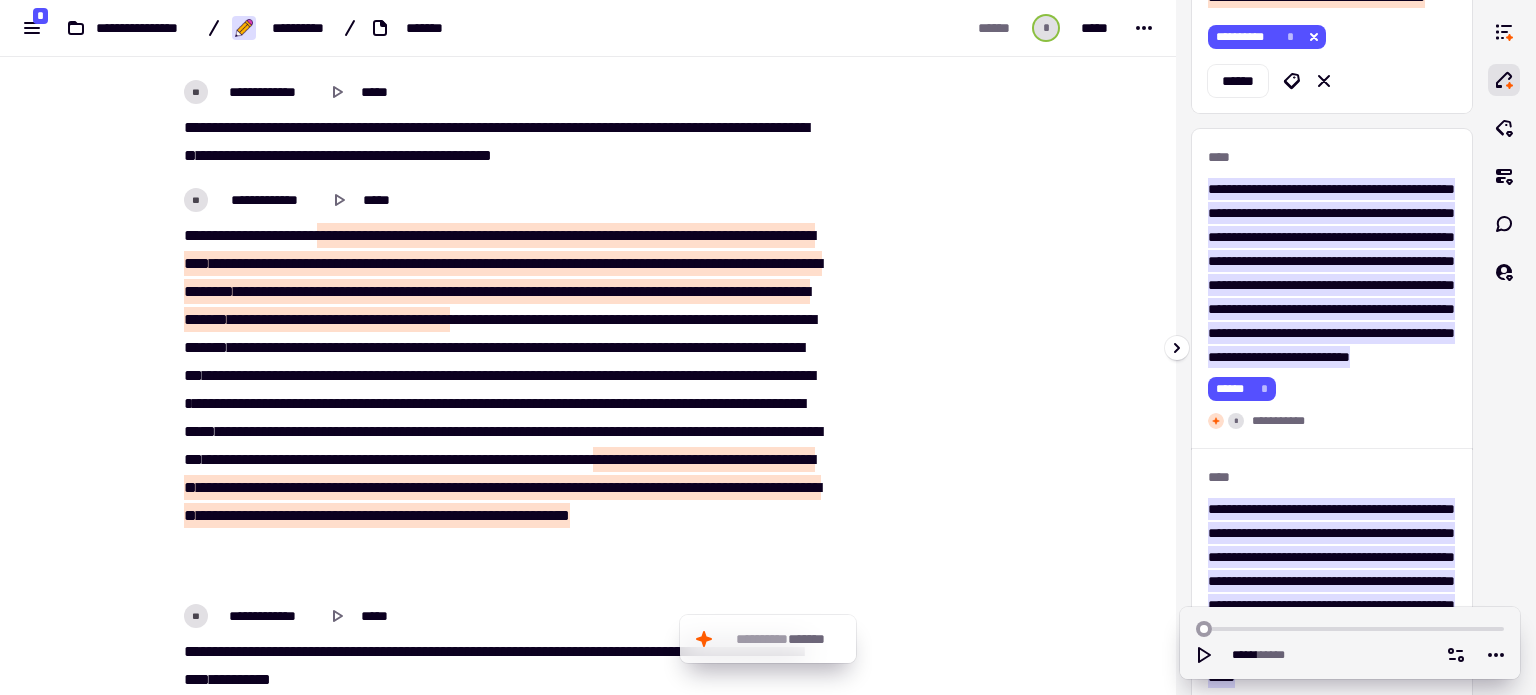 scroll, scrollTop: 1840, scrollLeft: 0, axis: vertical 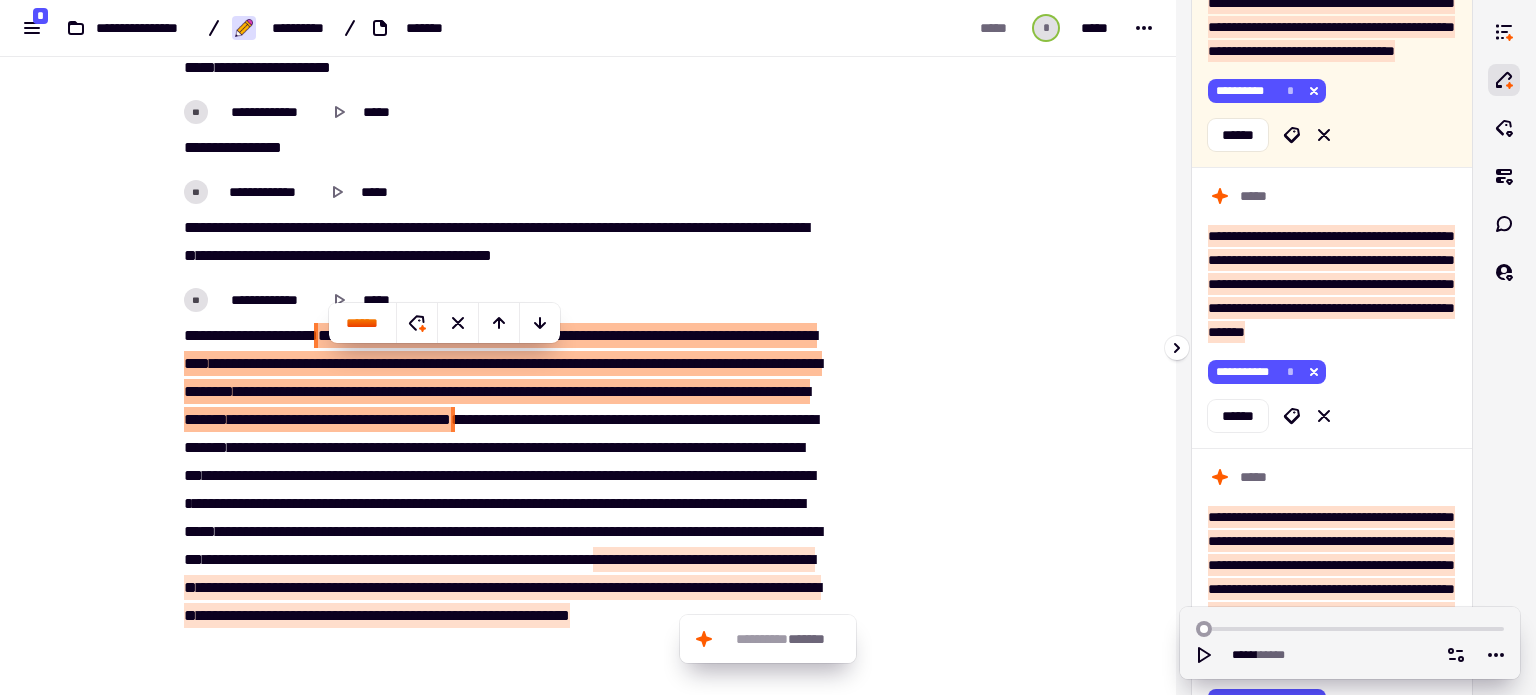 click on "******" 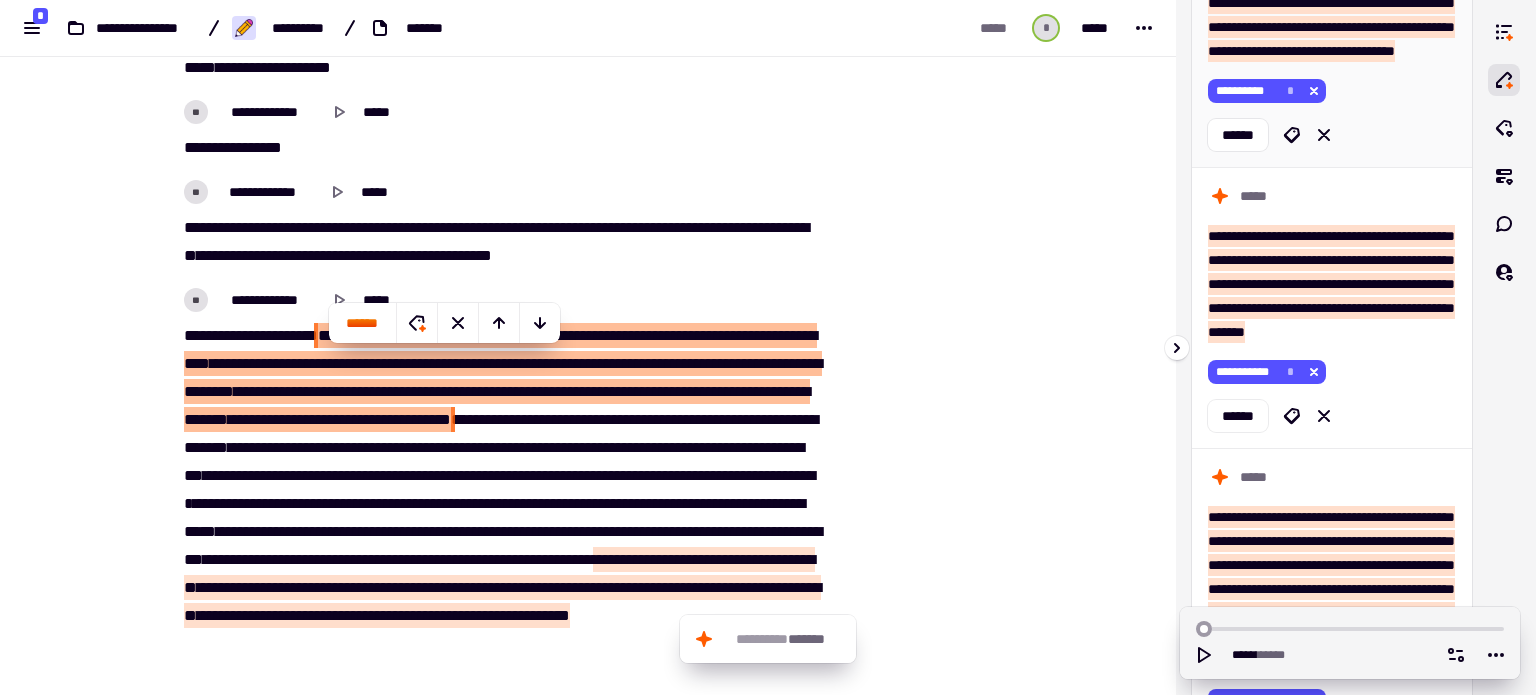 scroll, scrollTop: 1751, scrollLeft: 0, axis: vertical 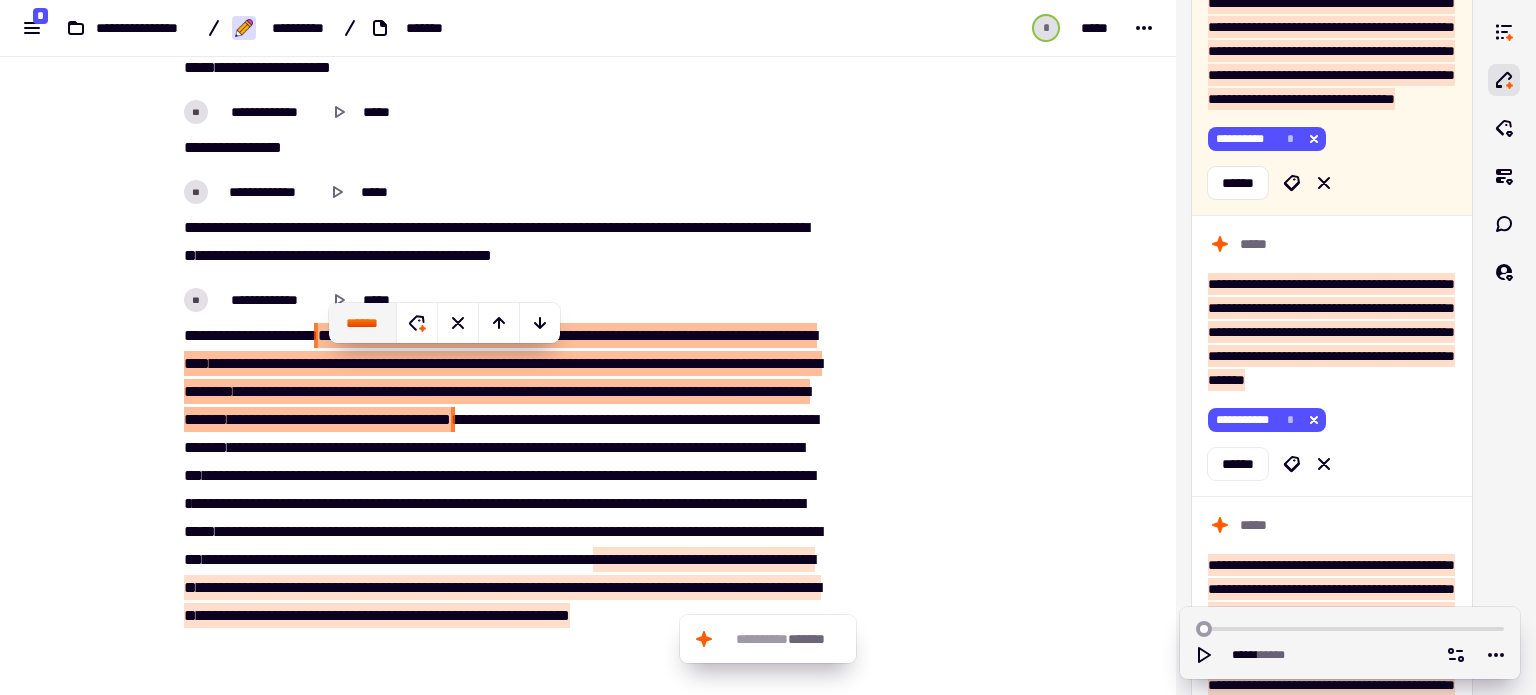 click on "******" 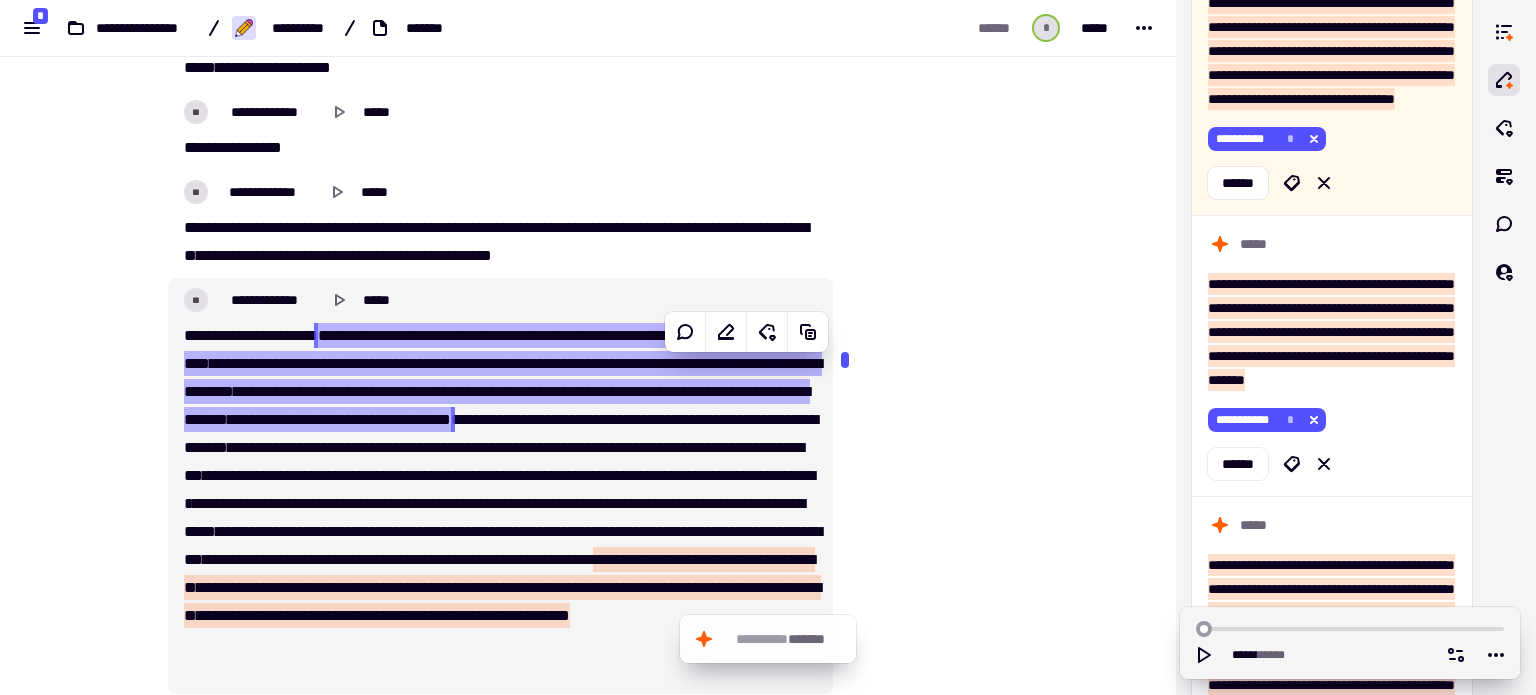 click on "**********" at bounding box center [500, 504] 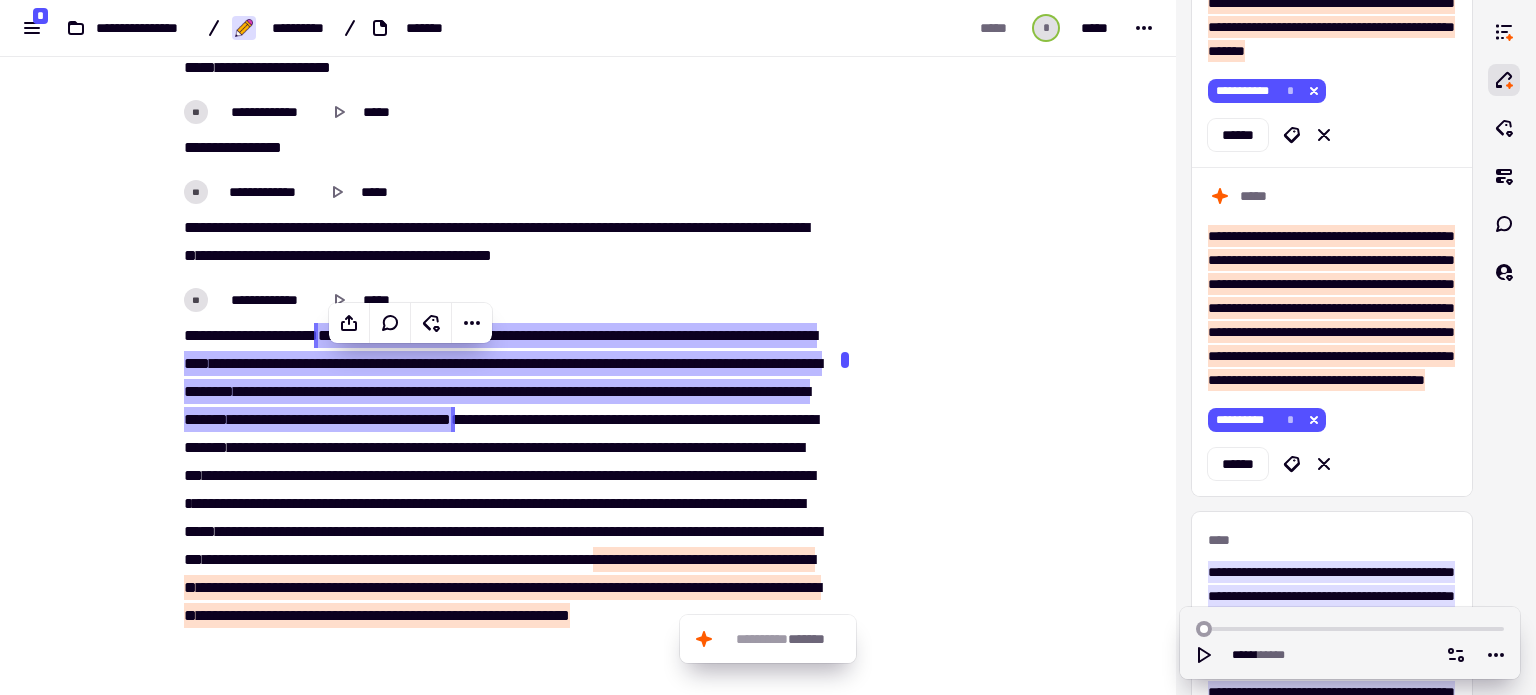click on "**********" at bounding box center (588, 347) 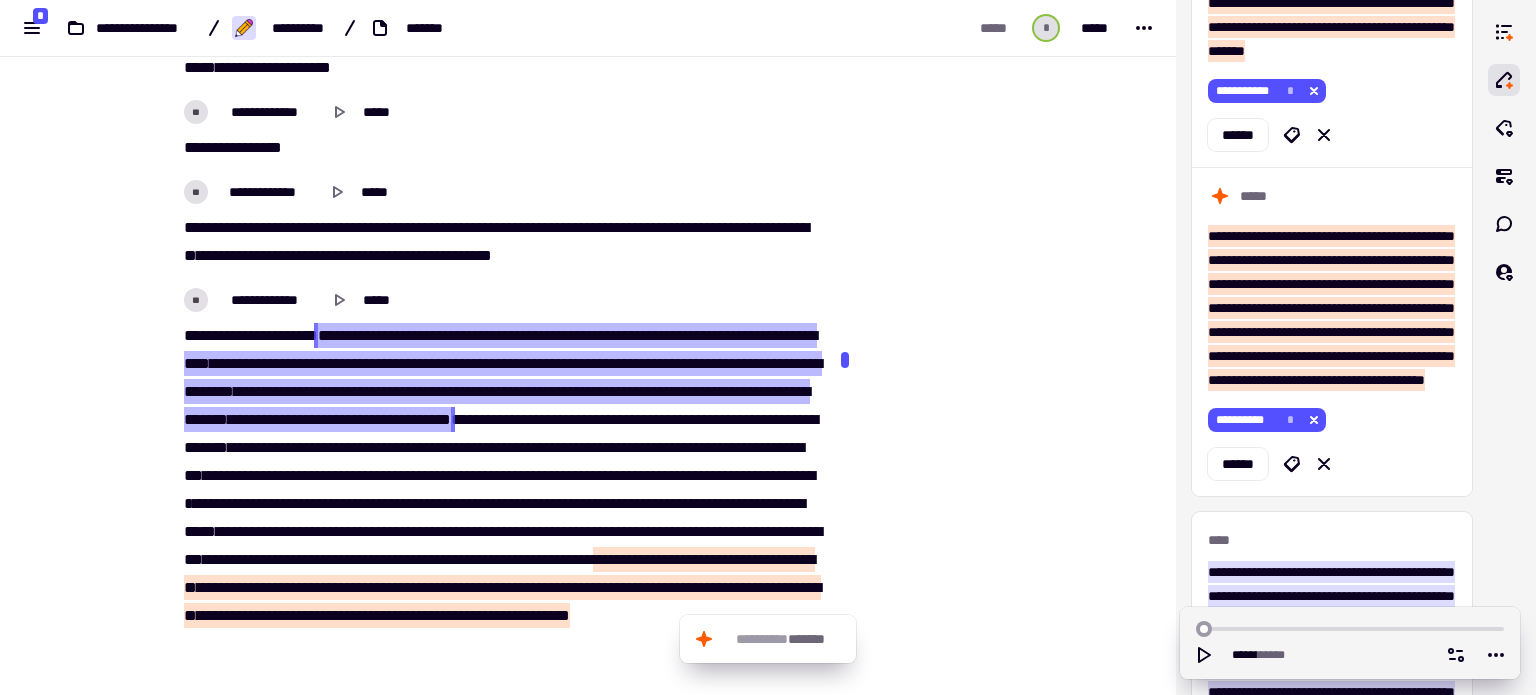 click on "****" at bounding box center [330, 335] 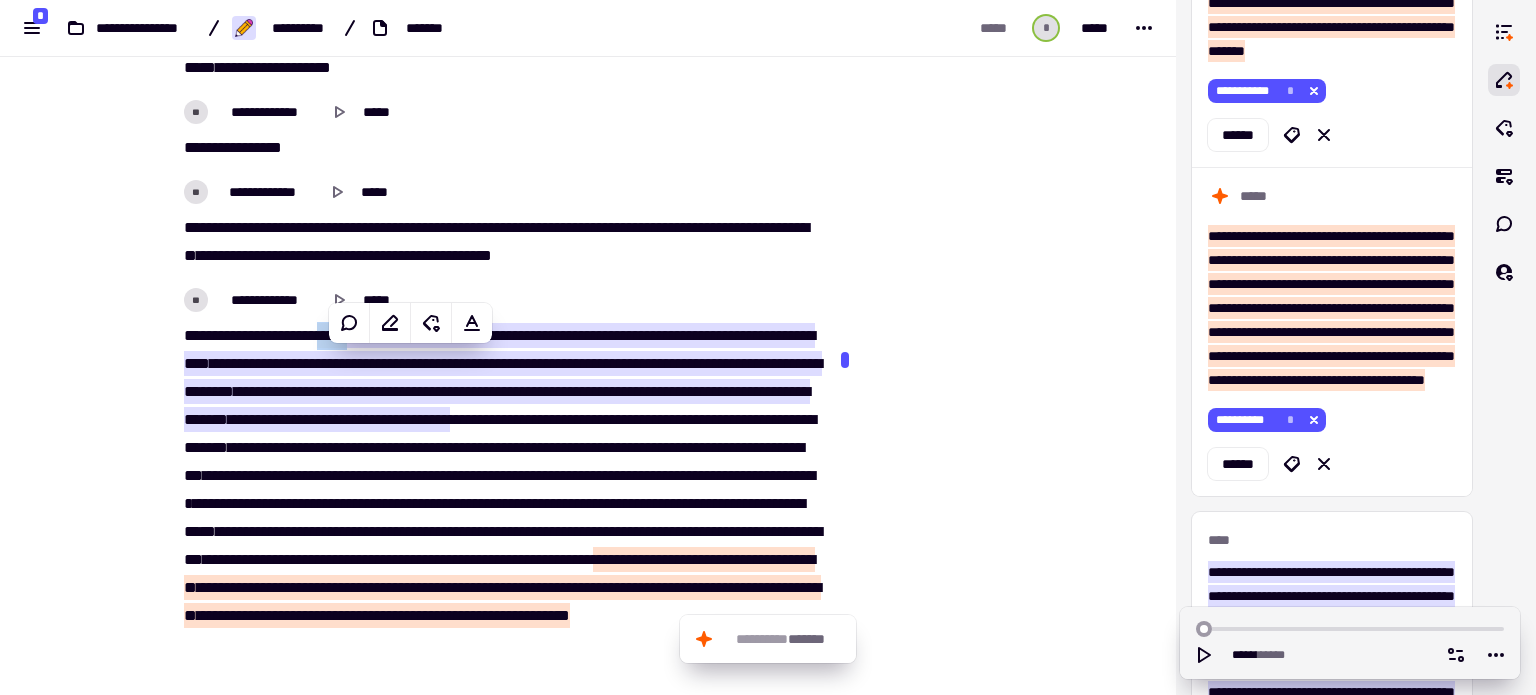 click on "****" at bounding box center (329, 335) 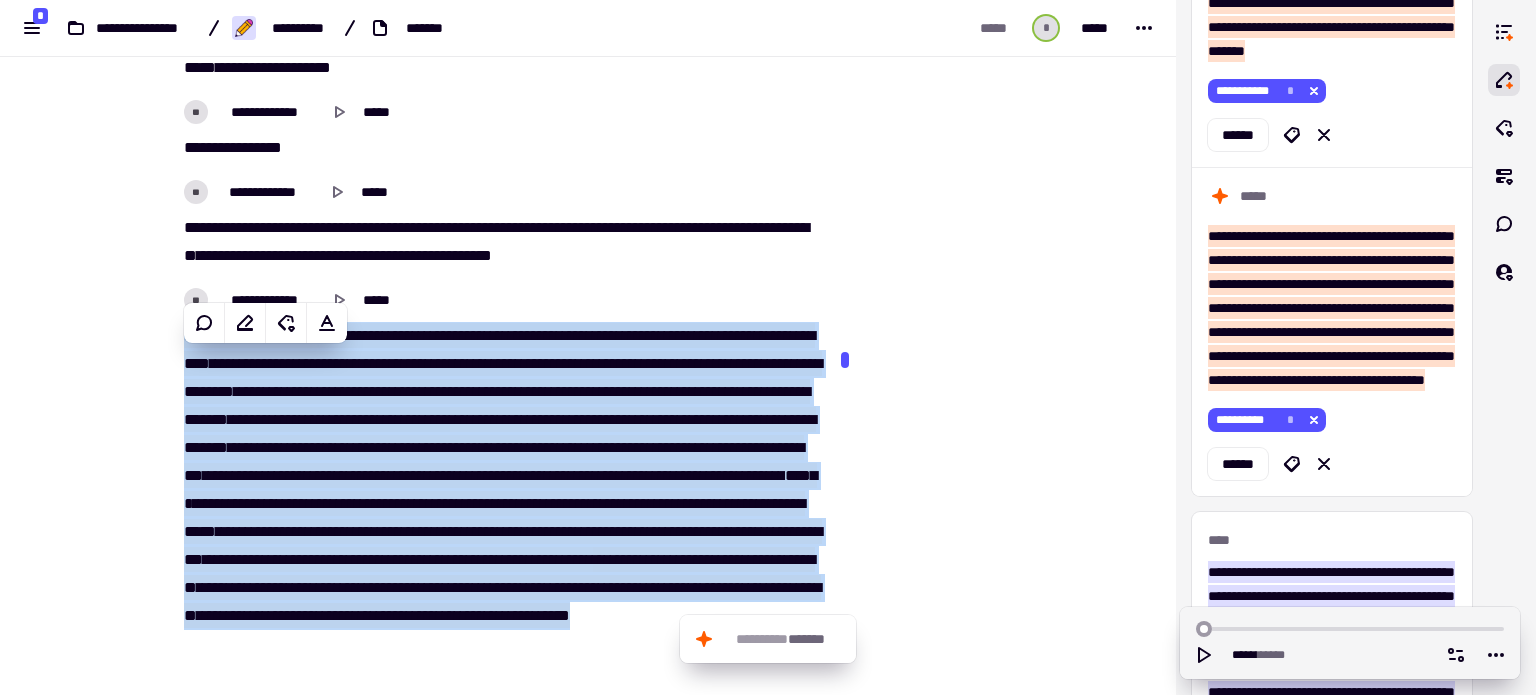 click on "********" at bounding box center [324, 363] 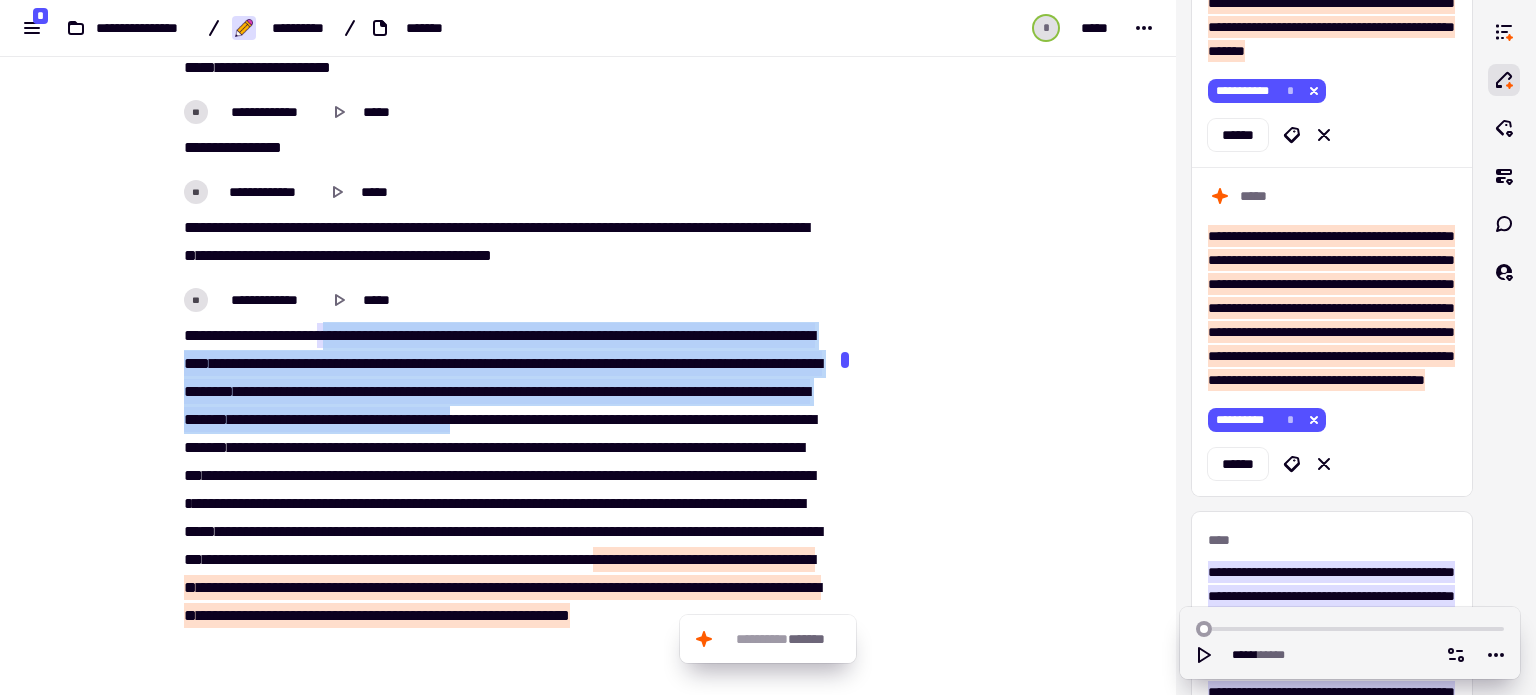 drag, startPoint x: 326, startPoint y: 359, endPoint x: 808, endPoint y: 442, distance: 489.09406 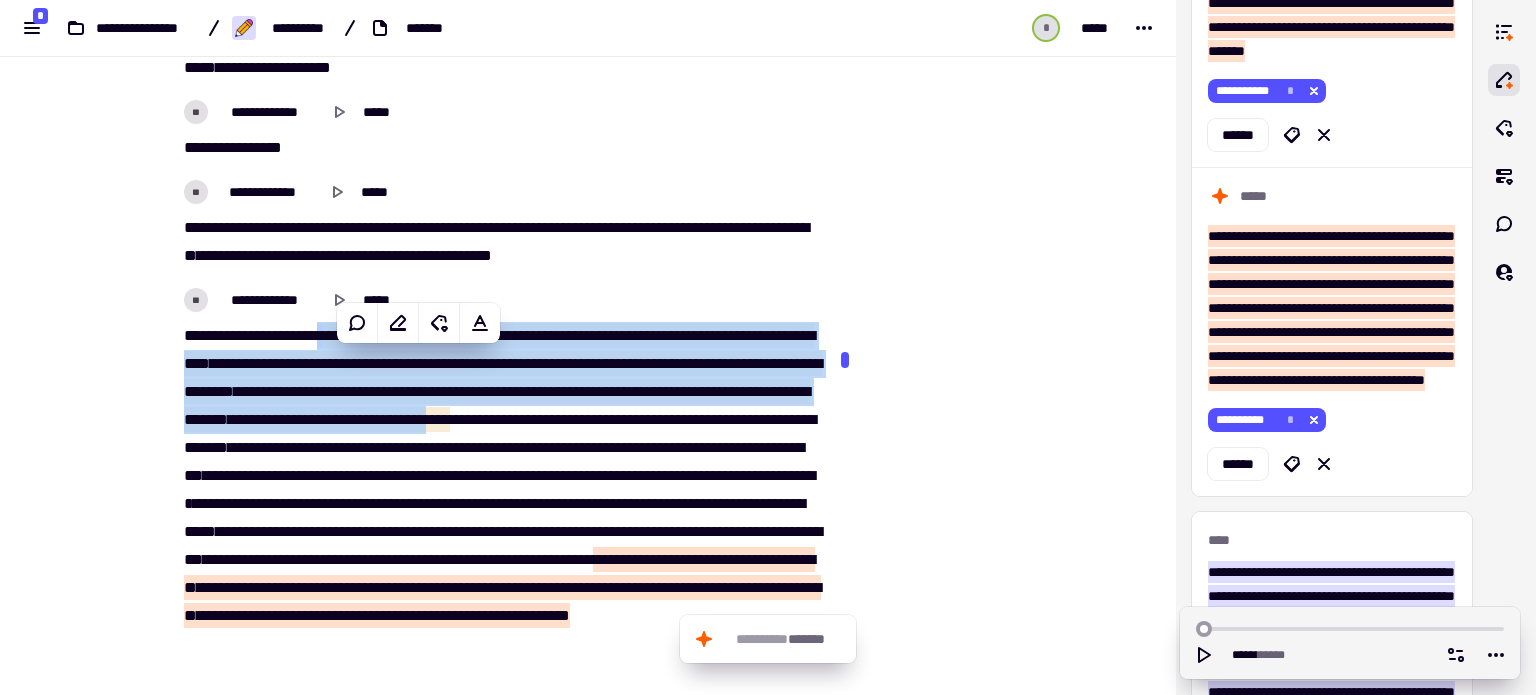 copy on "****   ******   ****   *   *********   **   ********   ****   ****   ******   ****   ***   ****** * ****   **   ****   ***   *********   ******** * ***** * ****   ***   **   **   ****   *********   **   ******   **** * **** * **   *****   ****   ***   ********   ****   **   ****   **   *********   ****   ********   ******   ****   *******   *****   *   ****   **   ****   **   ***   ******   *******   ******   ****   ***   ********   **   ***   ****" 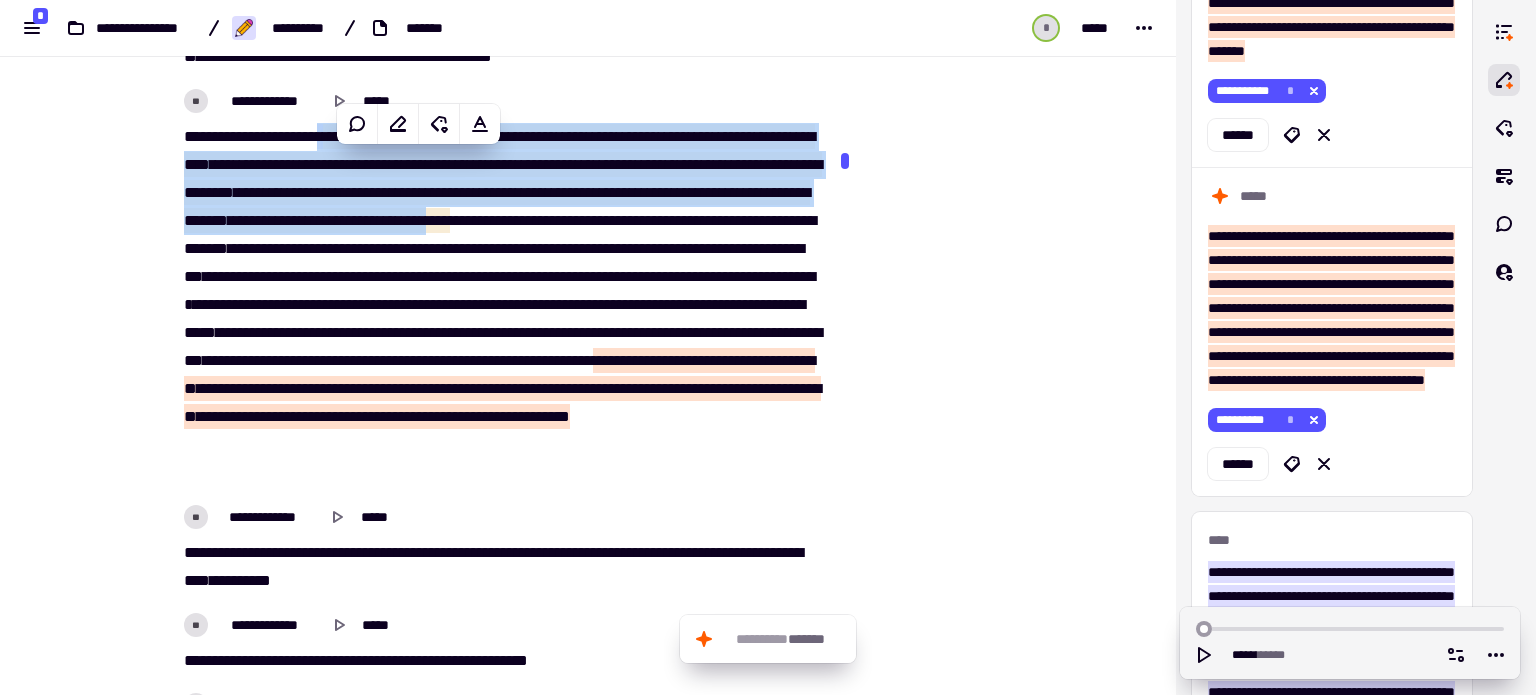 scroll, scrollTop: 7472, scrollLeft: 0, axis: vertical 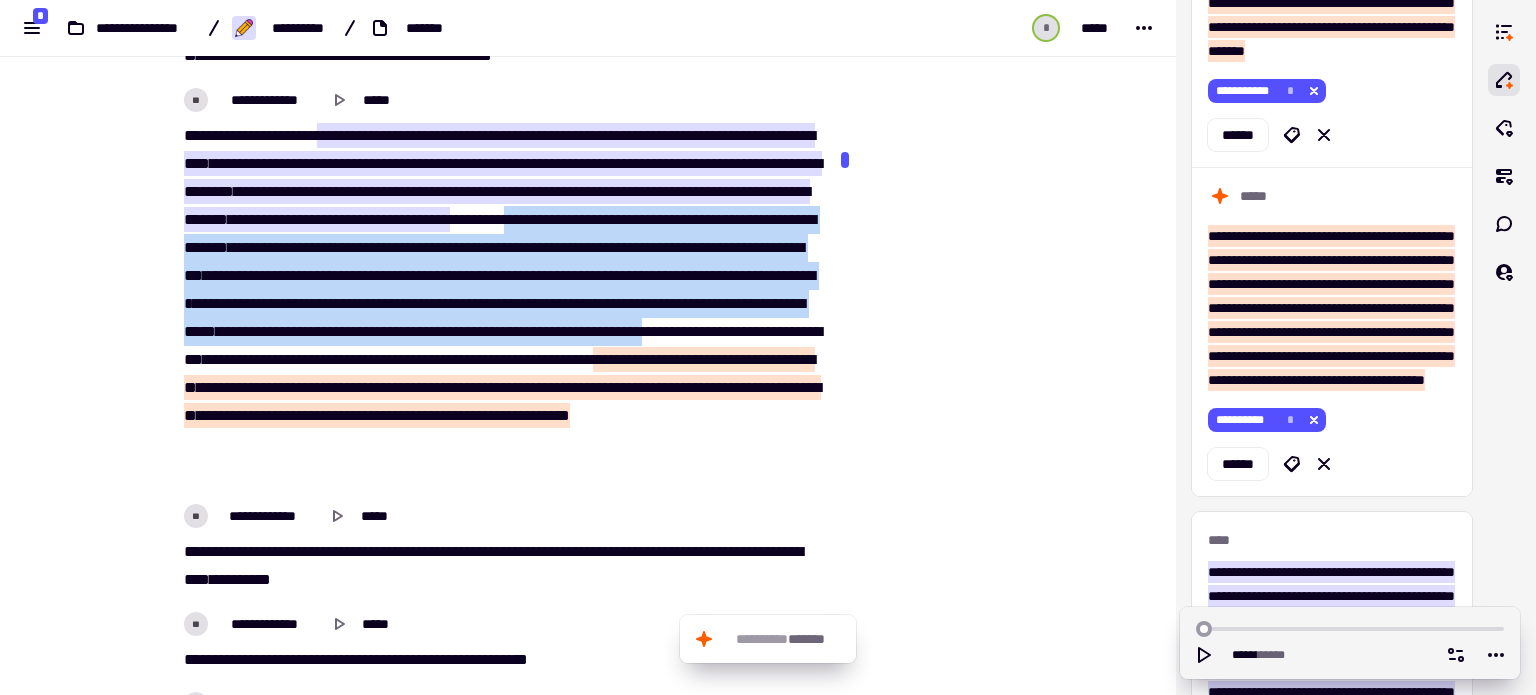drag, startPoint x: 230, startPoint y: 277, endPoint x: 239, endPoint y: 416, distance: 139.29106 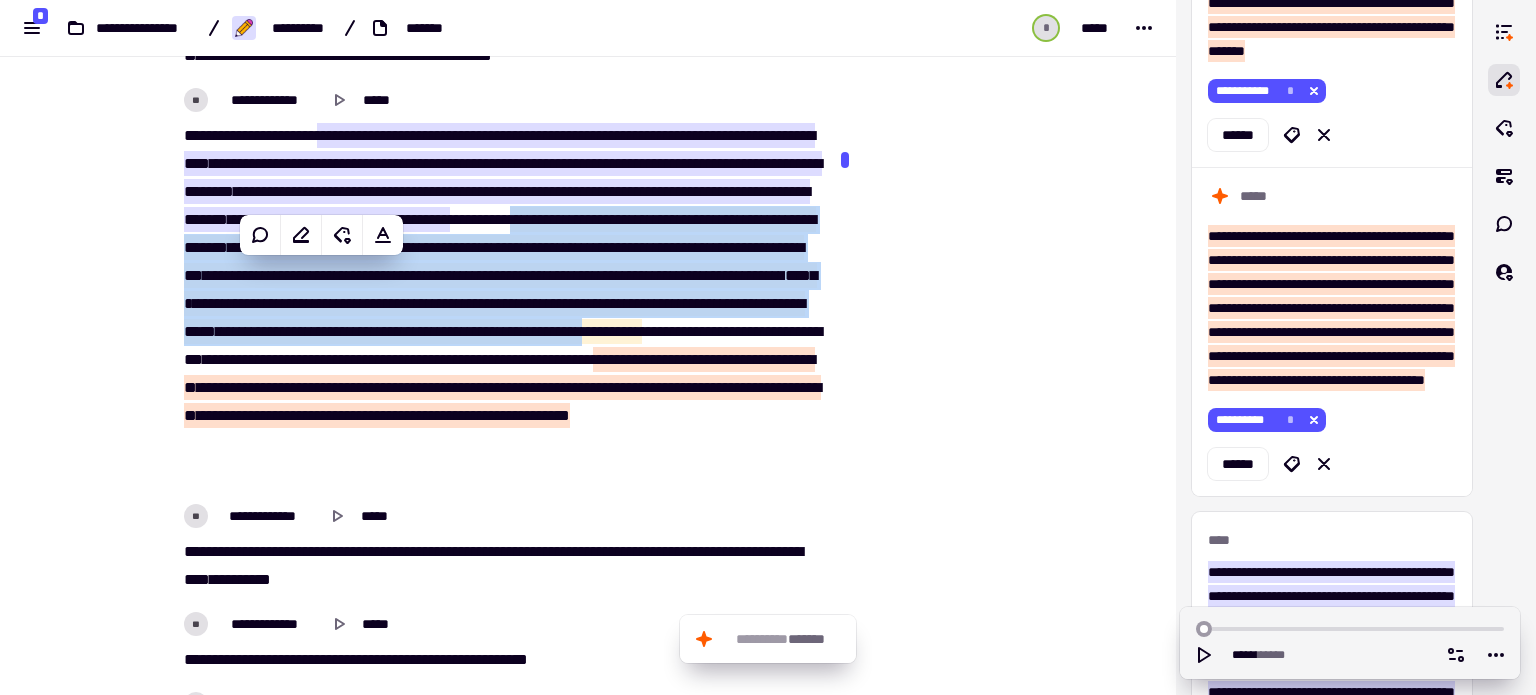 copy on "**********" 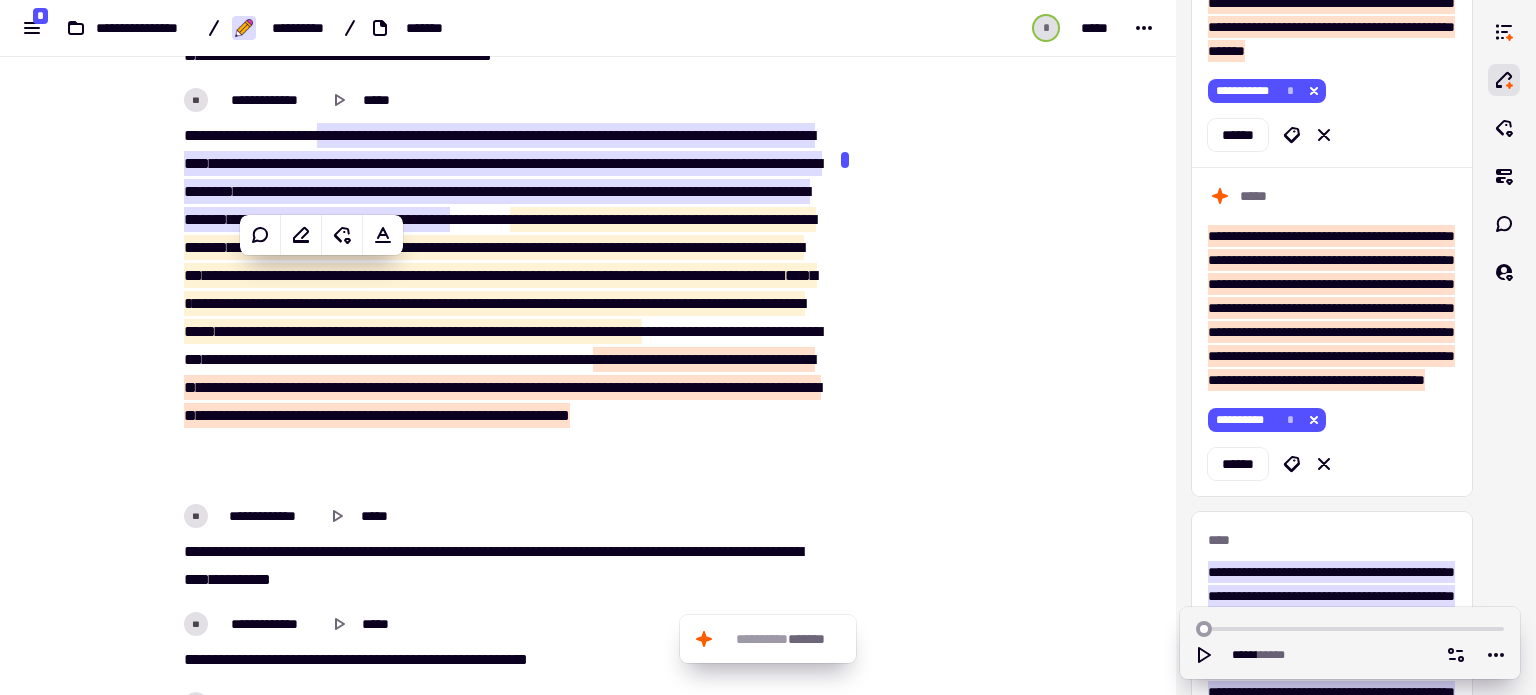click on "**********" at bounding box center [488, -1926] 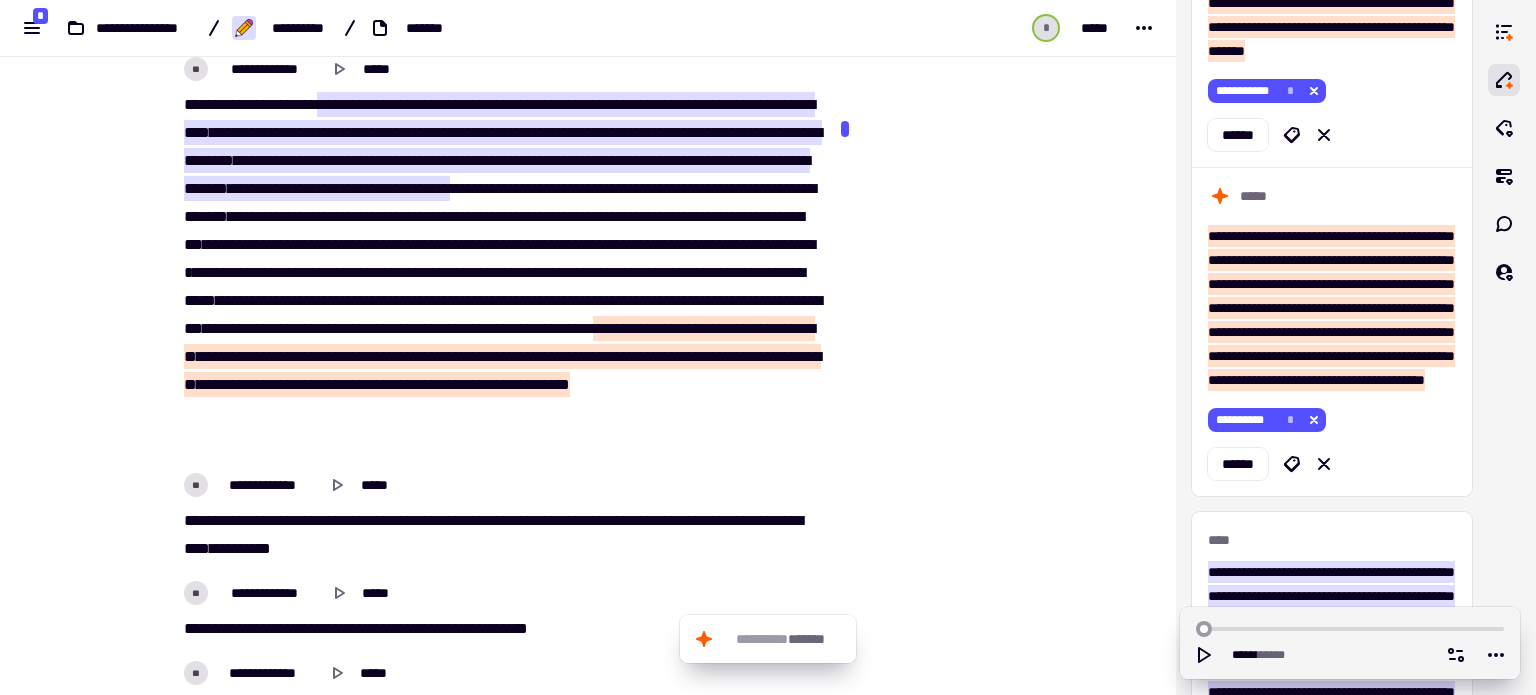 scroll, scrollTop: 7572, scrollLeft: 0, axis: vertical 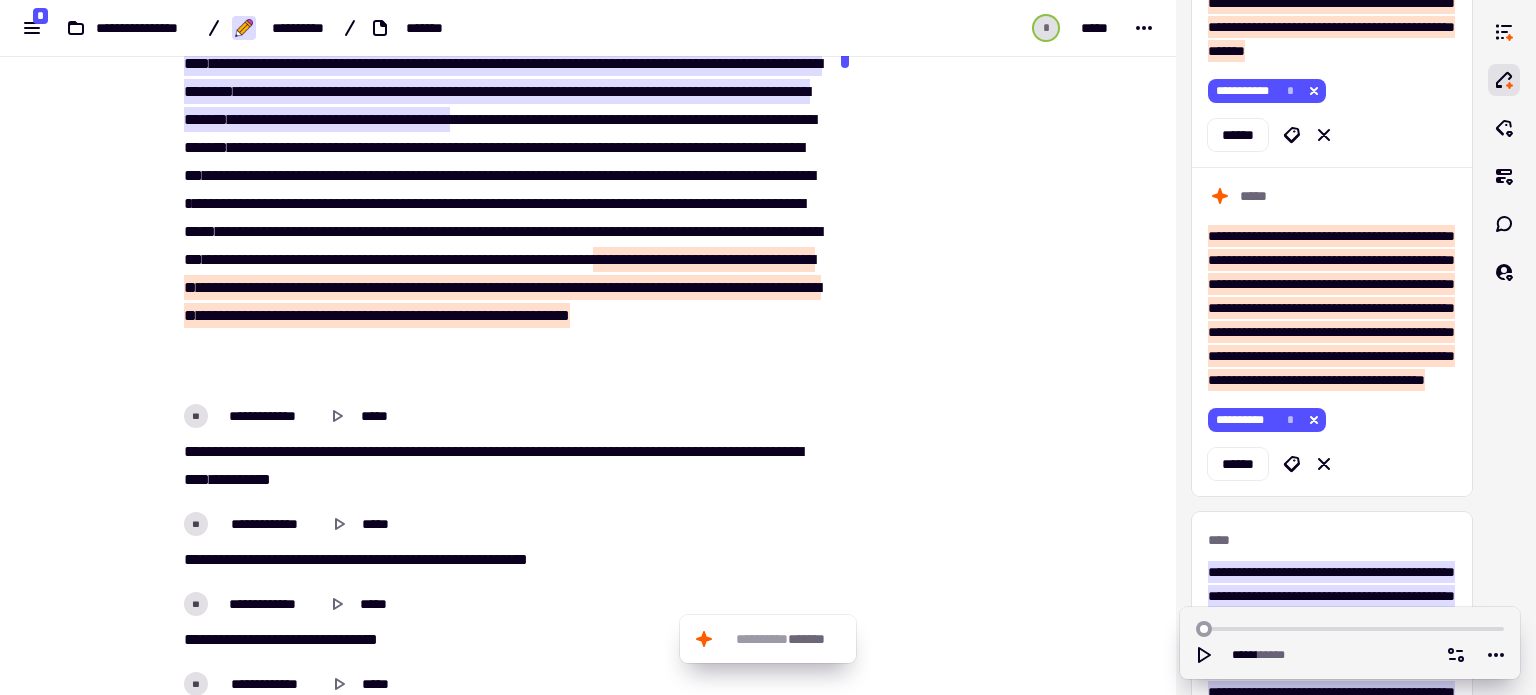 click on "******" at bounding box center (623, 287) 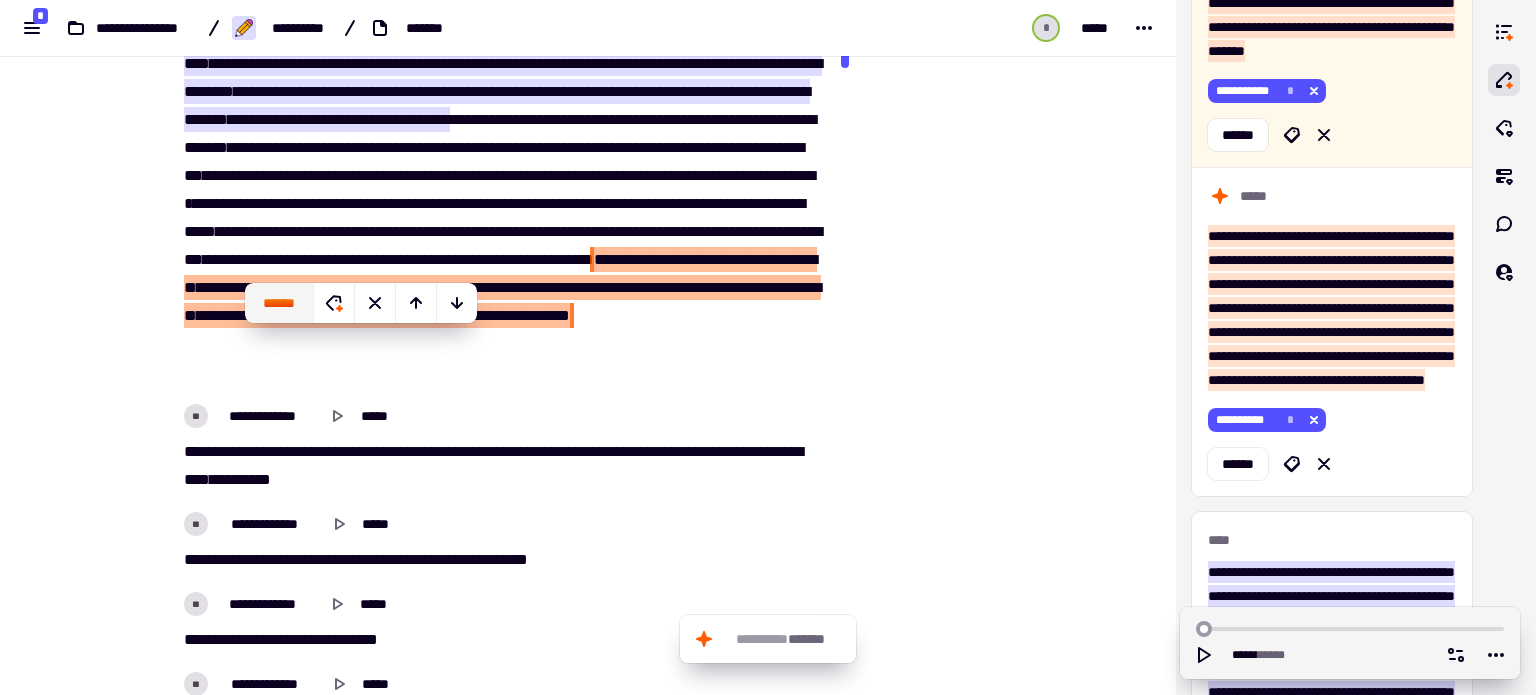 click on "******" 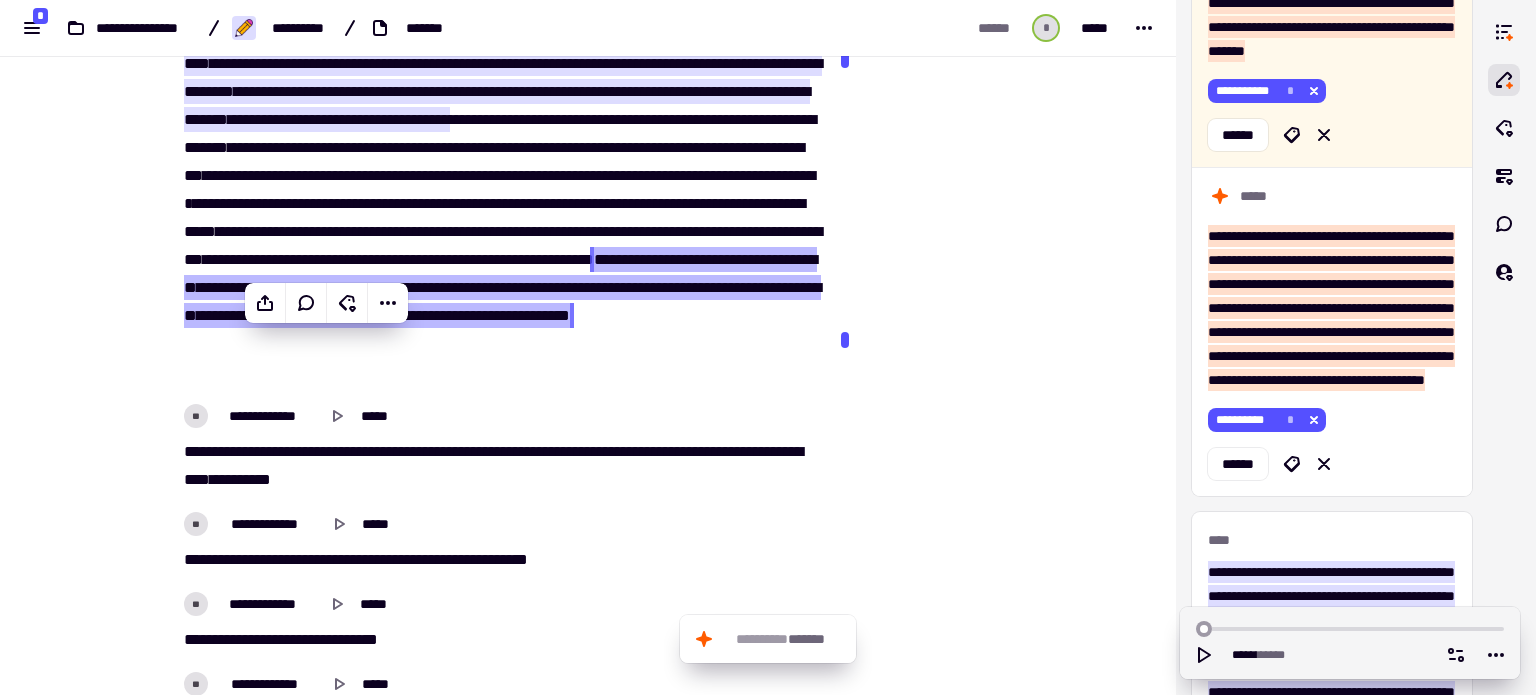click on "**********" at bounding box center (488, -2026) 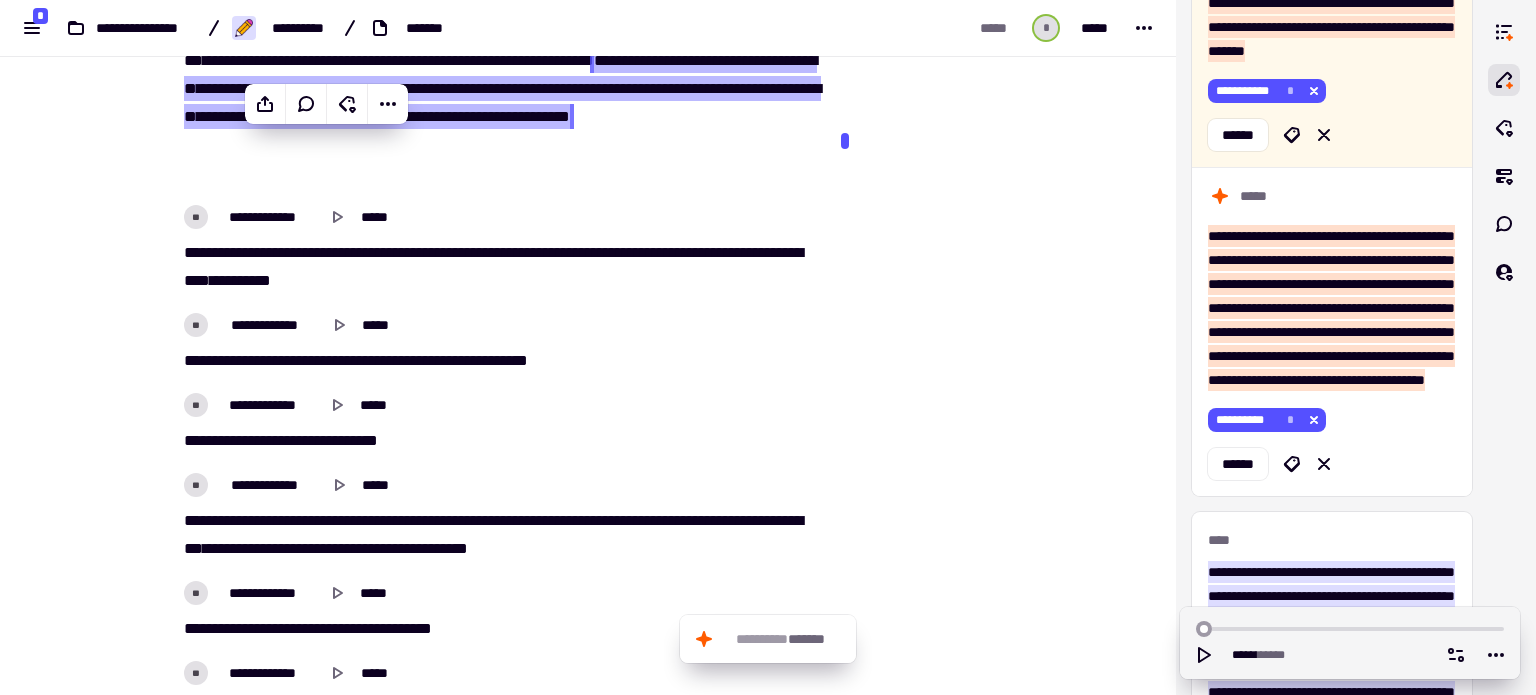 scroll, scrollTop: 7772, scrollLeft: 0, axis: vertical 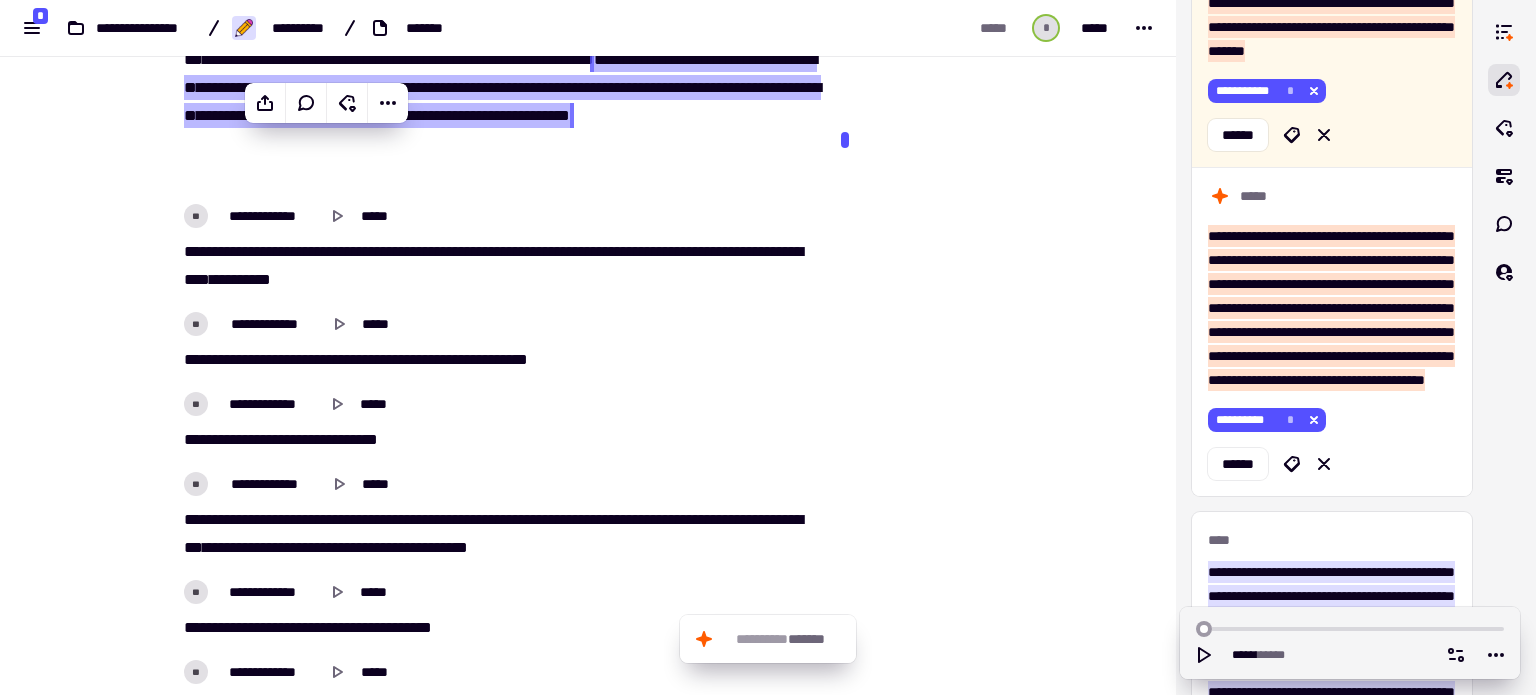 click on "**********" at bounding box center [488, -2226] 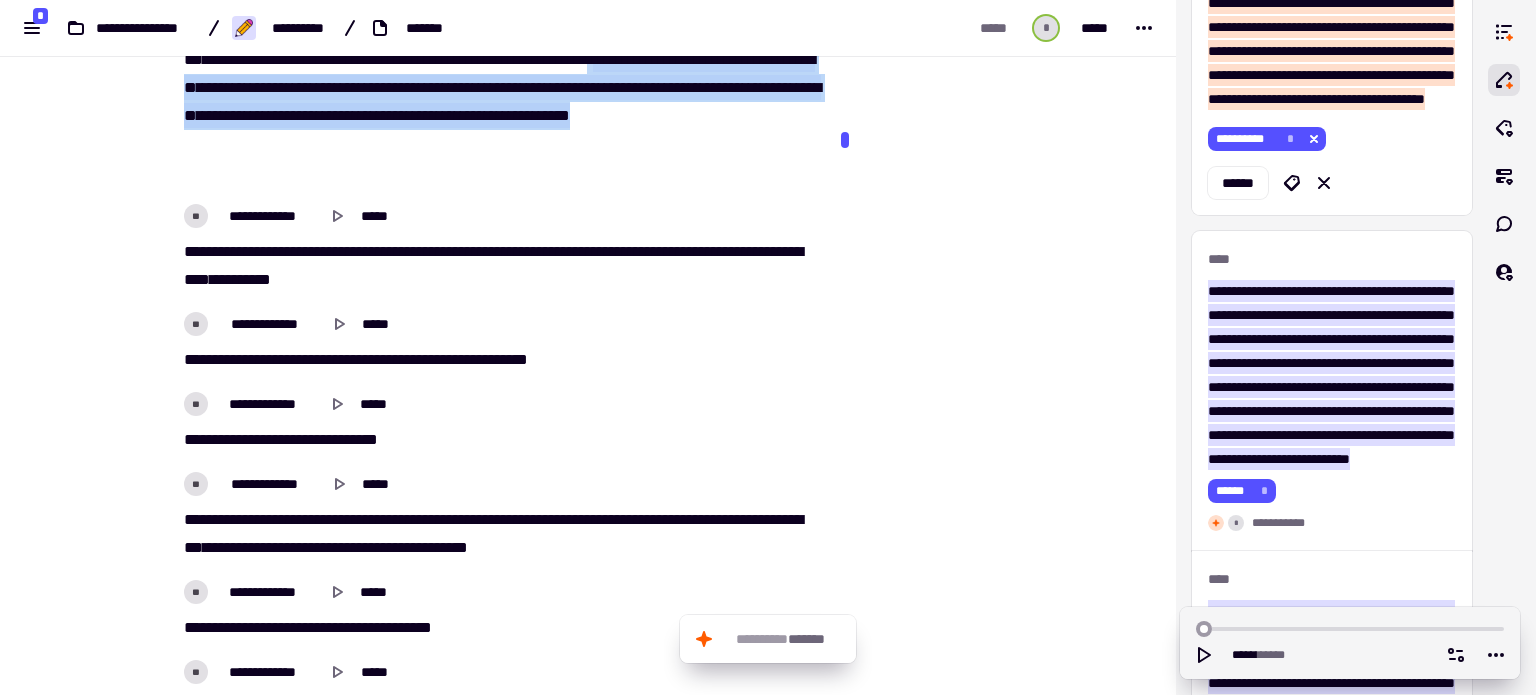 drag, startPoint x: 235, startPoint y: 140, endPoint x: 361, endPoint y: 198, distance: 138.70833 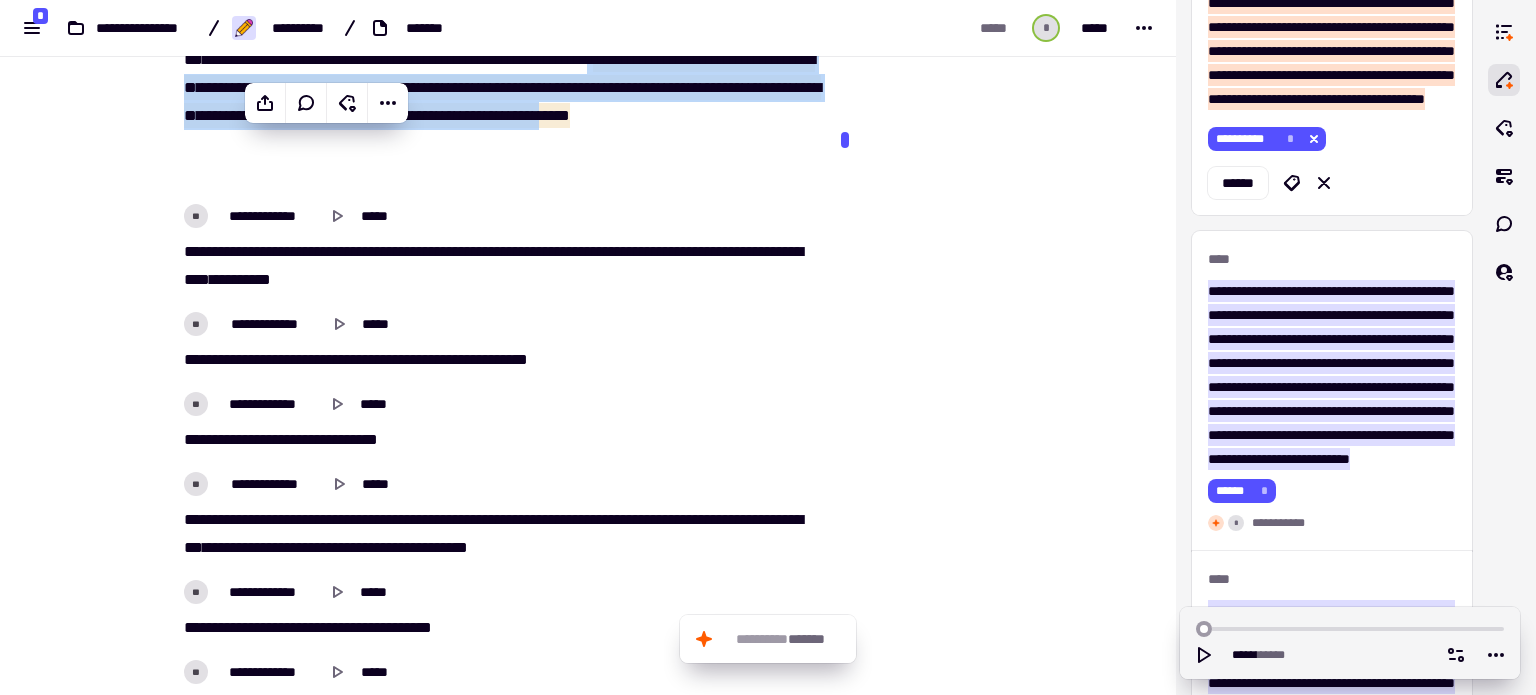 copy on "**   *****   **   *   ******   ****   **** * ****   **   ****   **   ******   ***   ***   ***   *********   ***   ****   *   *****   ***   ********   ******   **   **** * *******   **   ****   ***   **   ***   ***   **   ********   *****   **   *****   ****   **   **** * *   ****   **** *" 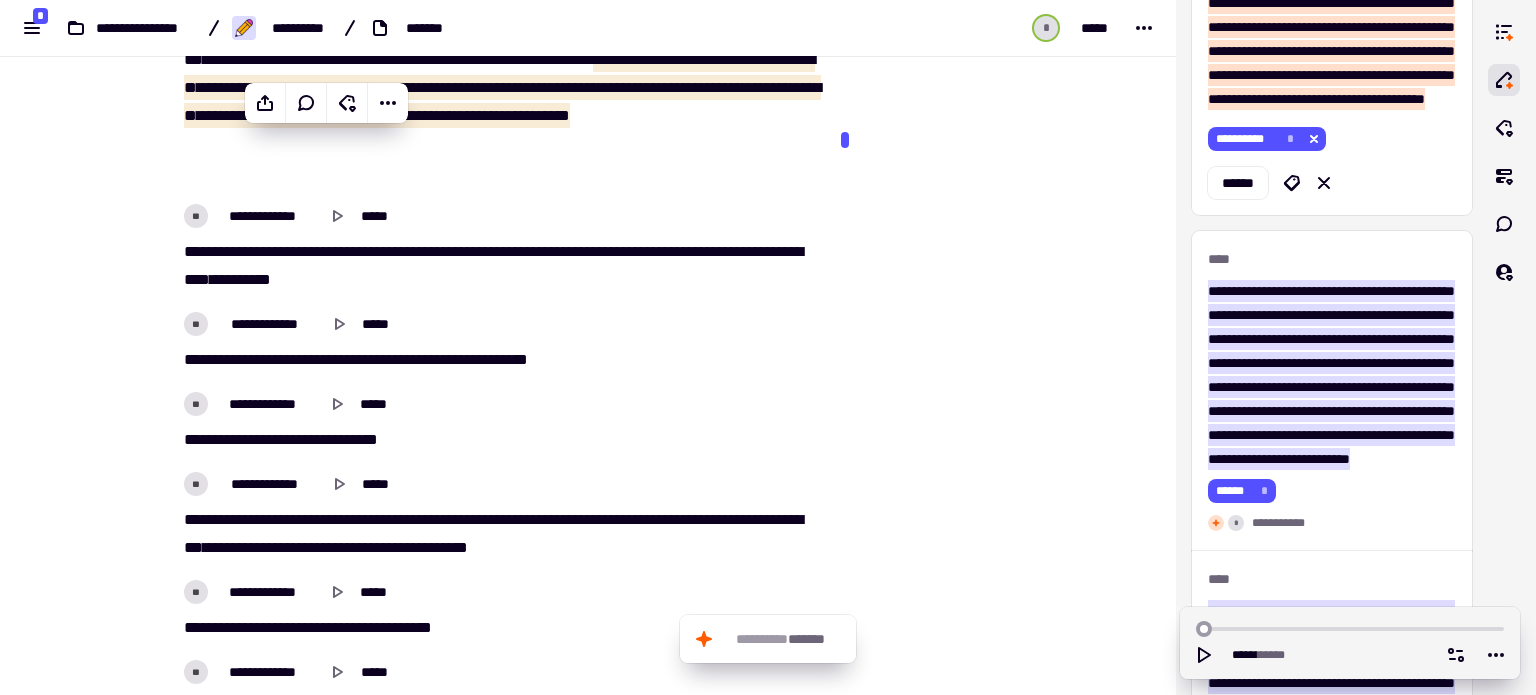 click on "**********" at bounding box center (588, 347) 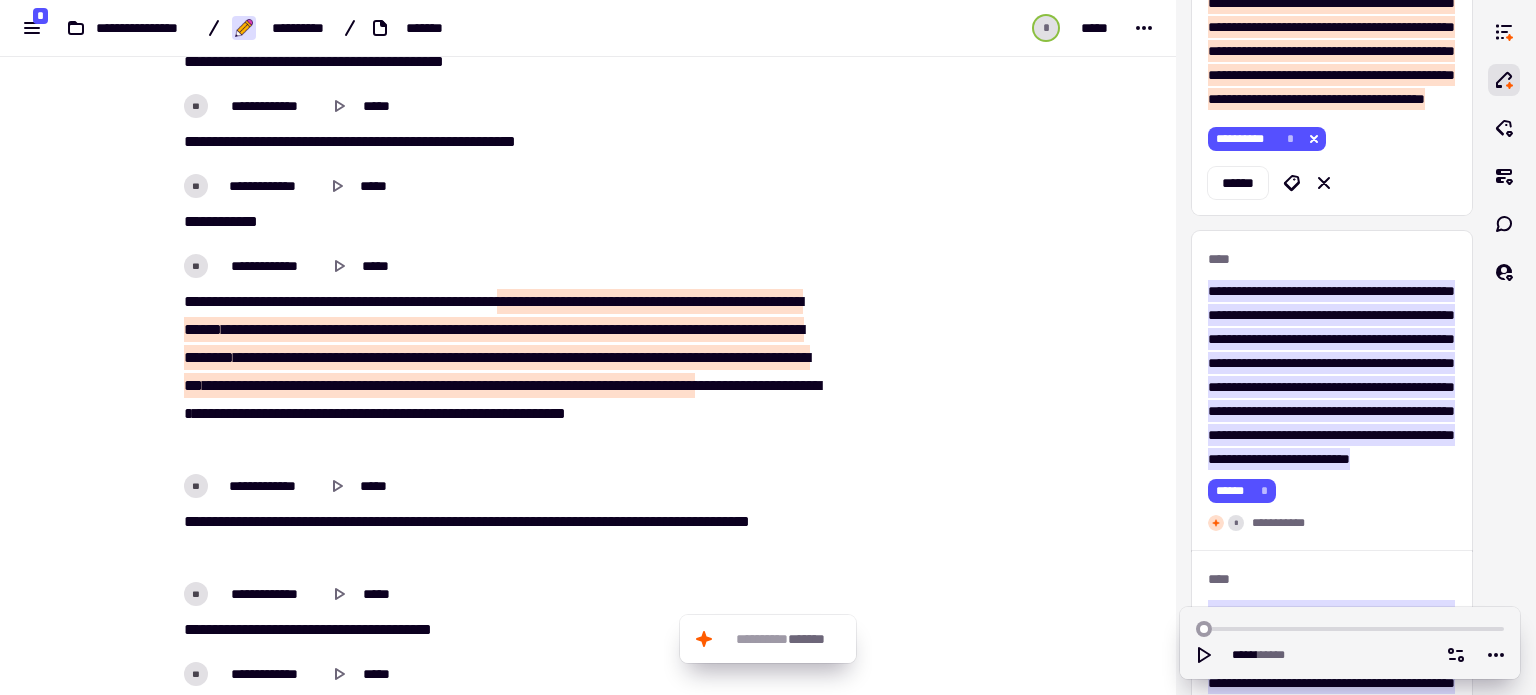 scroll, scrollTop: 8772, scrollLeft: 0, axis: vertical 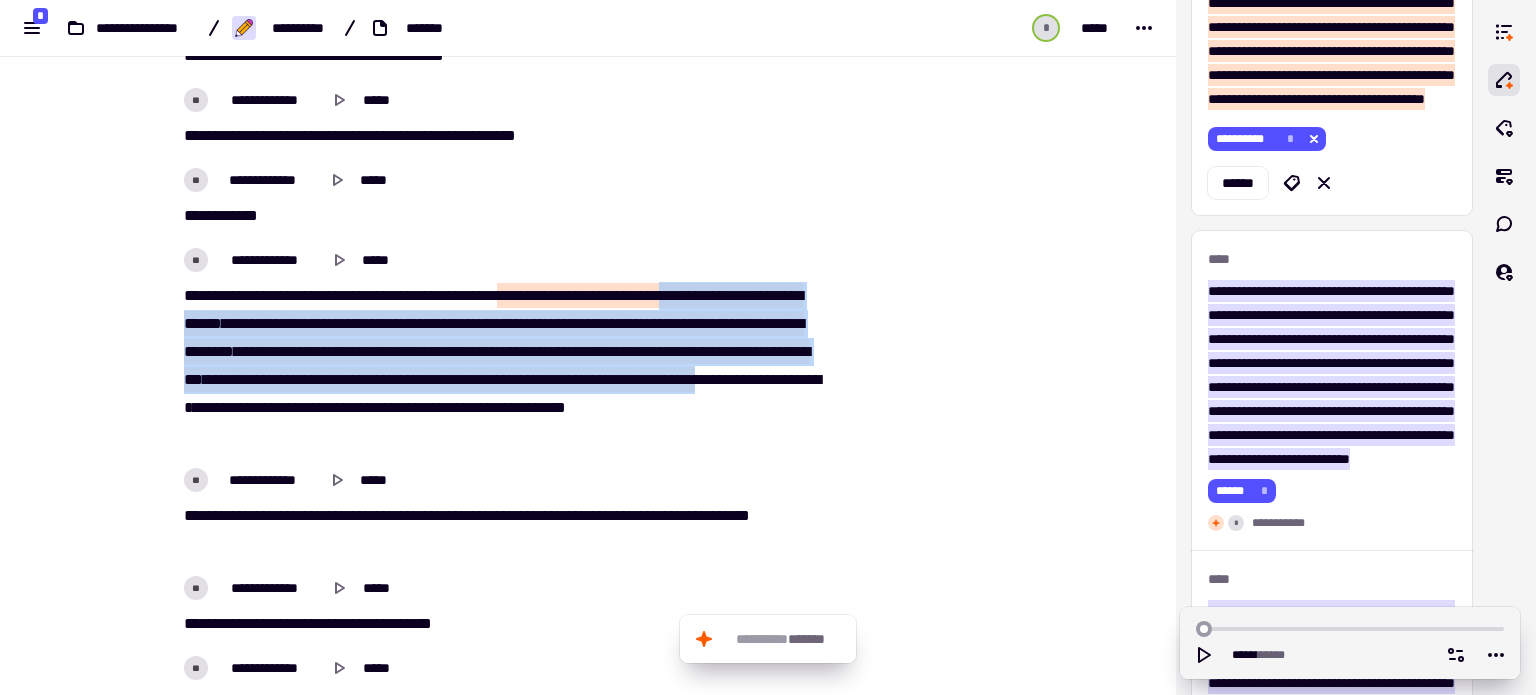 drag, startPoint x: 709, startPoint y: 323, endPoint x: 456, endPoint y: 435, distance: 276.68213 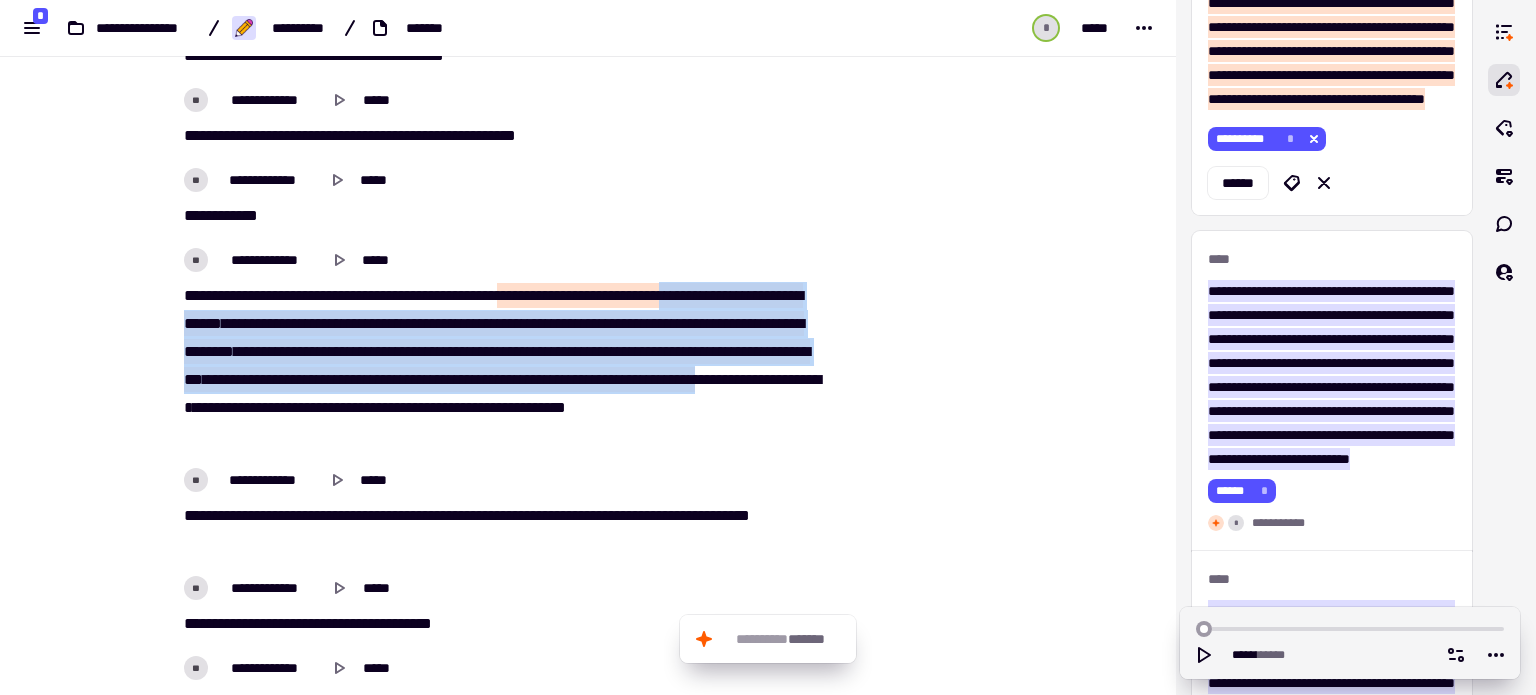 click on "**********" at bounding box center (500, 366) 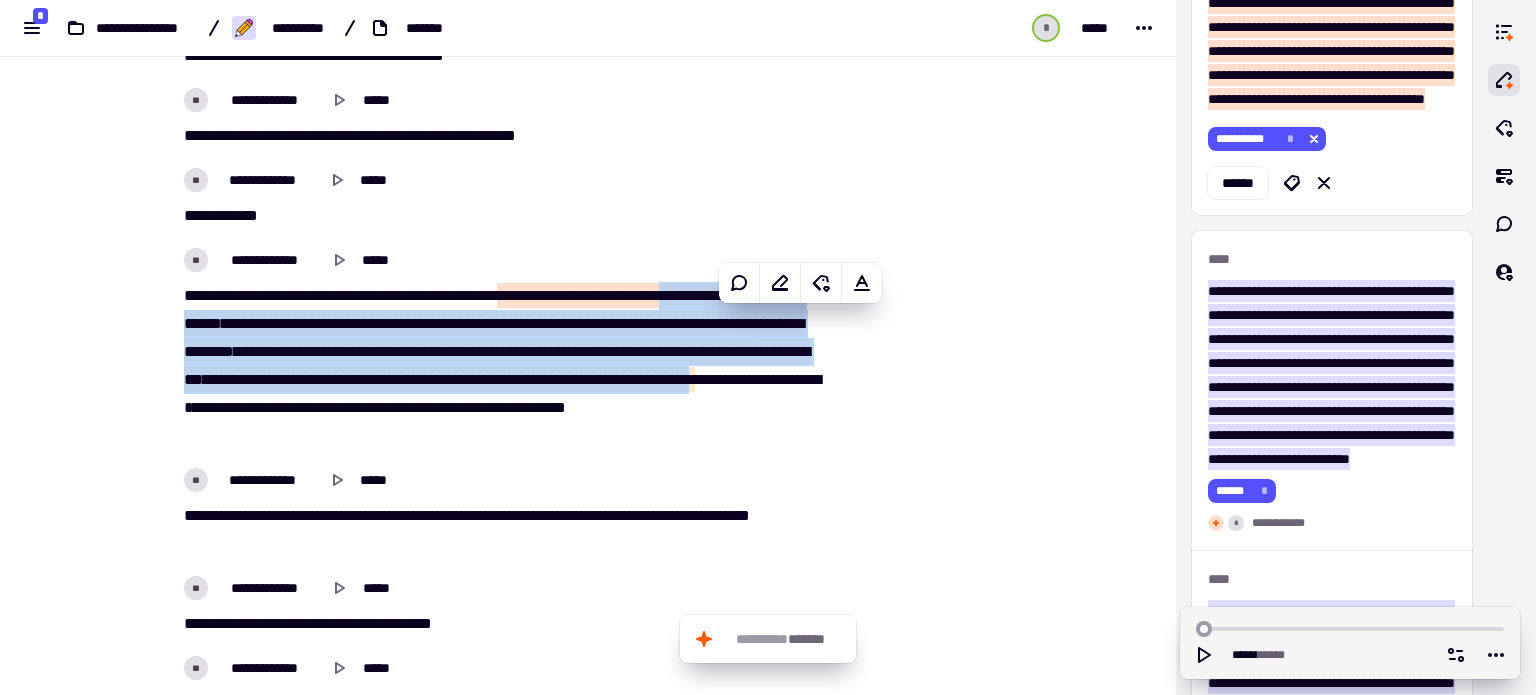 click at bounding box center [934, -3242] 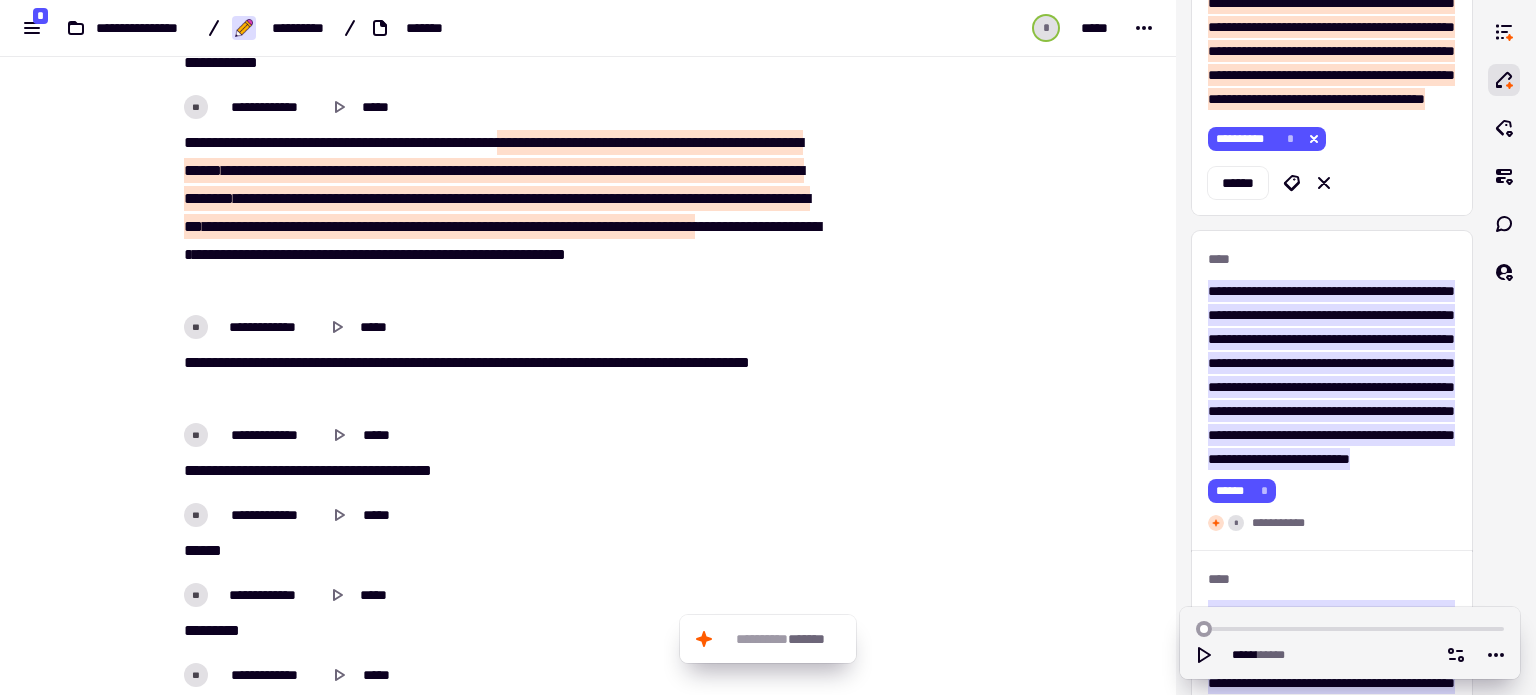 scroll, scrollTop: 8972, scrollLeft: 0, axis: vertical 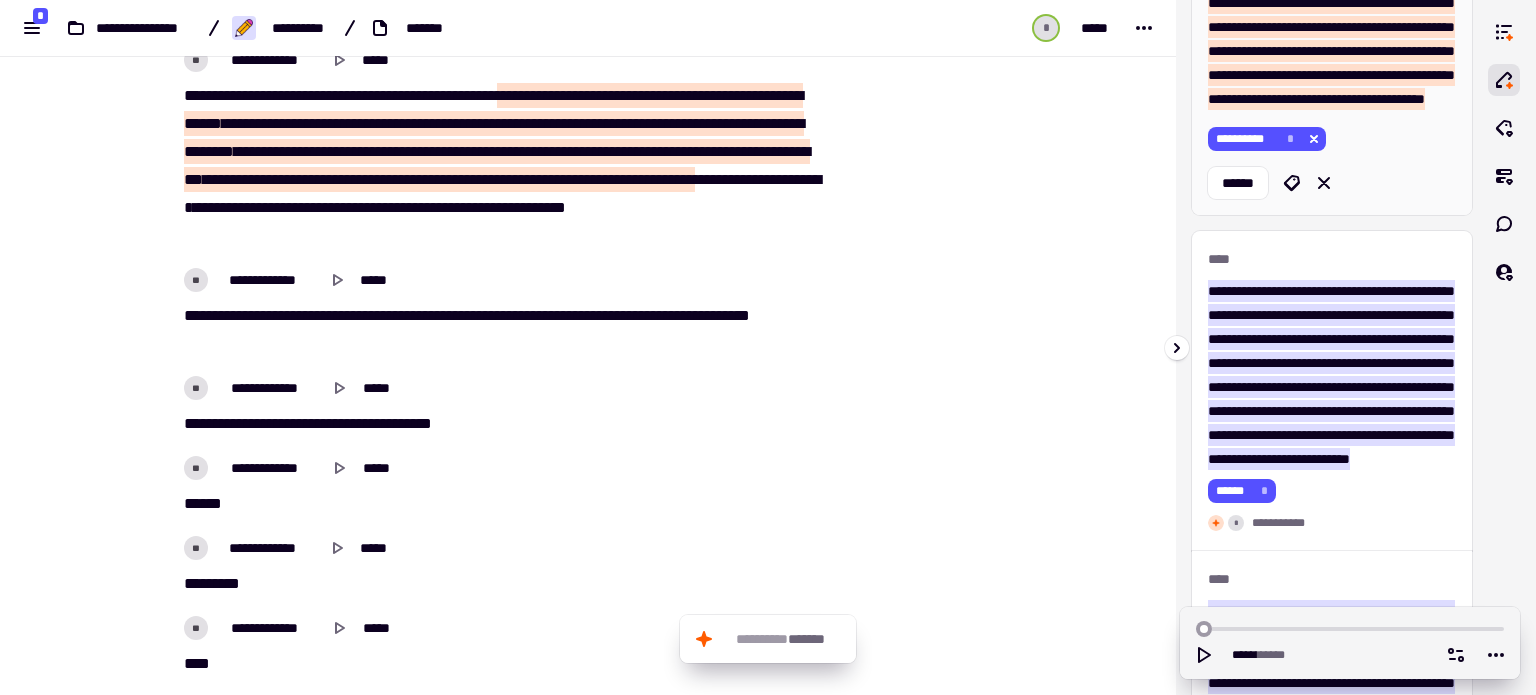 click on "**********" at bounding box center (1332, 50) 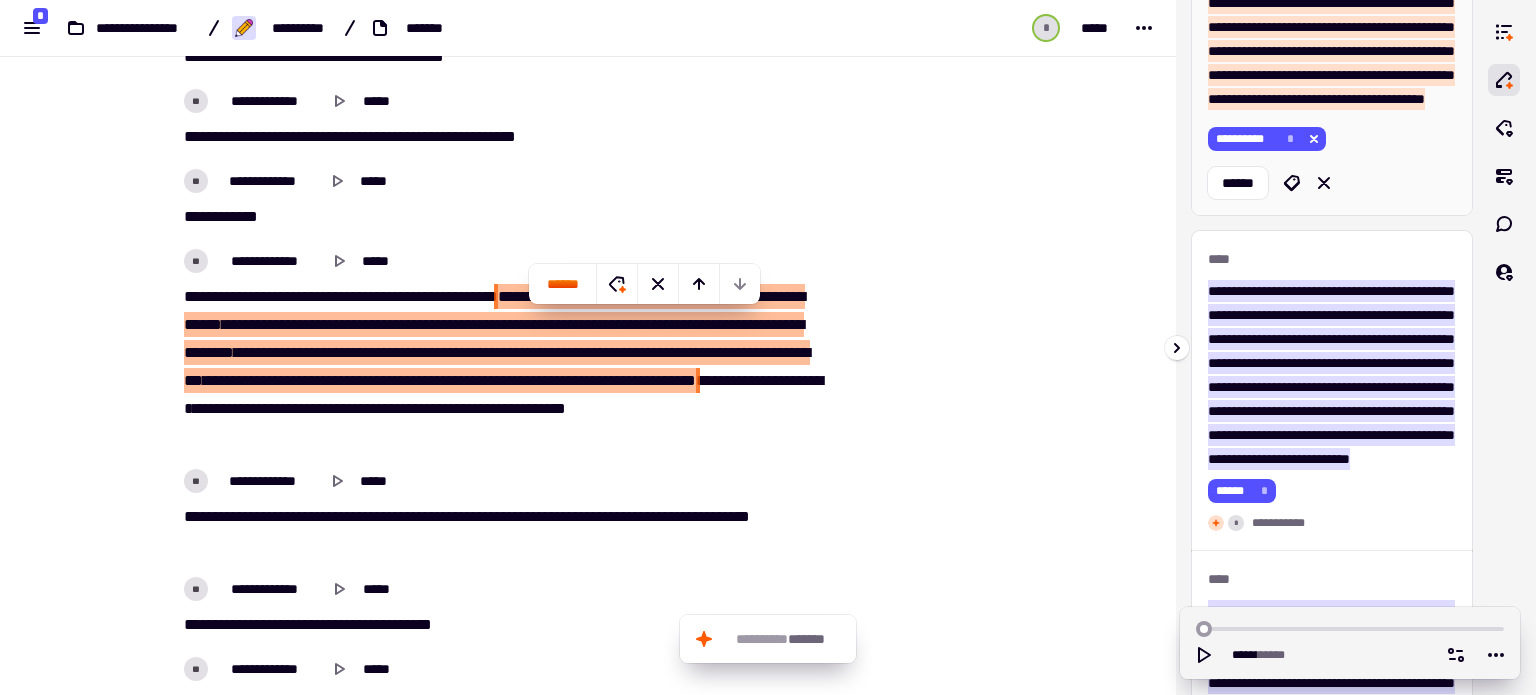 scroll, scrollTop: 8746, scrollLeft: 0, axis: vertical 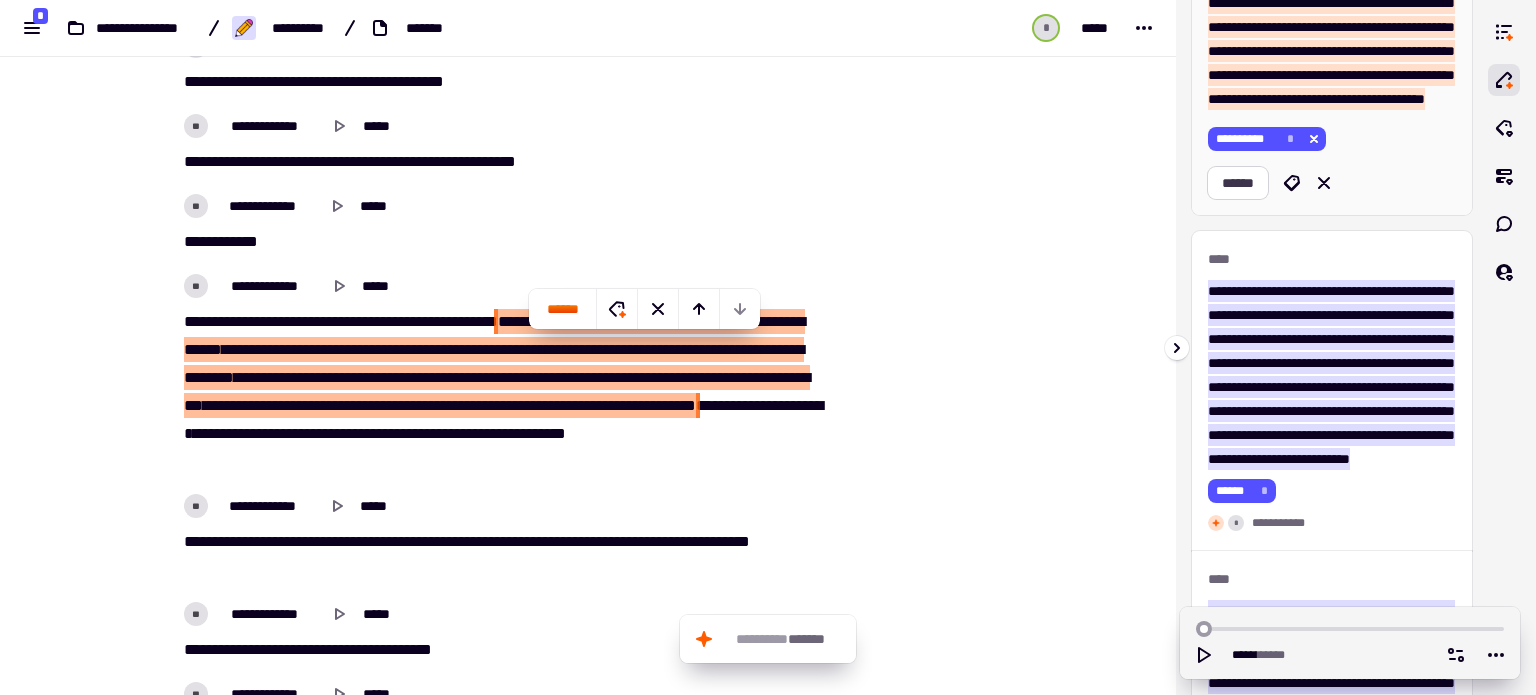 click on "******" 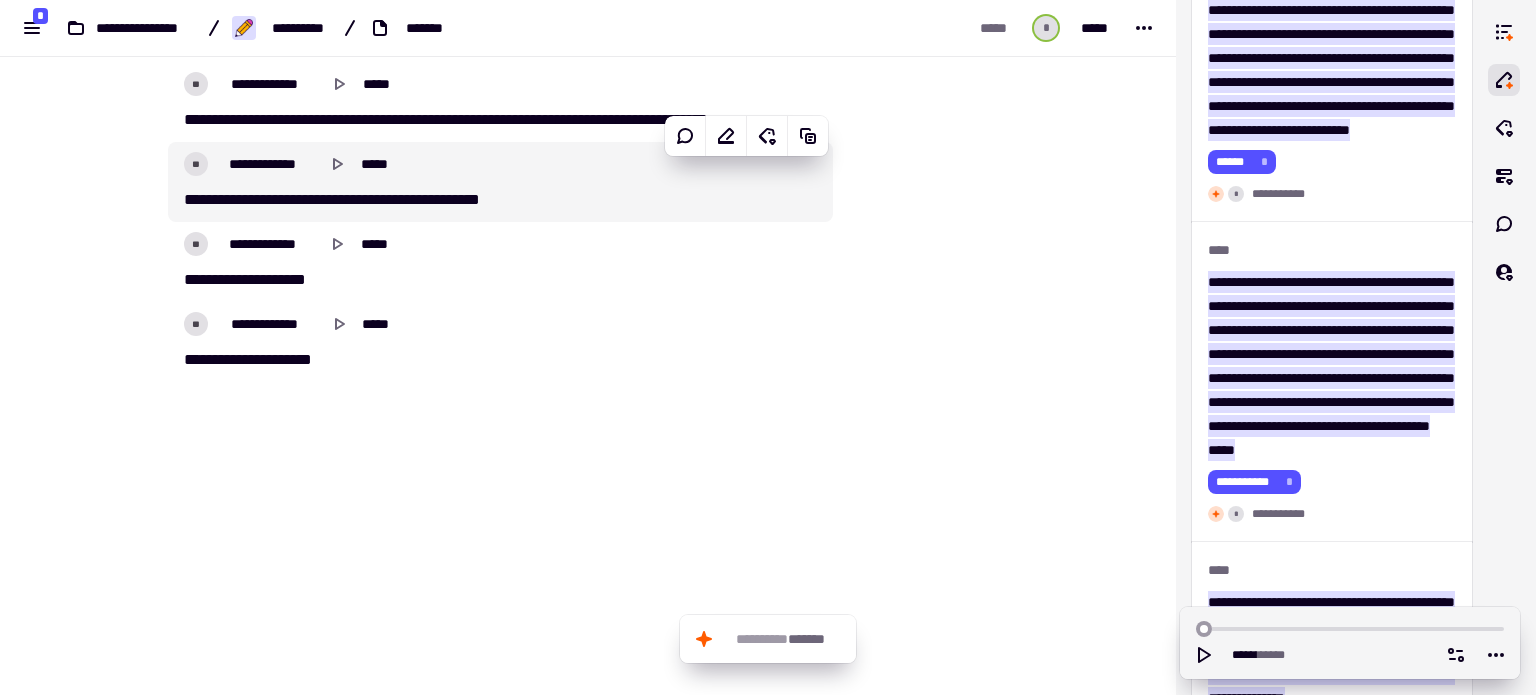 scroll, scrollTop: 10316, scrollLeft: 0, axis: vertical 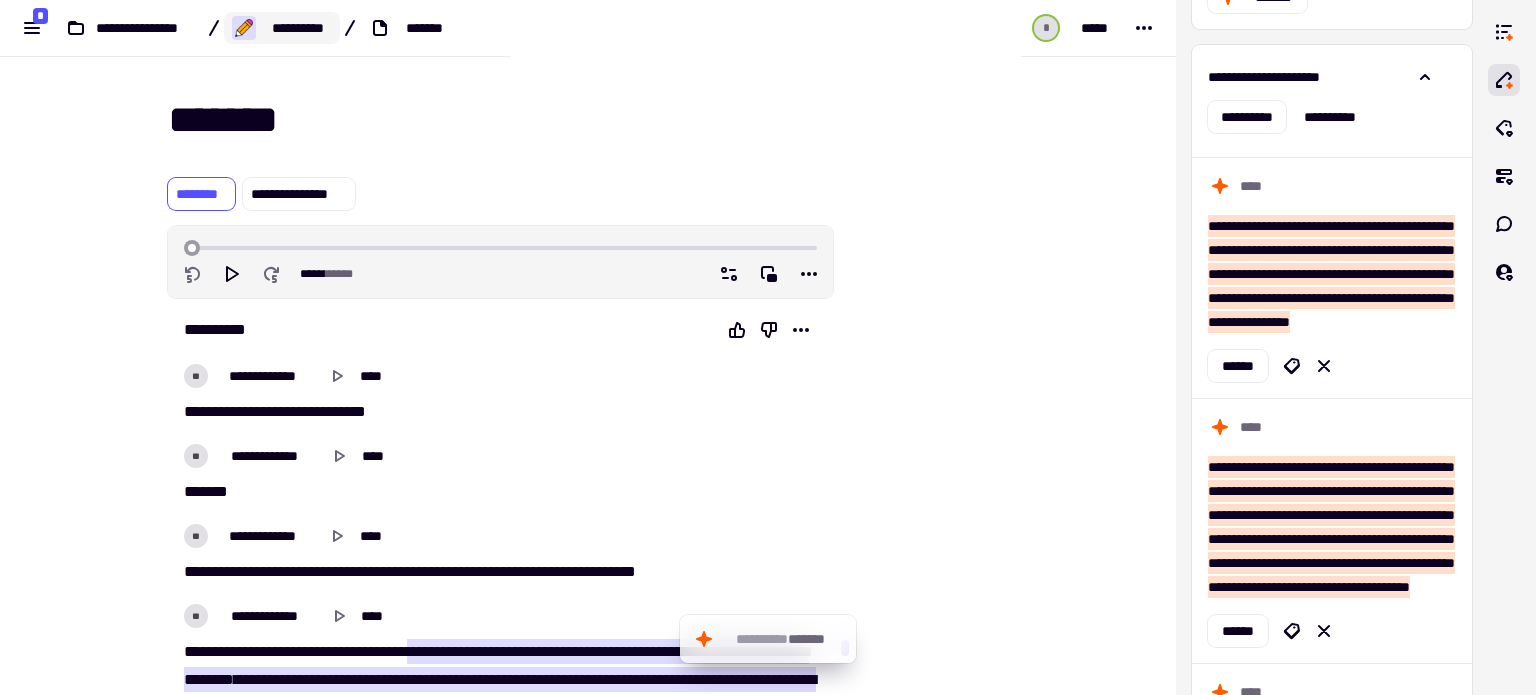 click on "**********" 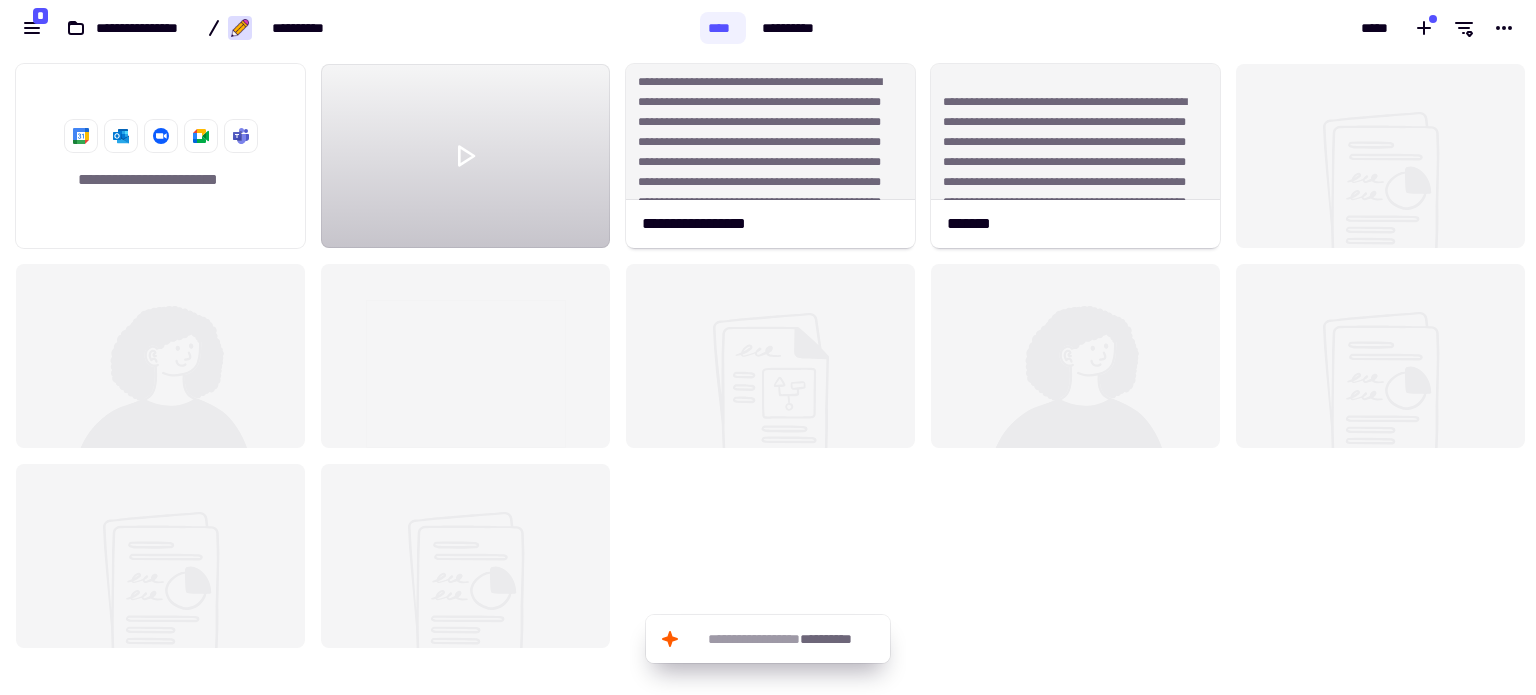 scroll, scrollTop: 16, scrollLeft: 16, axis: both 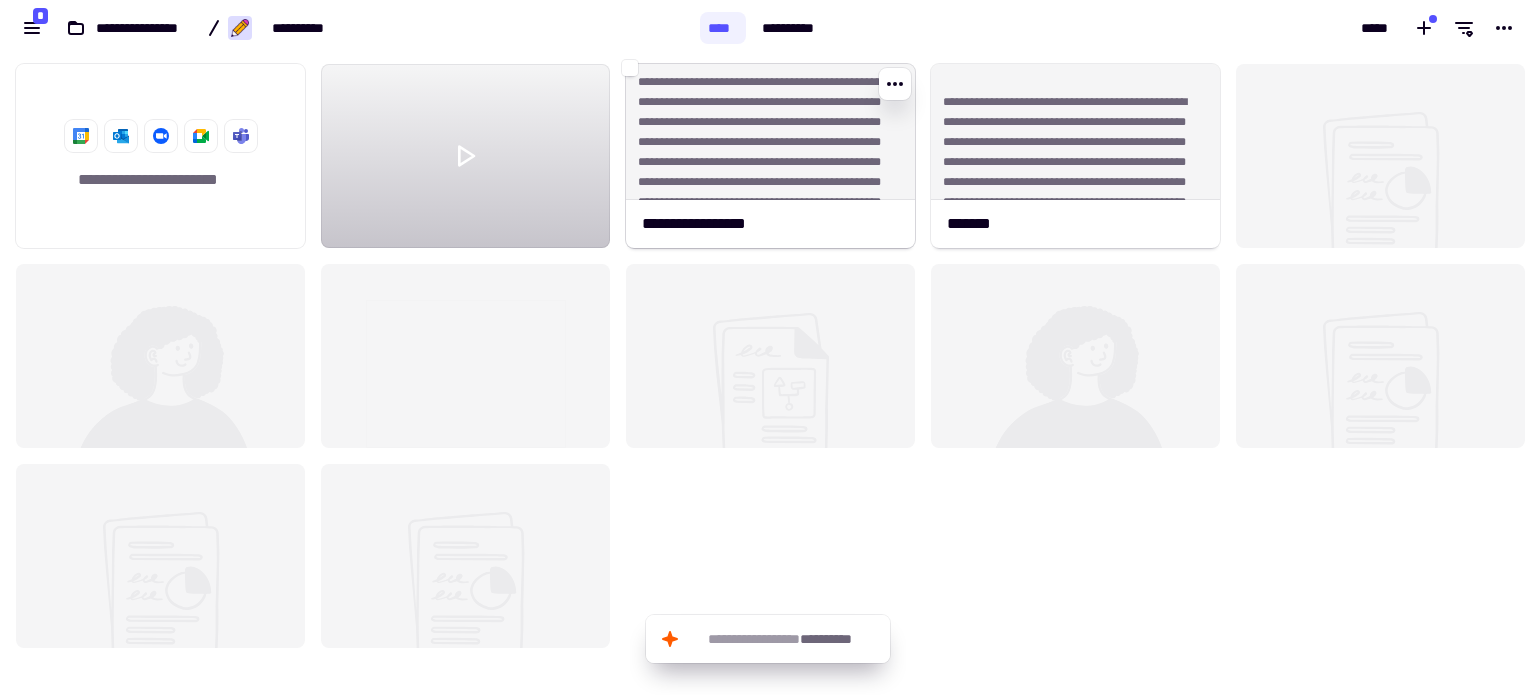 click on "**********" 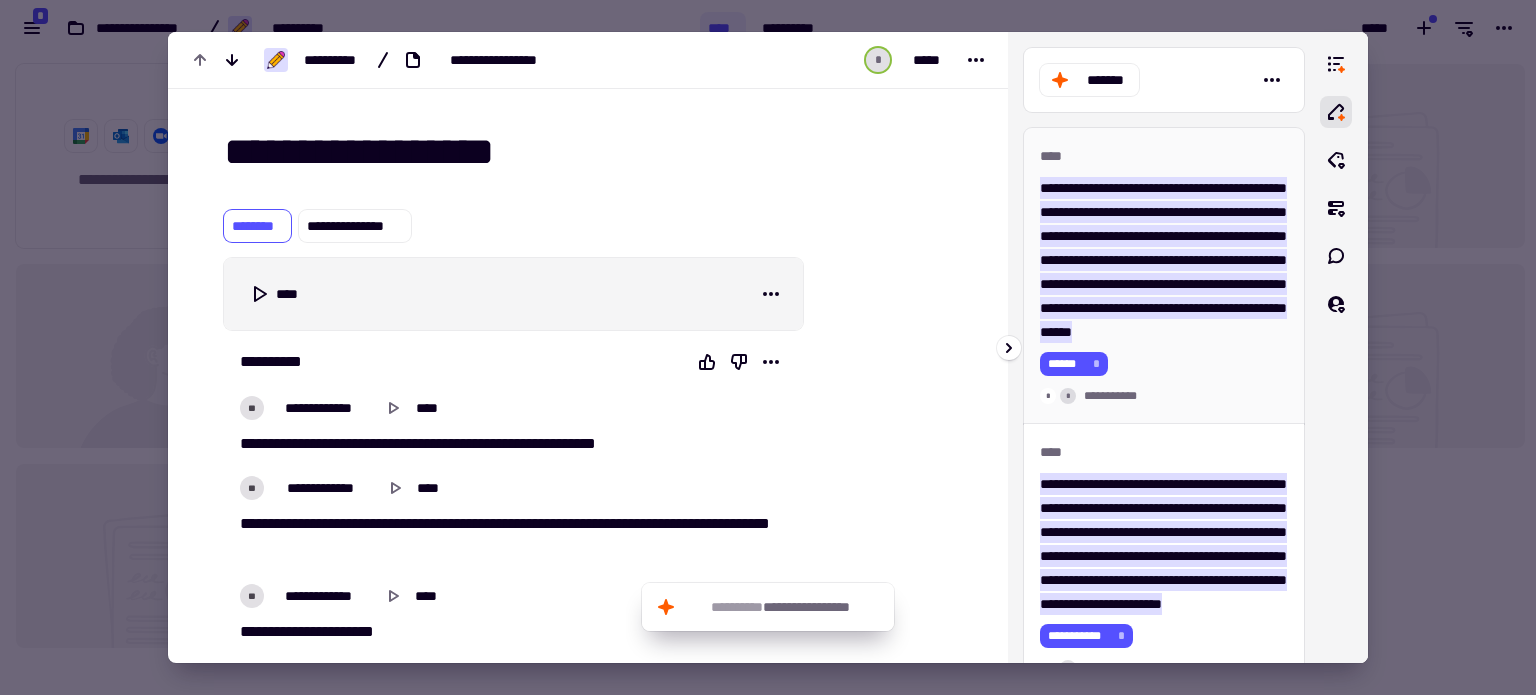scroll, scrollTop: 400, scrollLeft: 0, axis: vertical 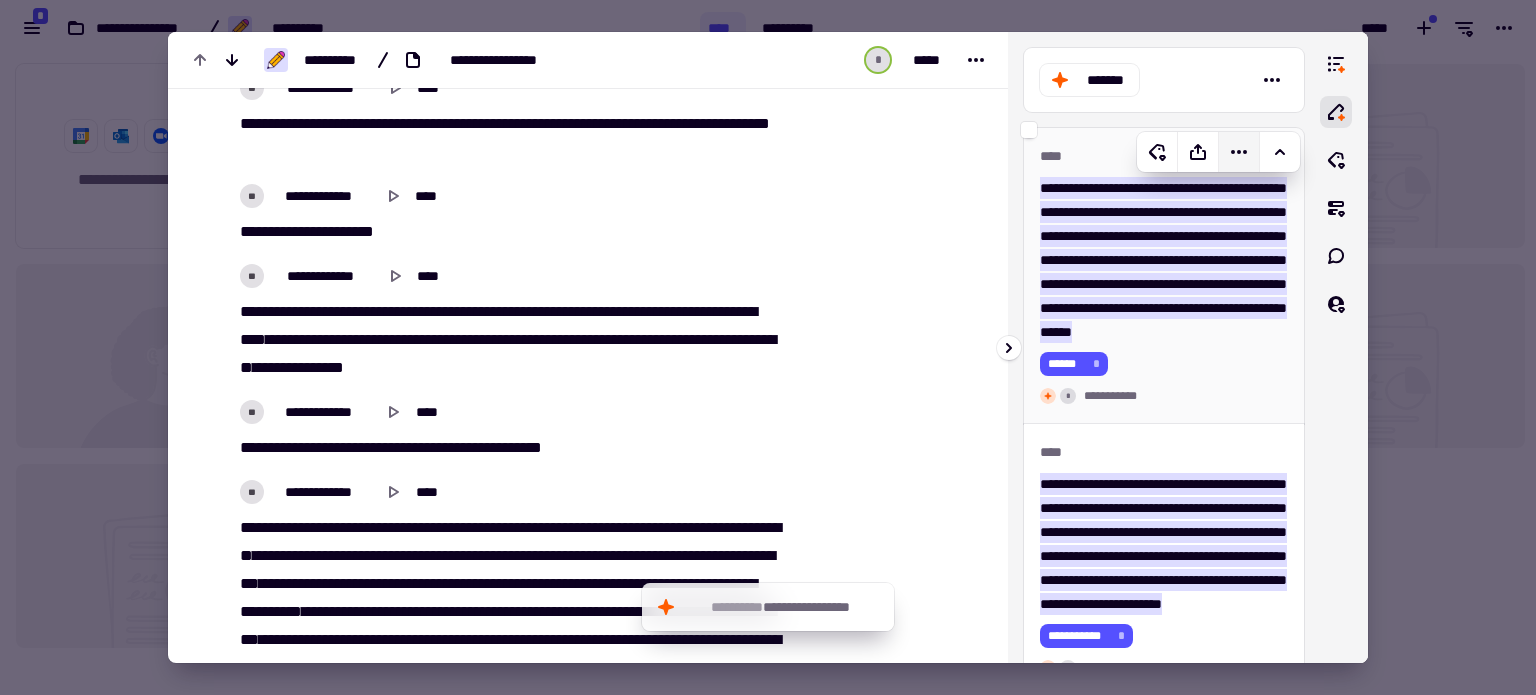 click 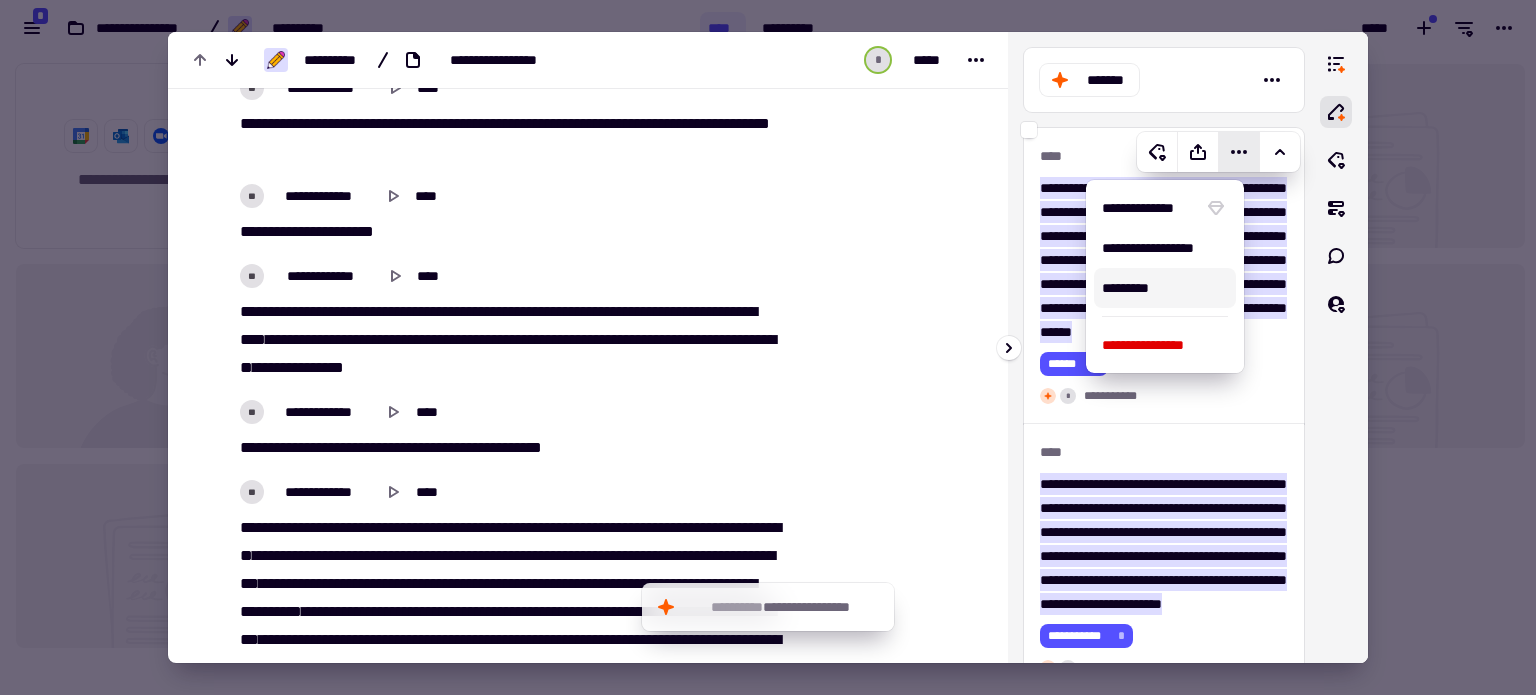 click on "*********" at bounding box center [1165, 288] 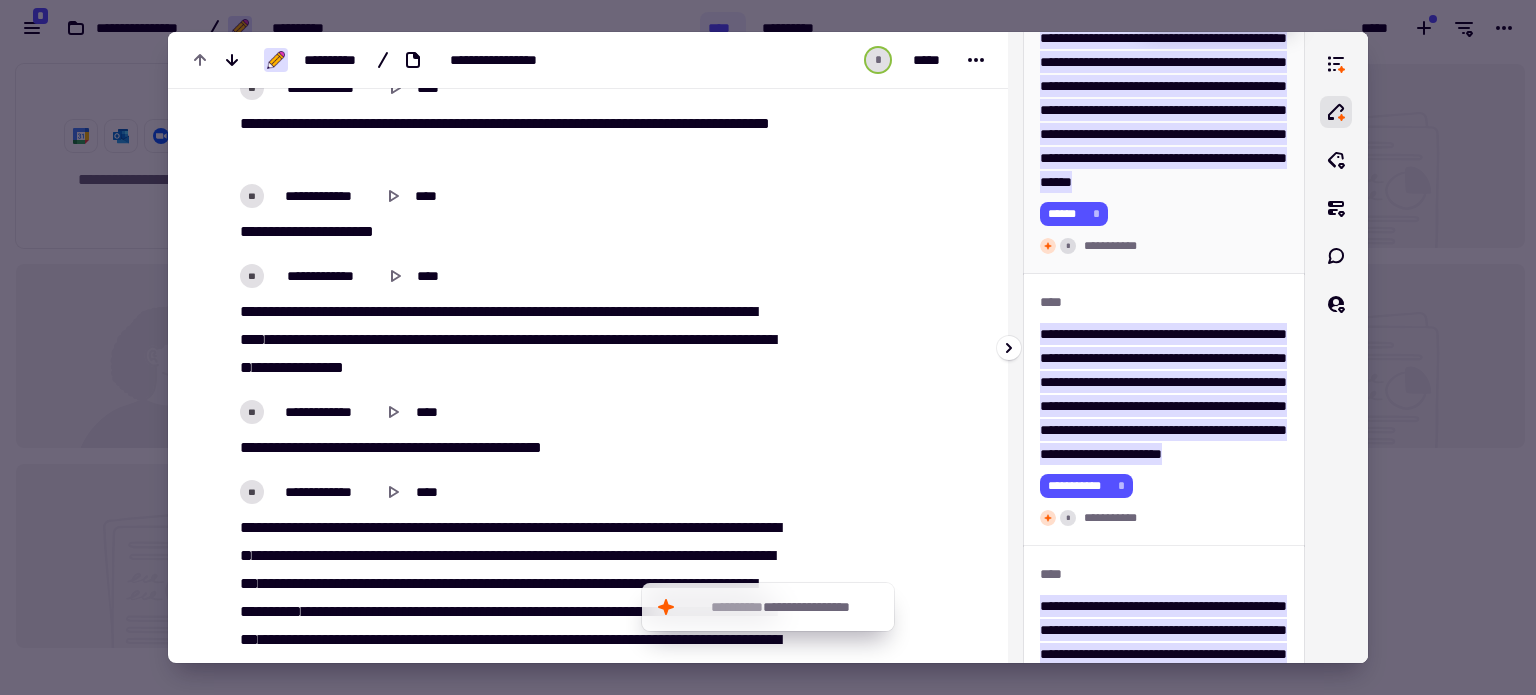 scroll, scrollTop: 200, scrollLeft: 0, axis: vertical 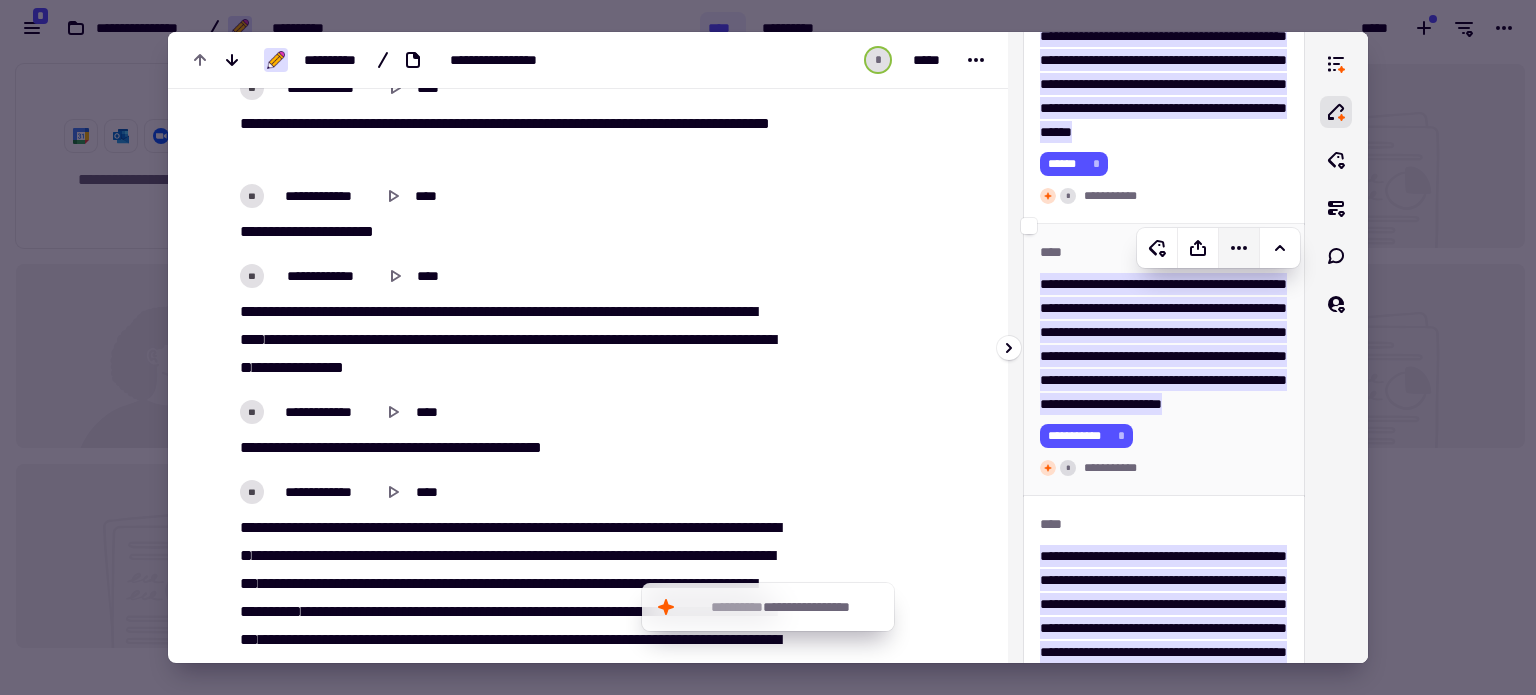 click 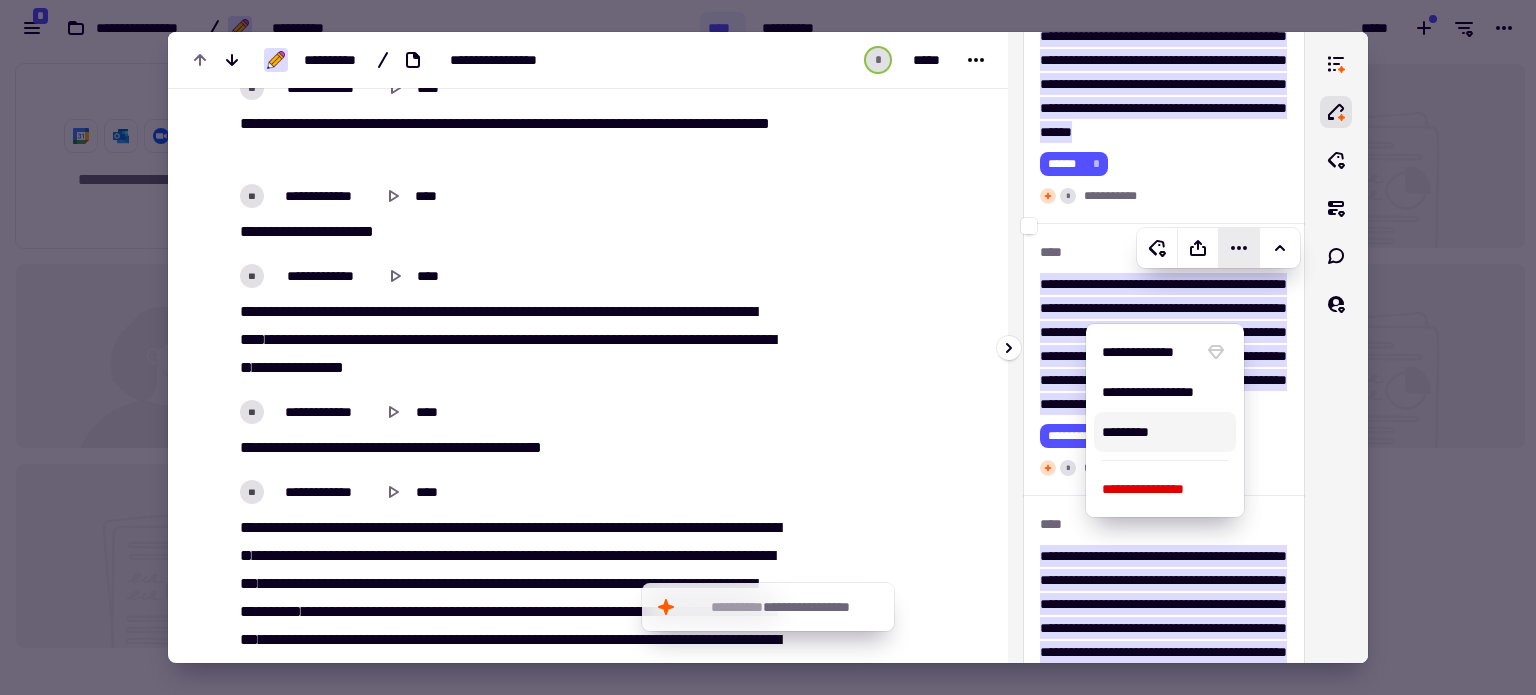 click on "*********" at bounding box center (1165, 432) 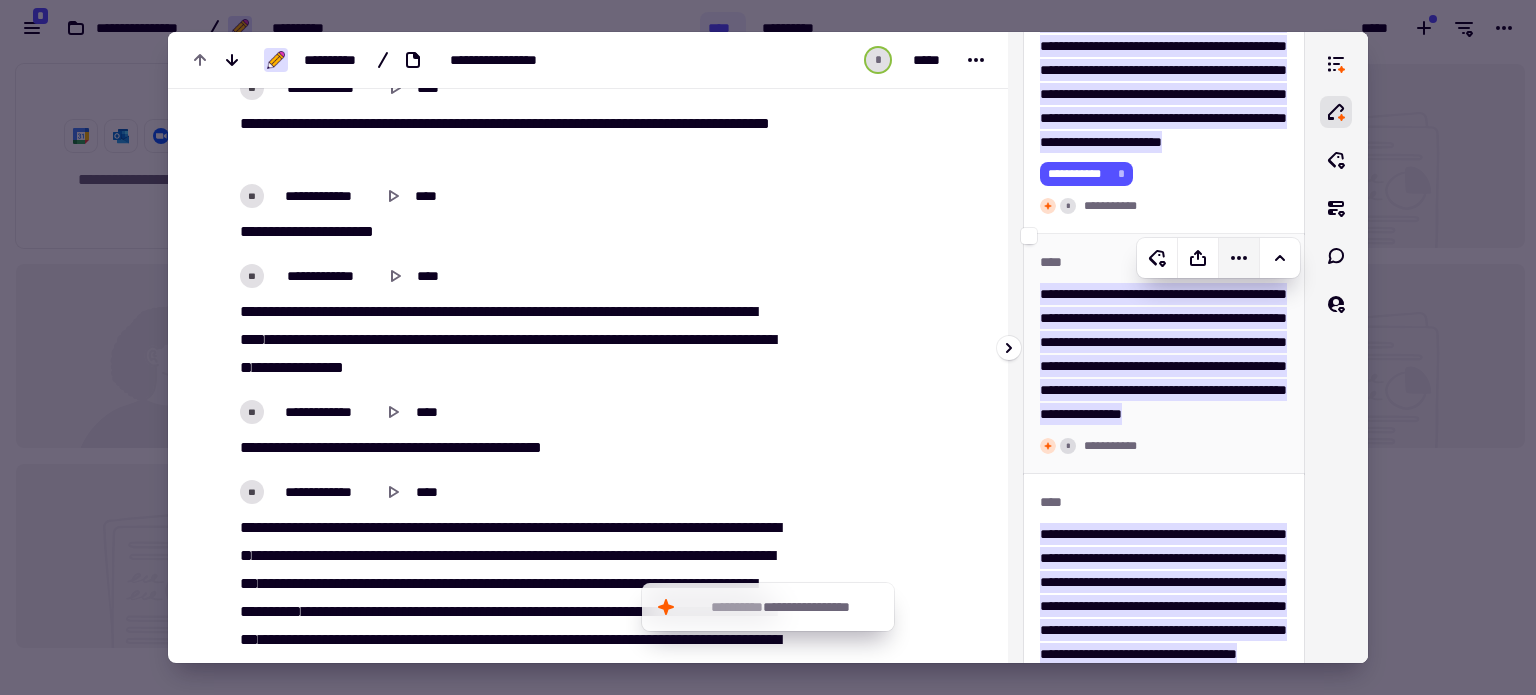 scroll, scrollTop: 500, scrollLeft: 0, axis: vertical 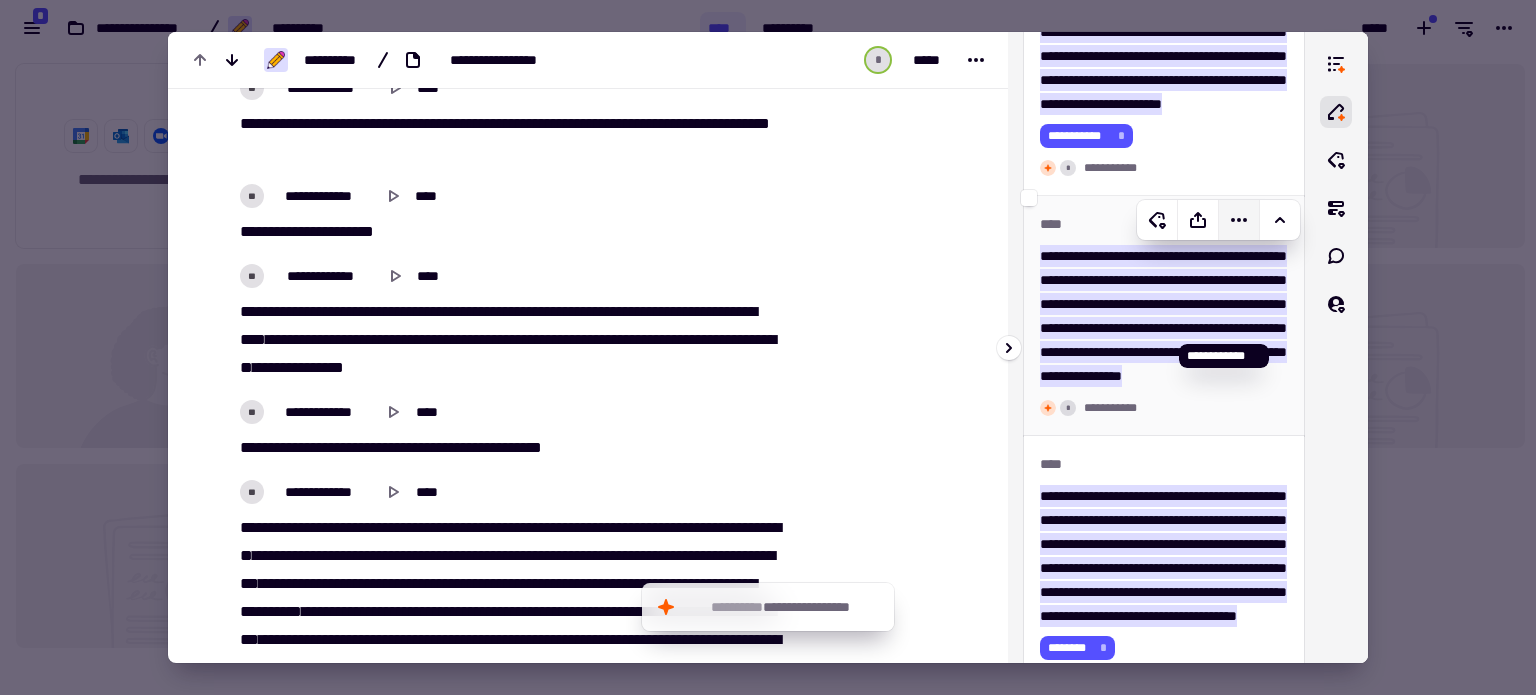 click 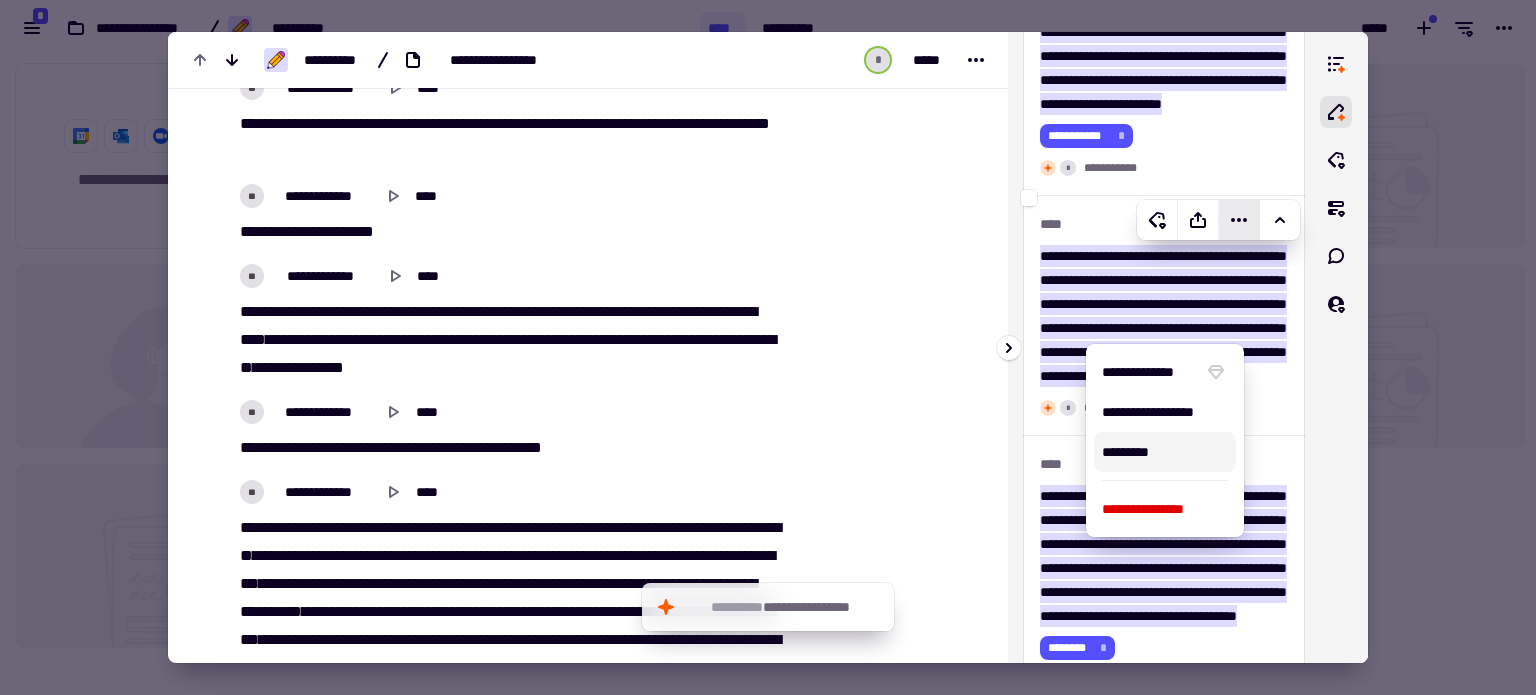 click on "*********" at bounding box center [1165, 452] 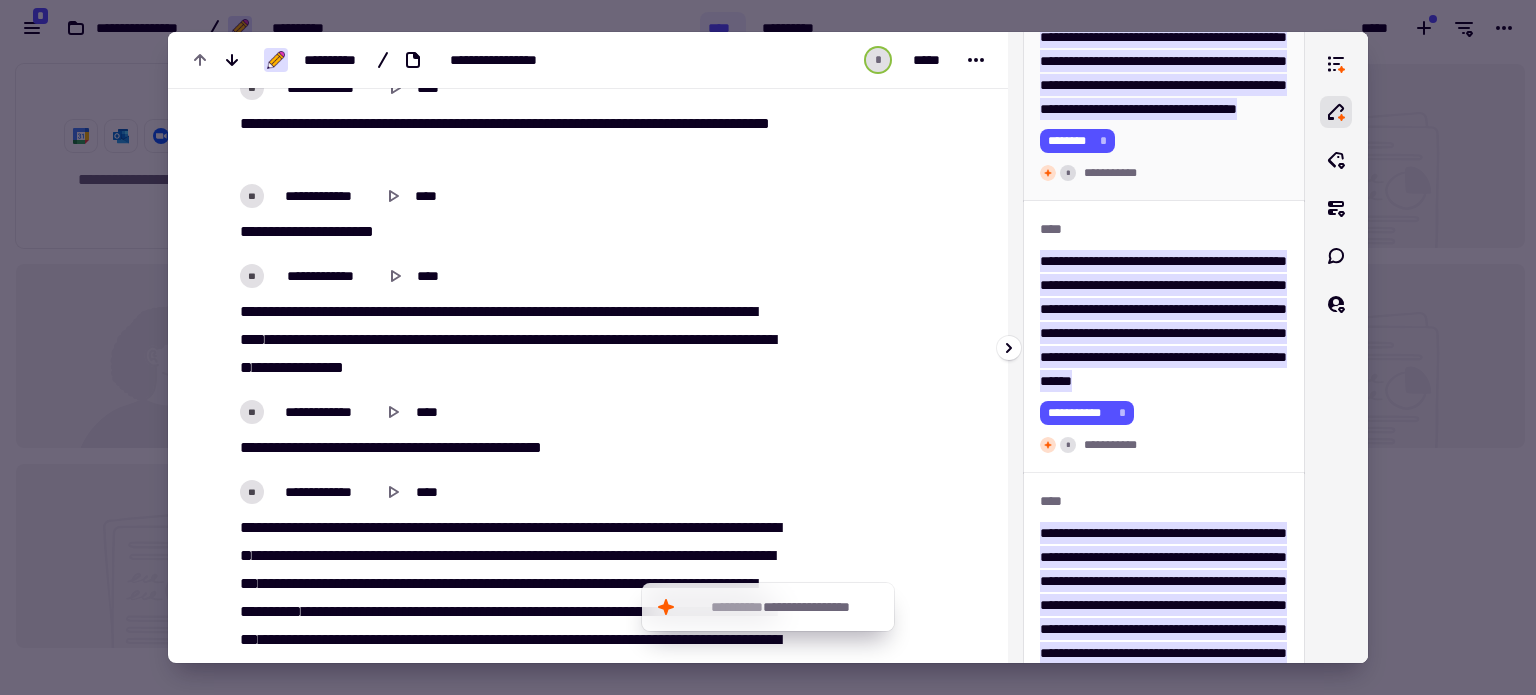 scroll, scrollTop: 1000, scrollLeft: 0, axis: vertical 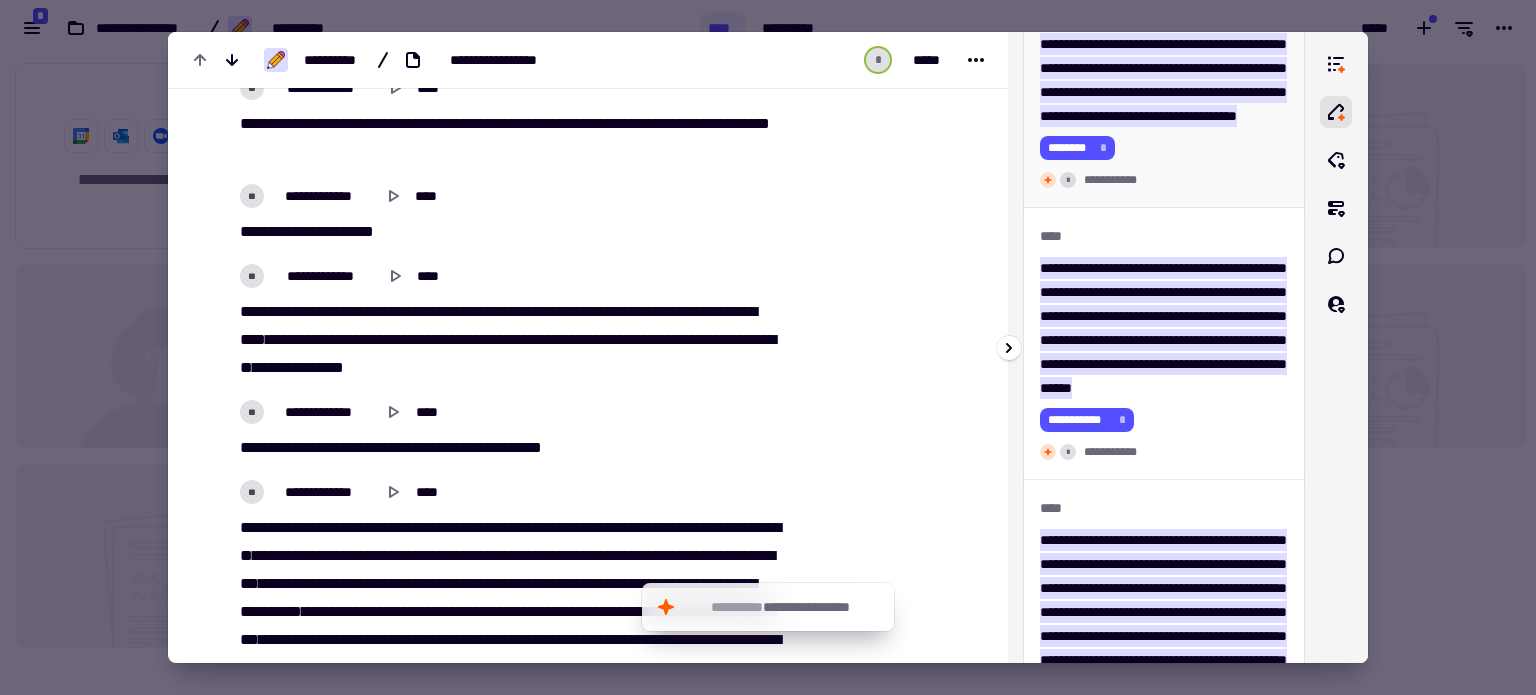 click 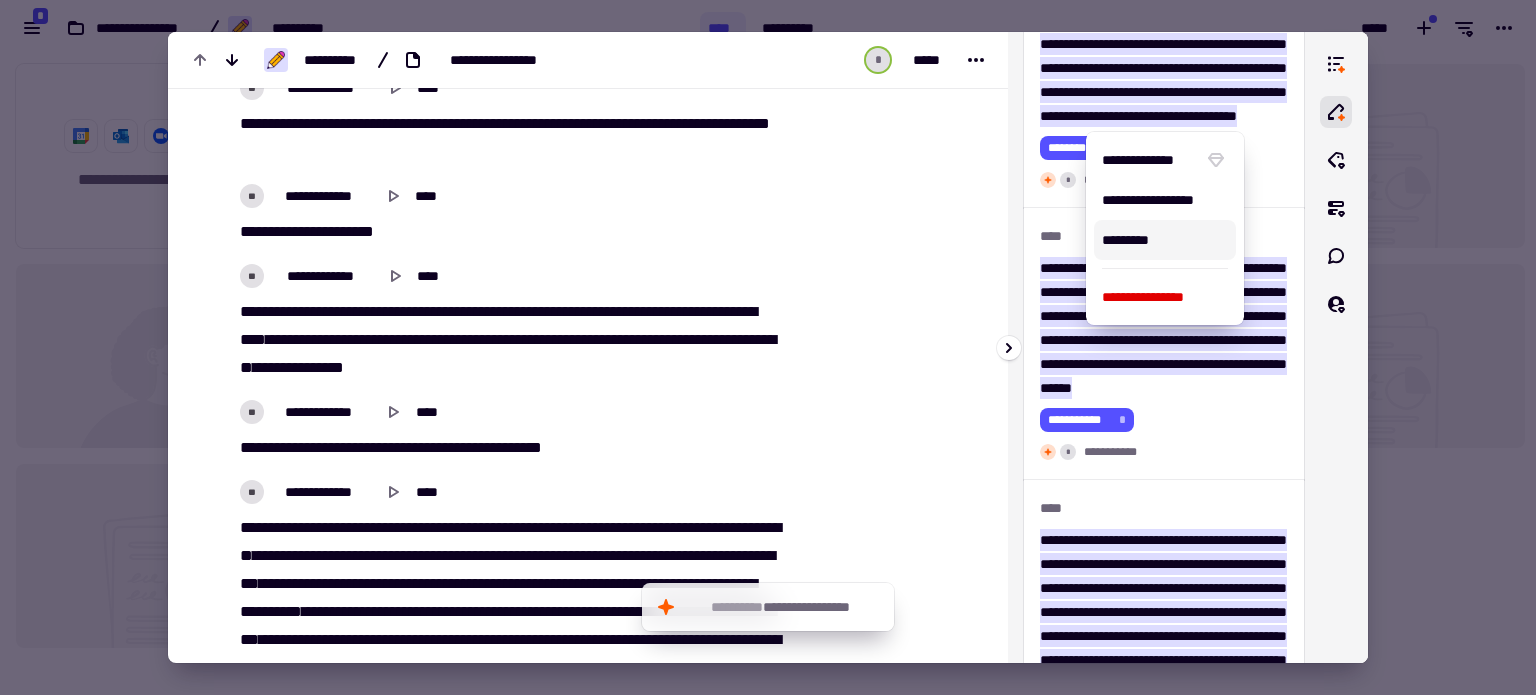 click on "*********" at bounding box center (1165, 240) 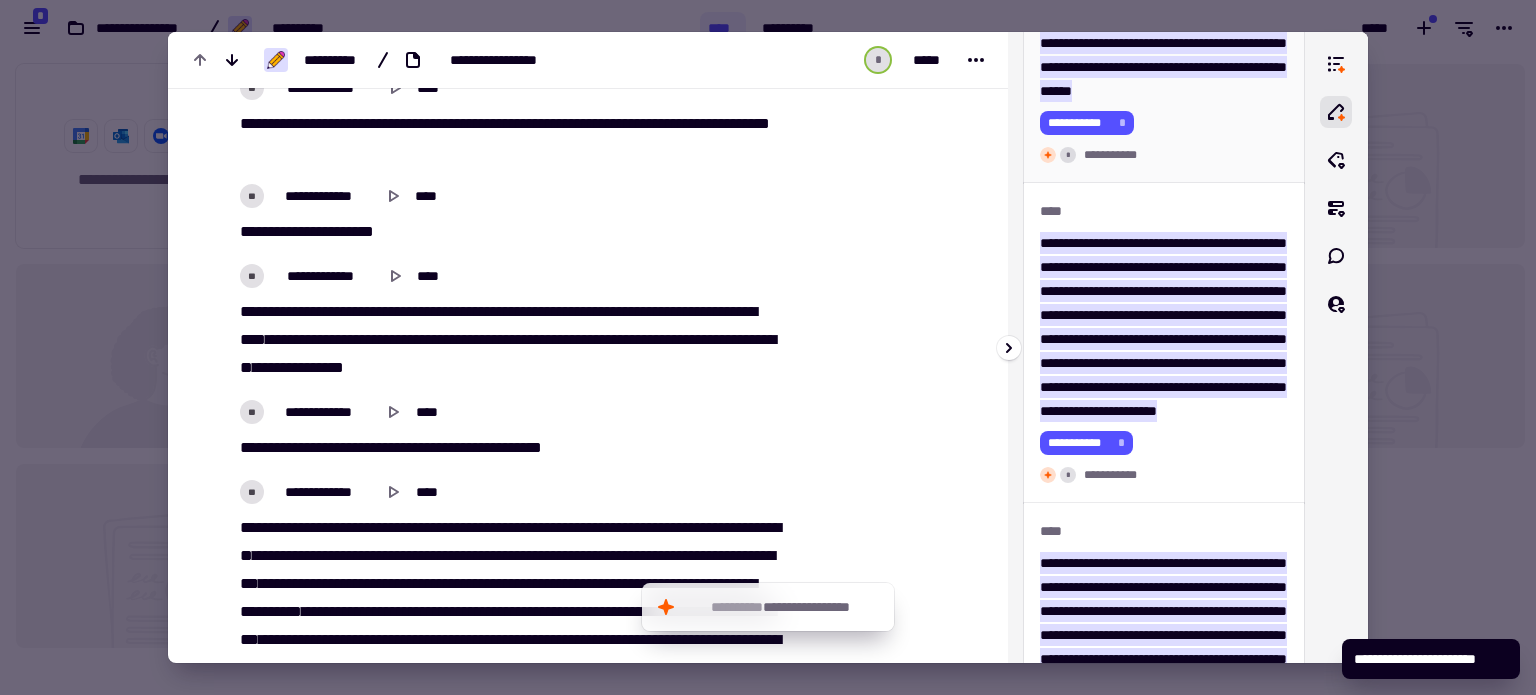 scroll, scrollTop: 1300, scrollLeft: 0, axis: vertical 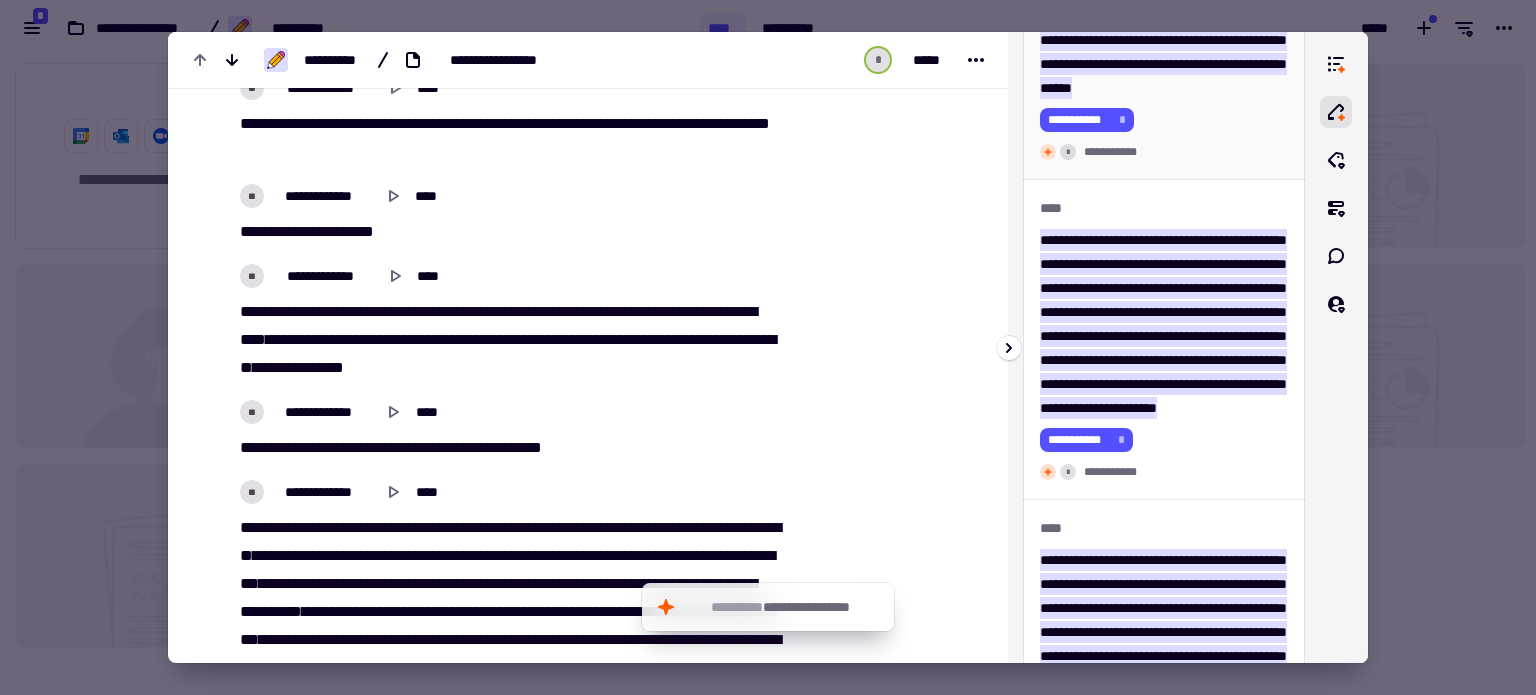 click 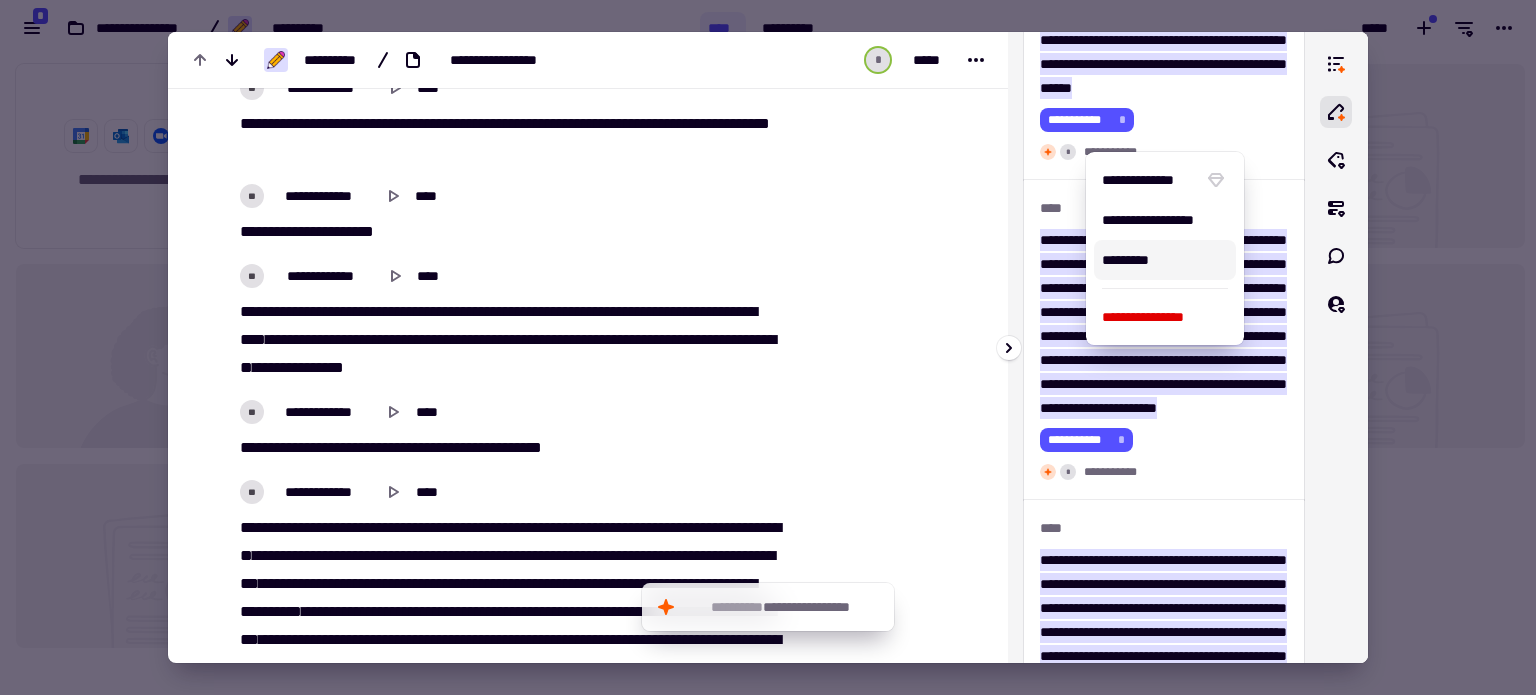 click on "*********" at bounding box center (1165, 260) 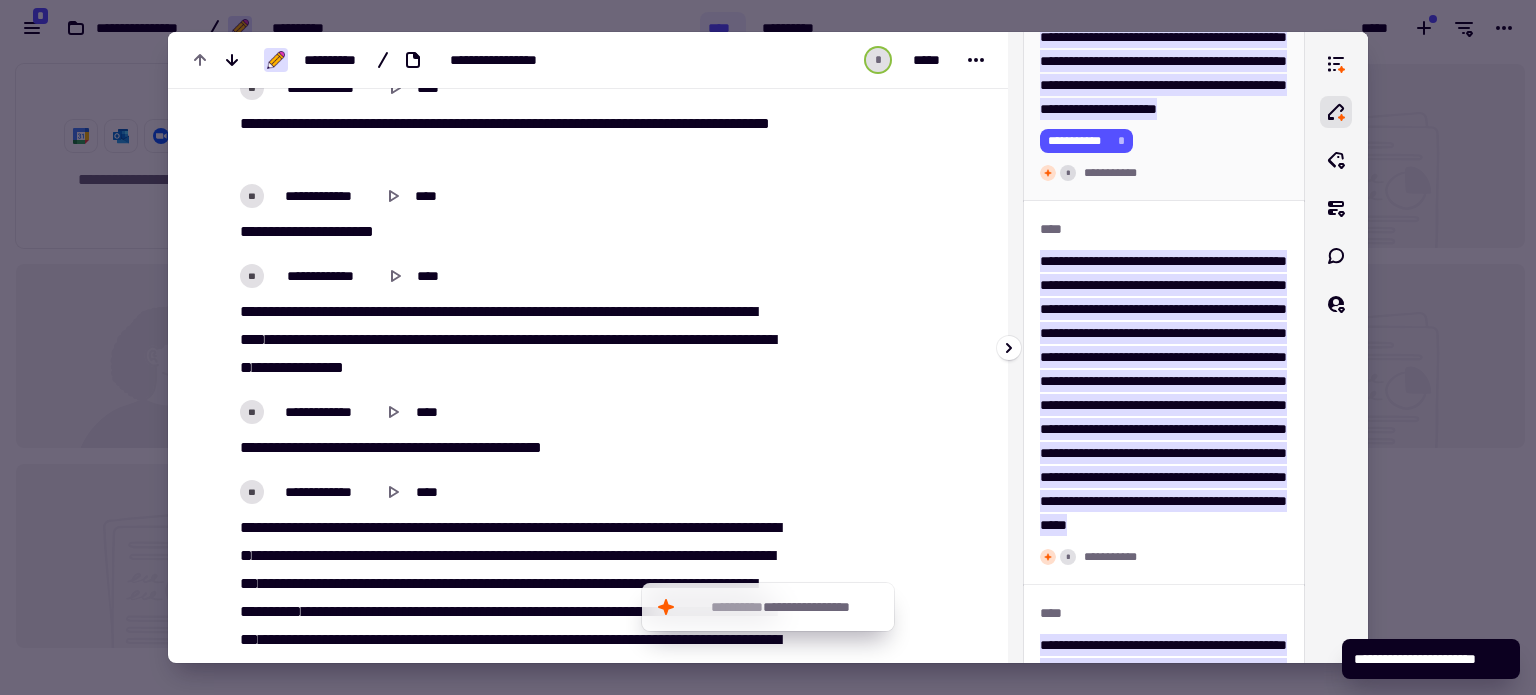 scroll, scrollTop: 1600, scrollLeft: 0, axis: vertical 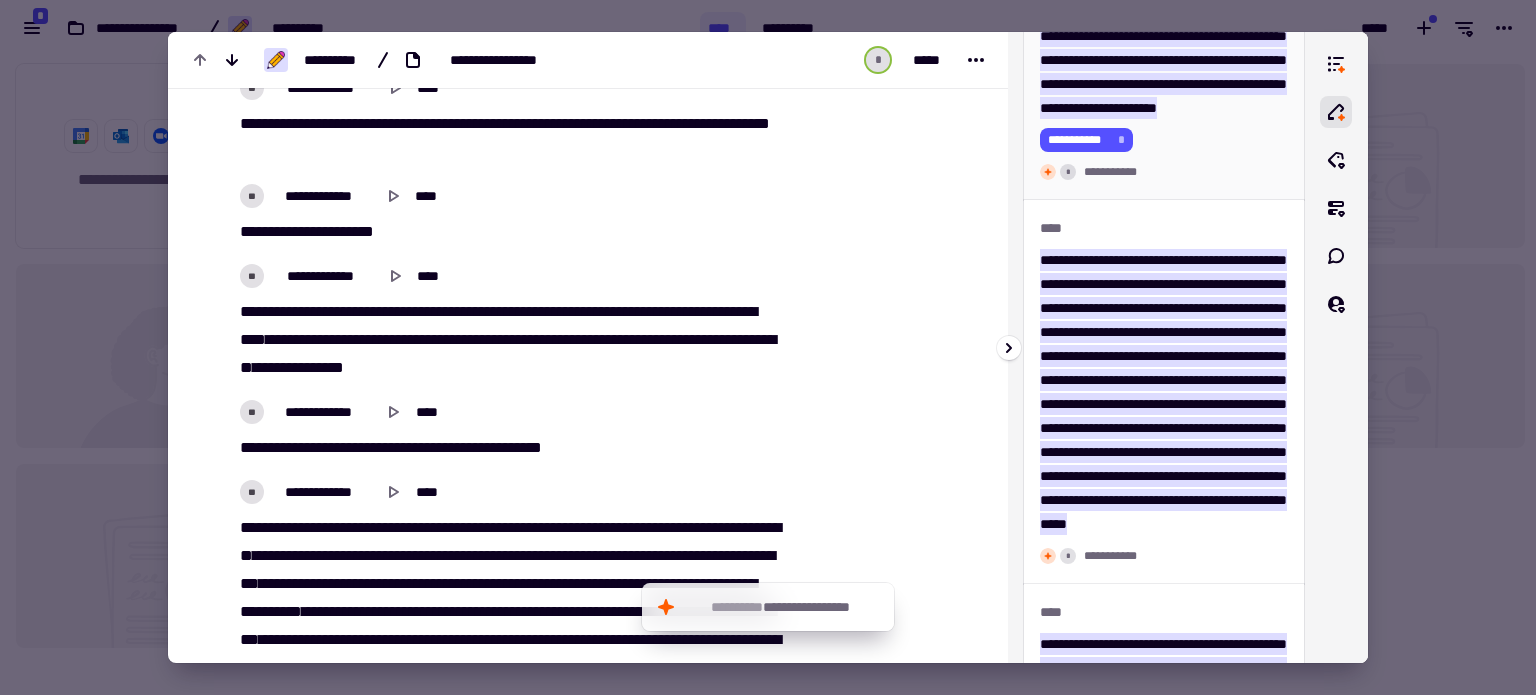 click 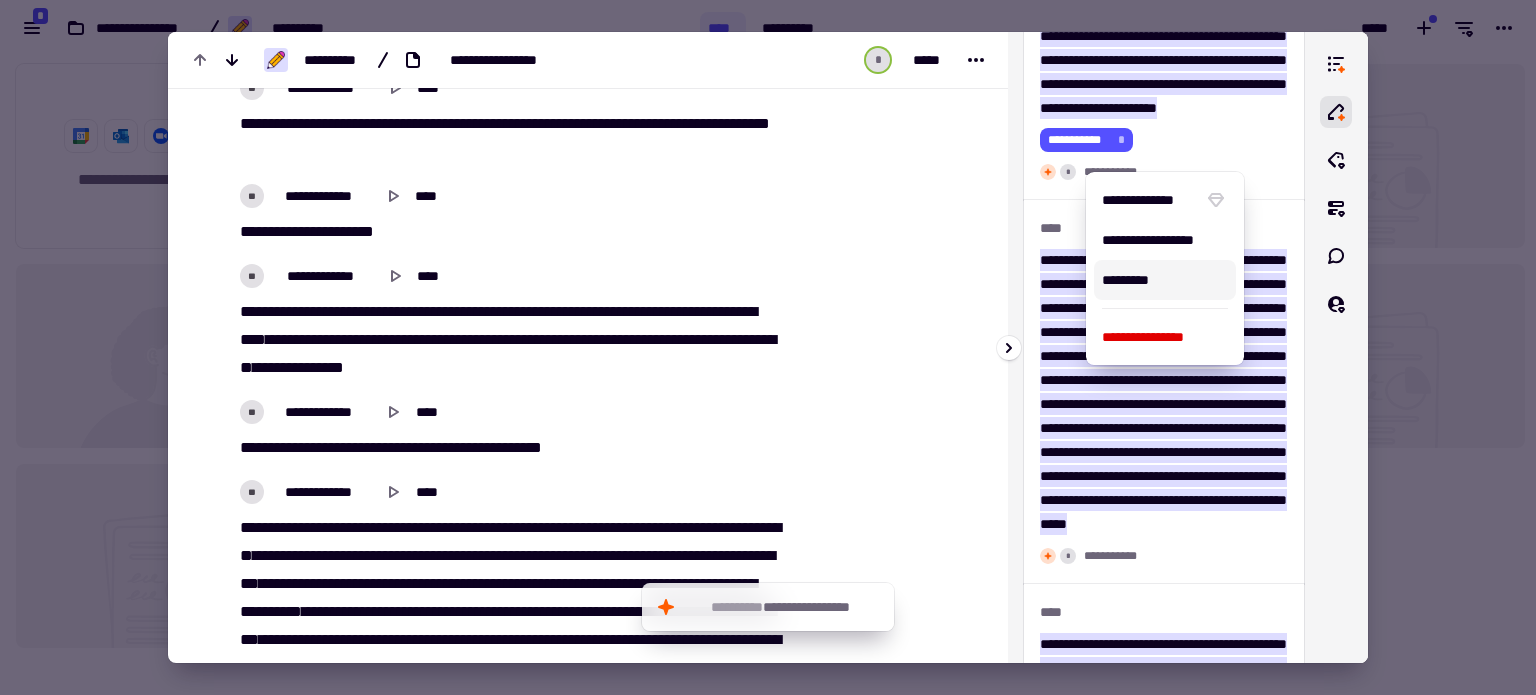 click on "*********" at bounding box center [1165, 280] 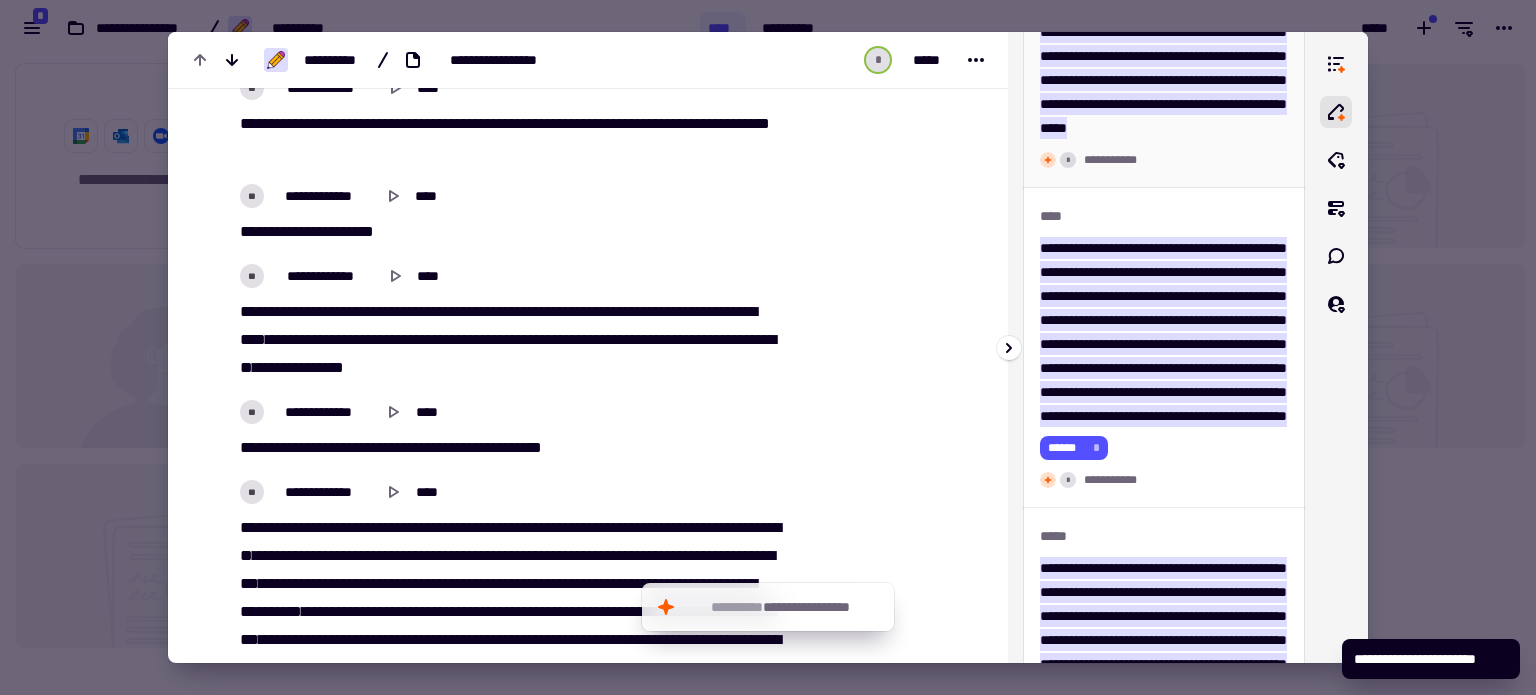 scroll, scrollTop: 2000, scrollLeft: 0, axis: vertical 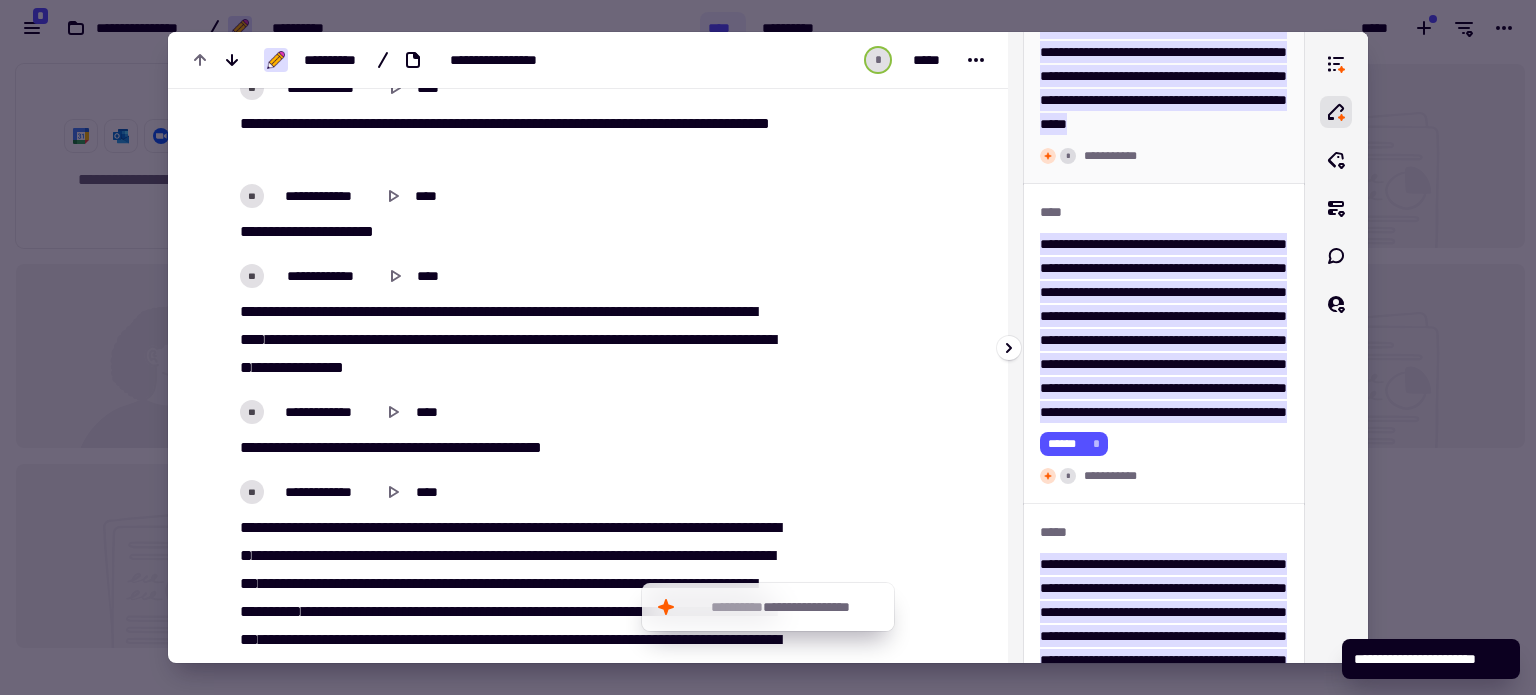 click 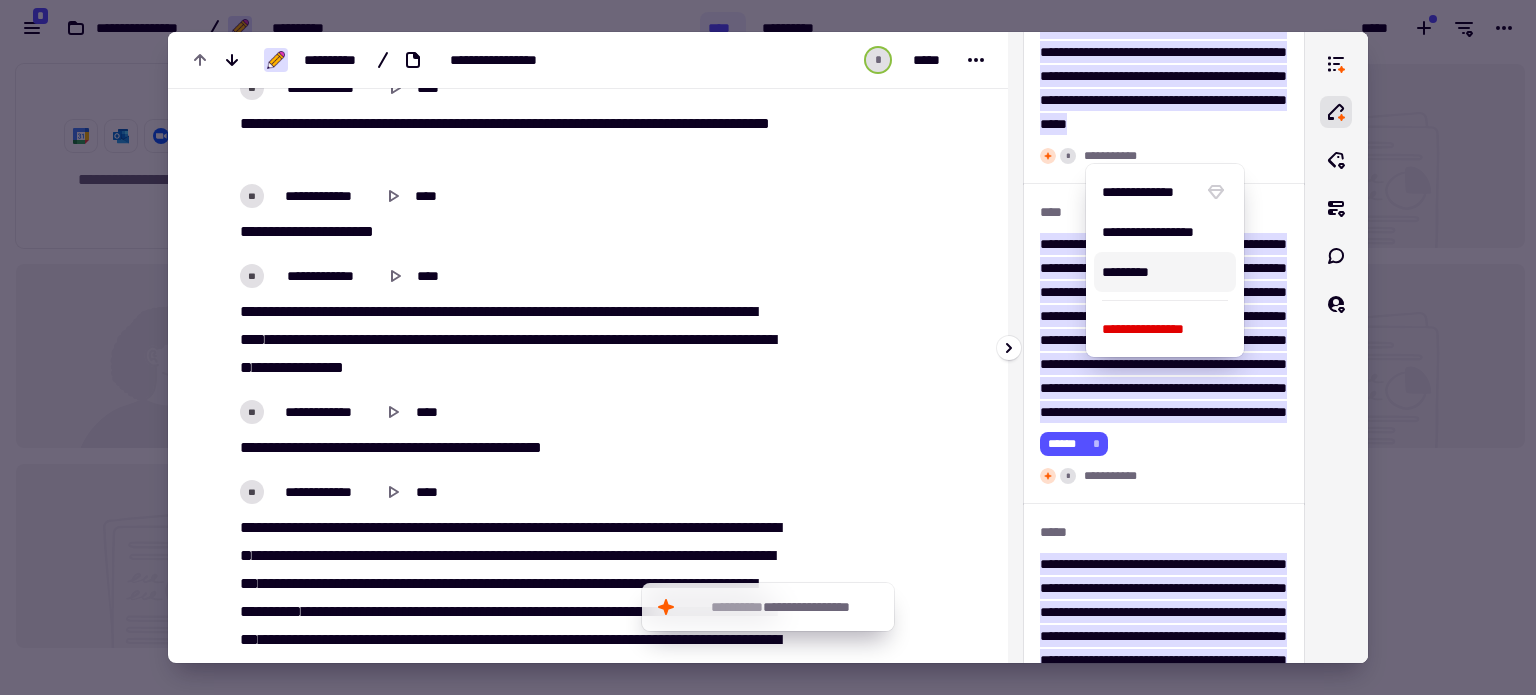 click on "*********" at bounding box center (1165, 272) 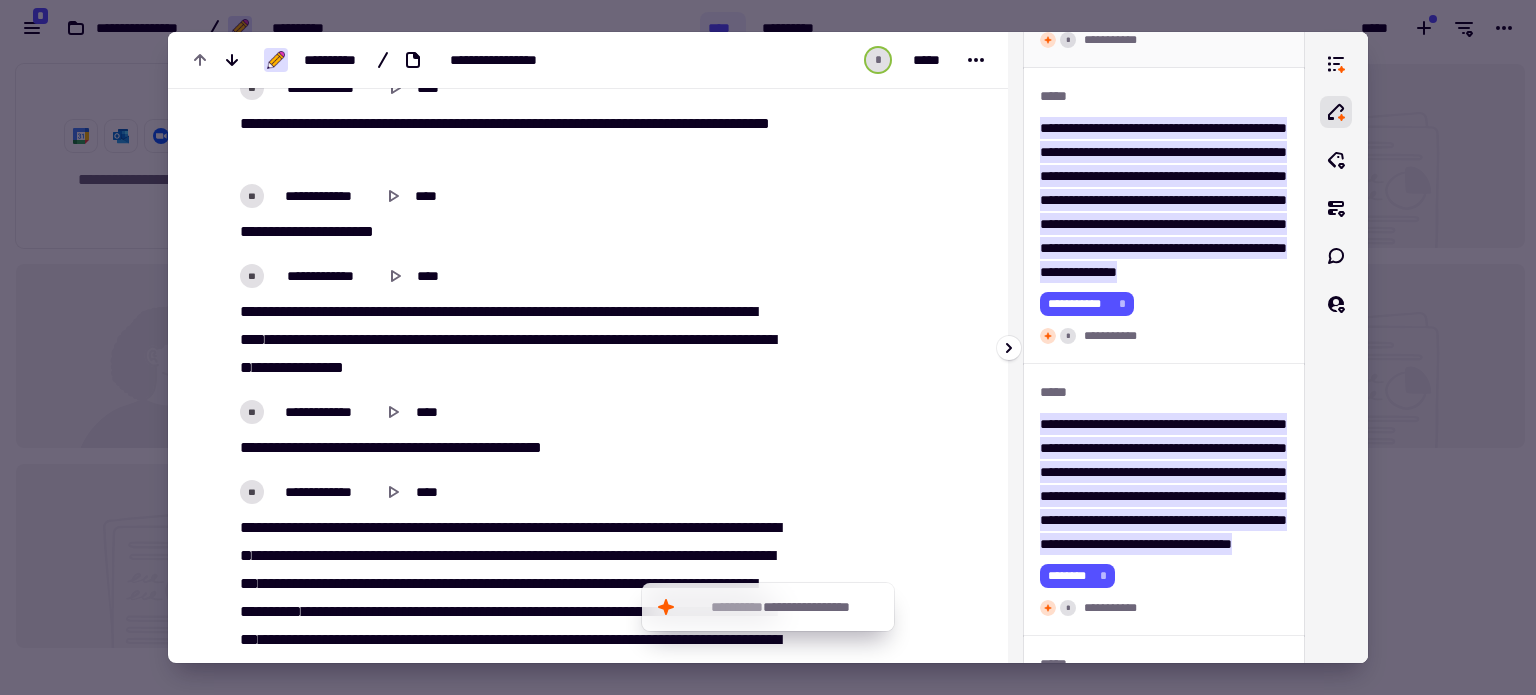 scroll, scrollTop: 2500, scrollLeft: 0, axis: vertical 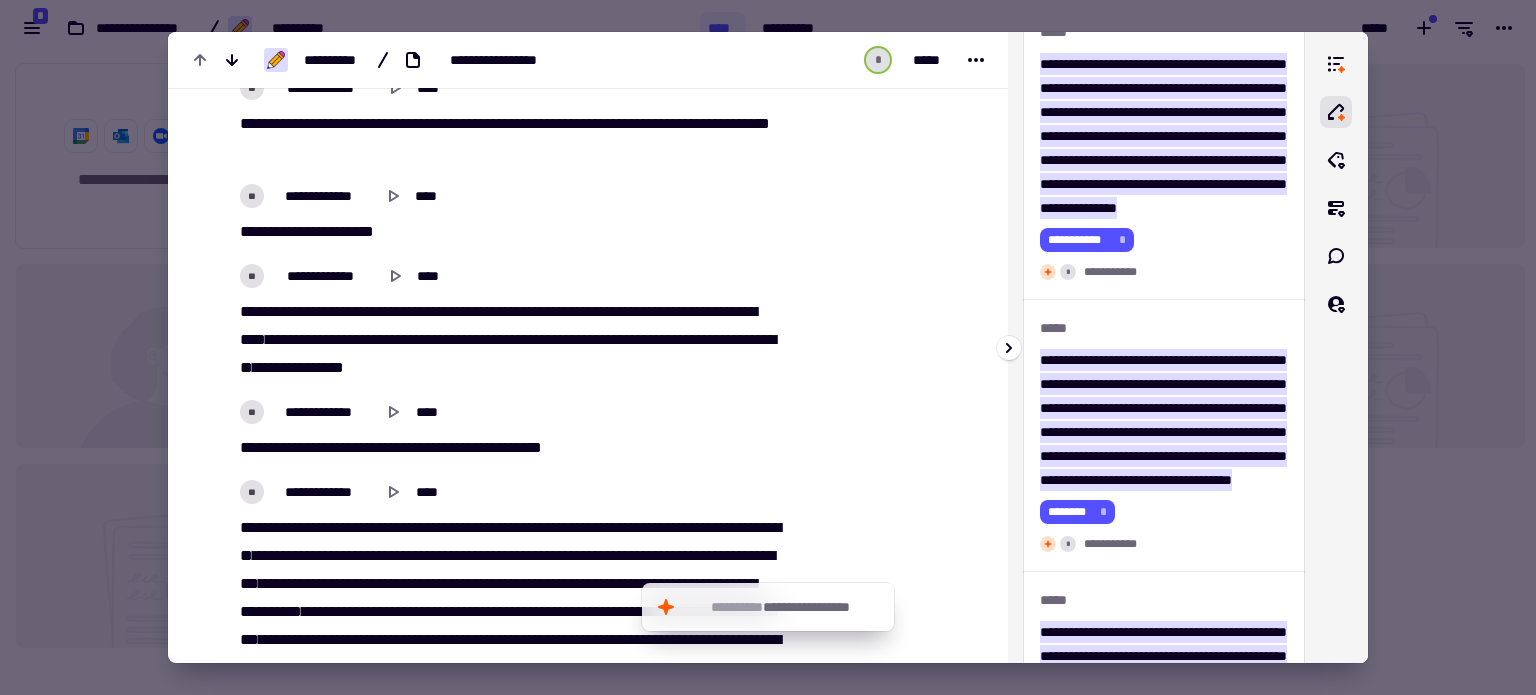 click 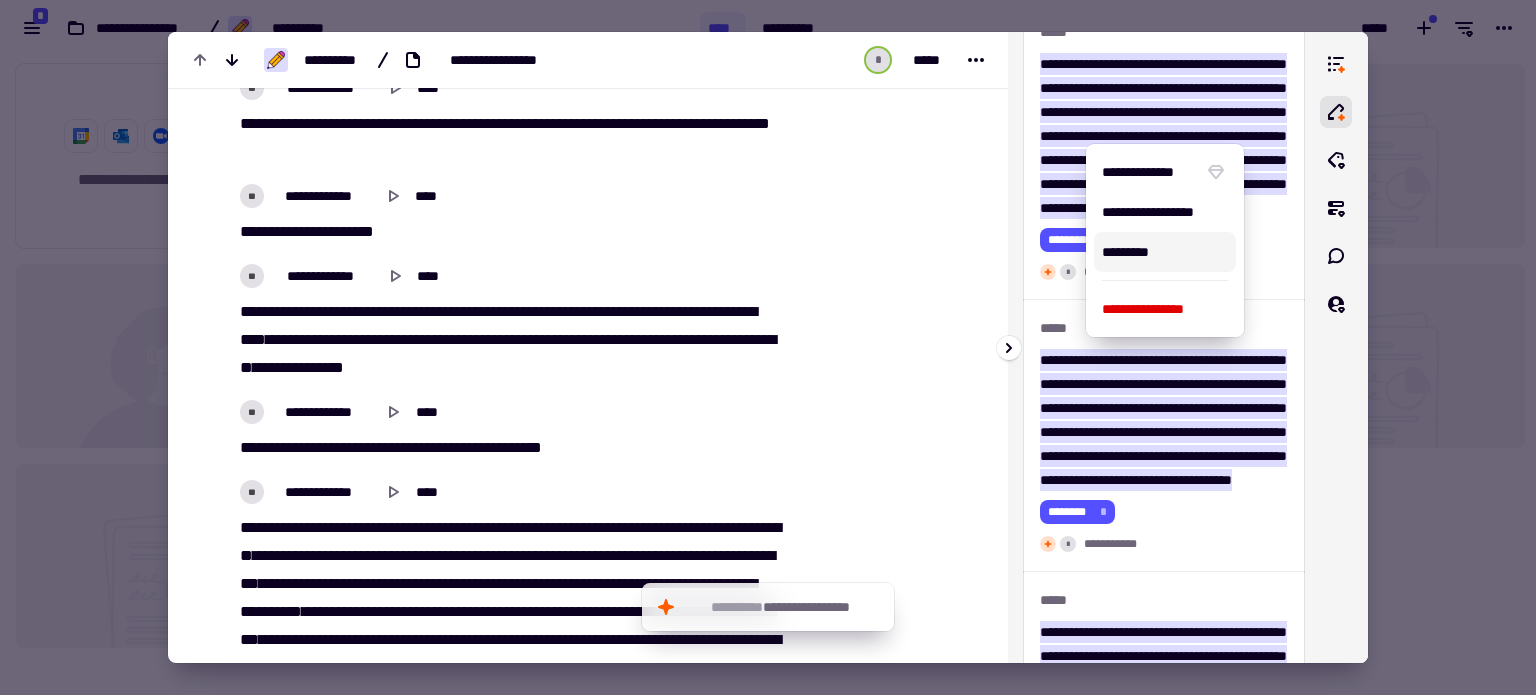 click on "*********" at bounding box center [1165, 252] 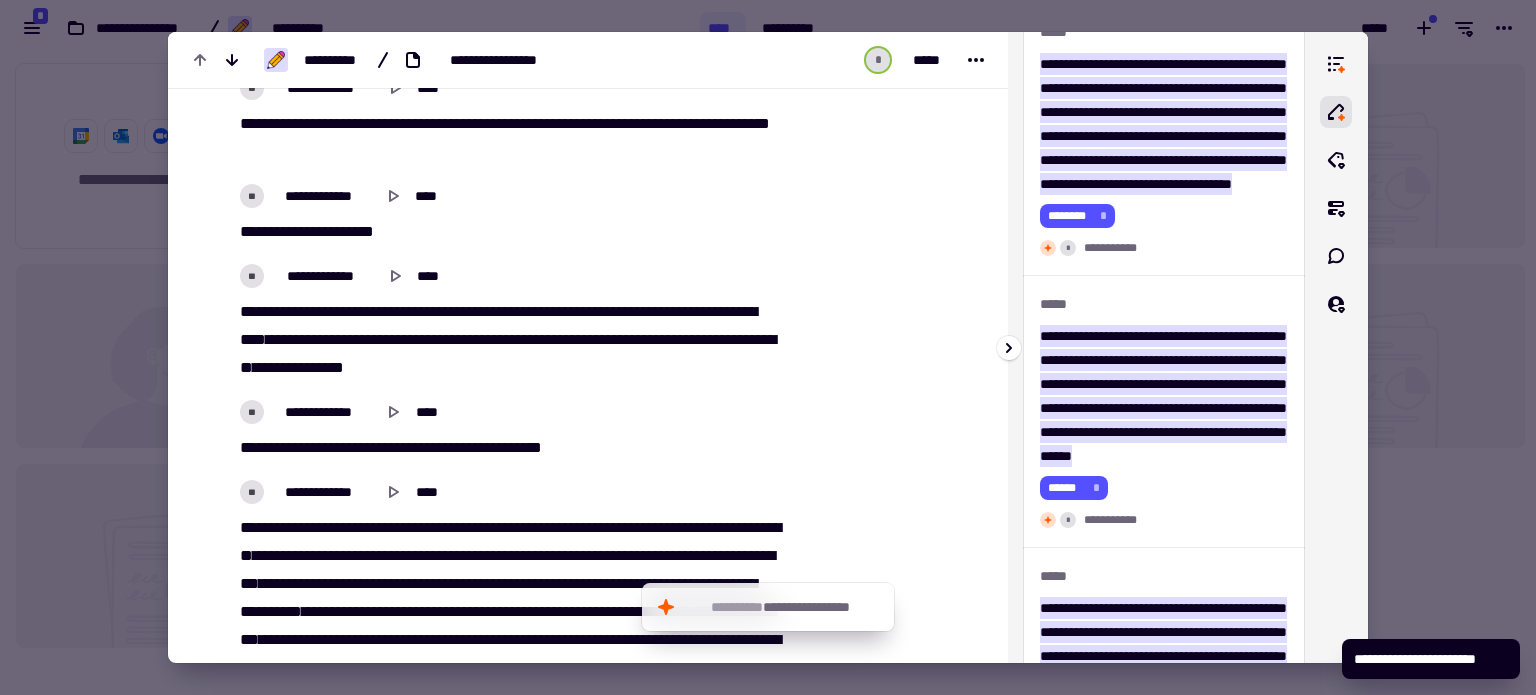scroll, scrollTop: 2800, scrollLeft: 0, axis: vertical 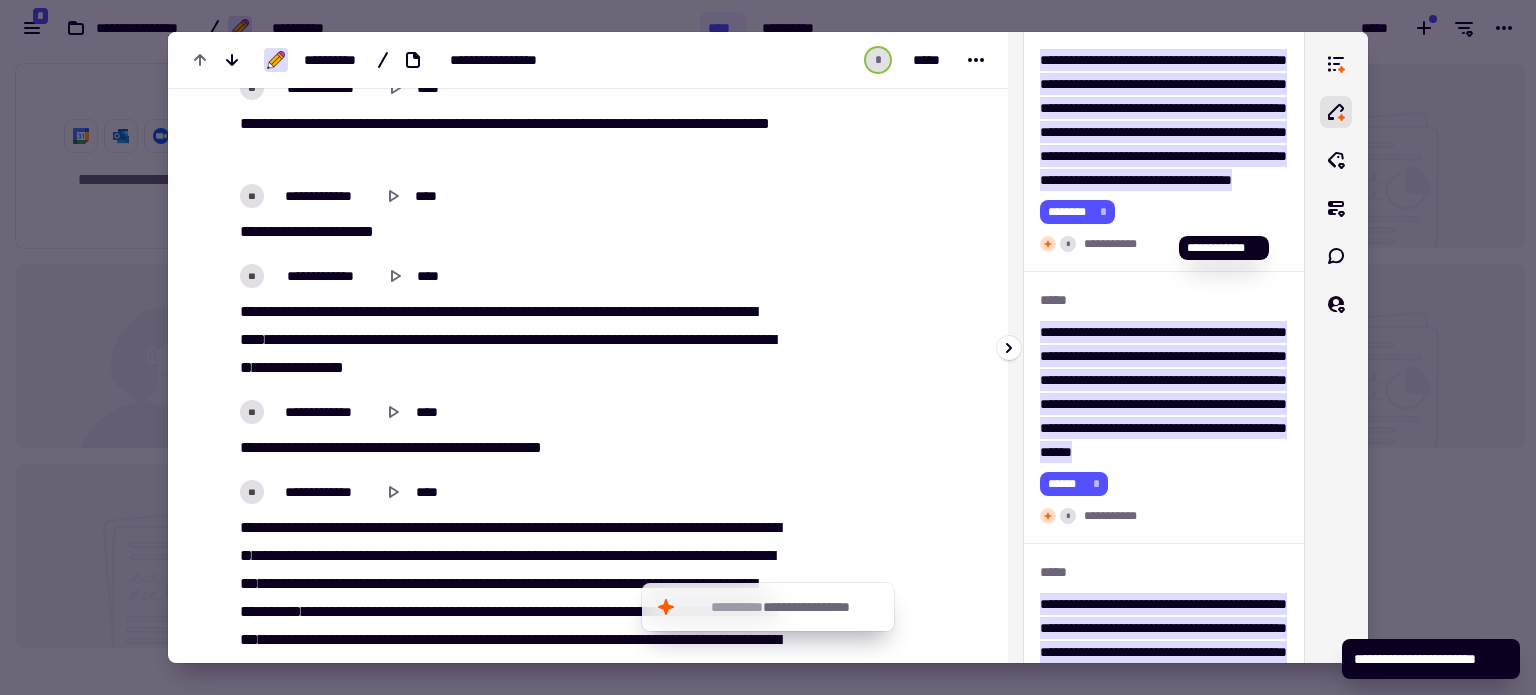 click 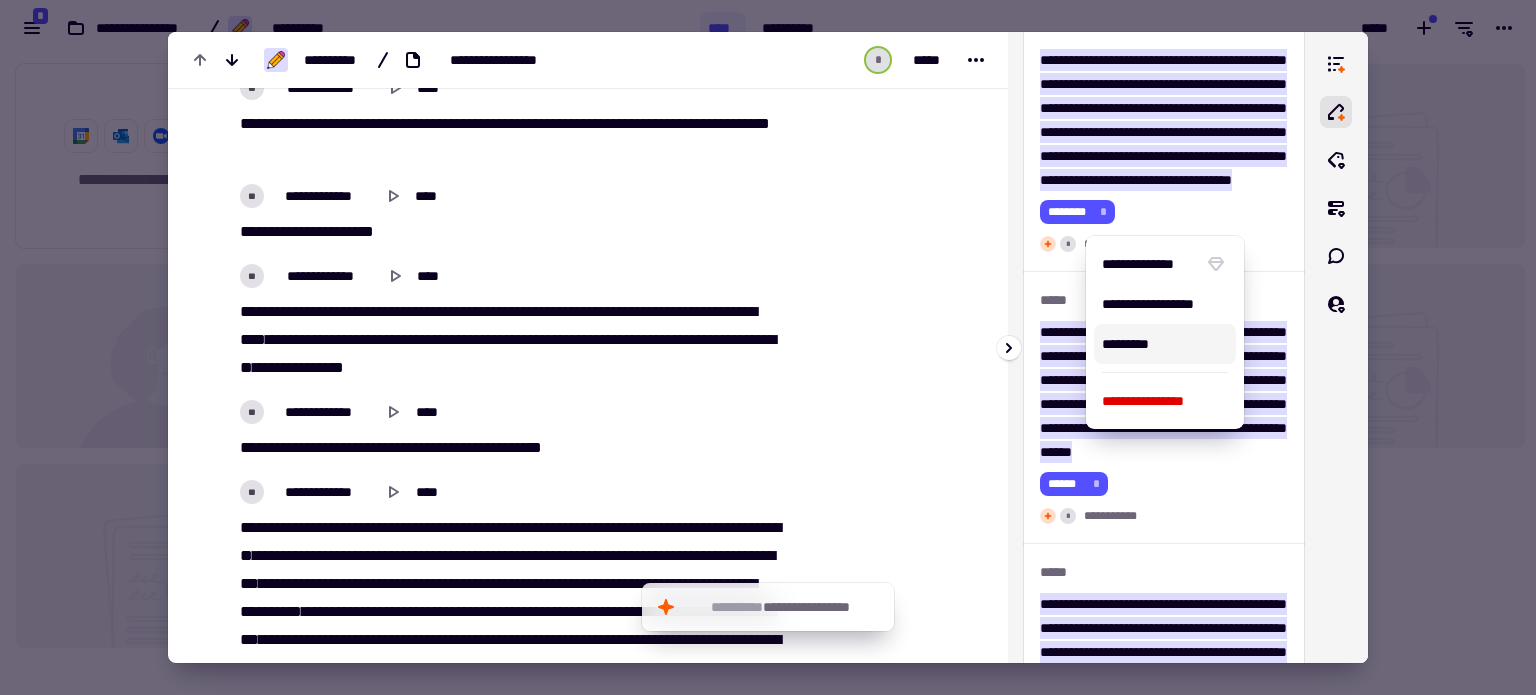 click on "*********" at bounding box center (1165, 344) 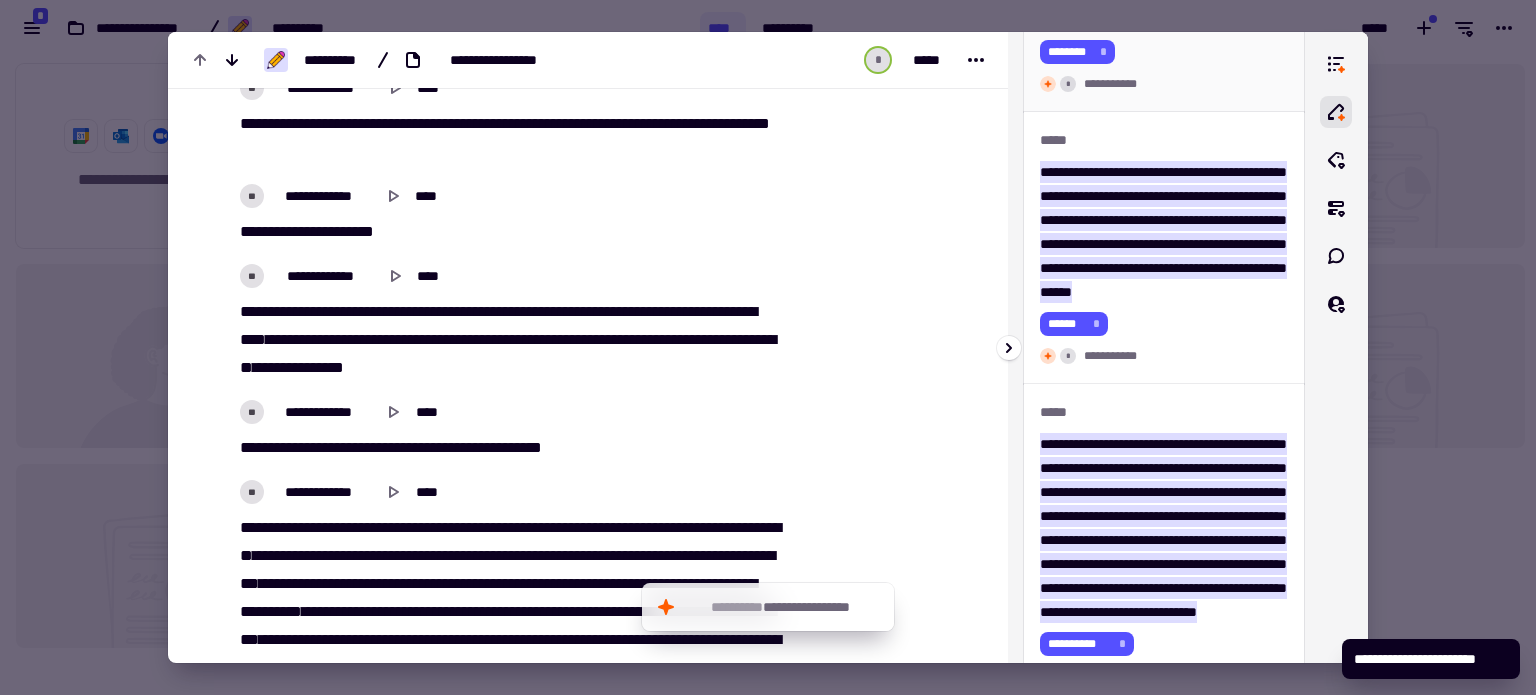 scroll, scrollTop: 3300, scrollLeft: 0, axis: vertical 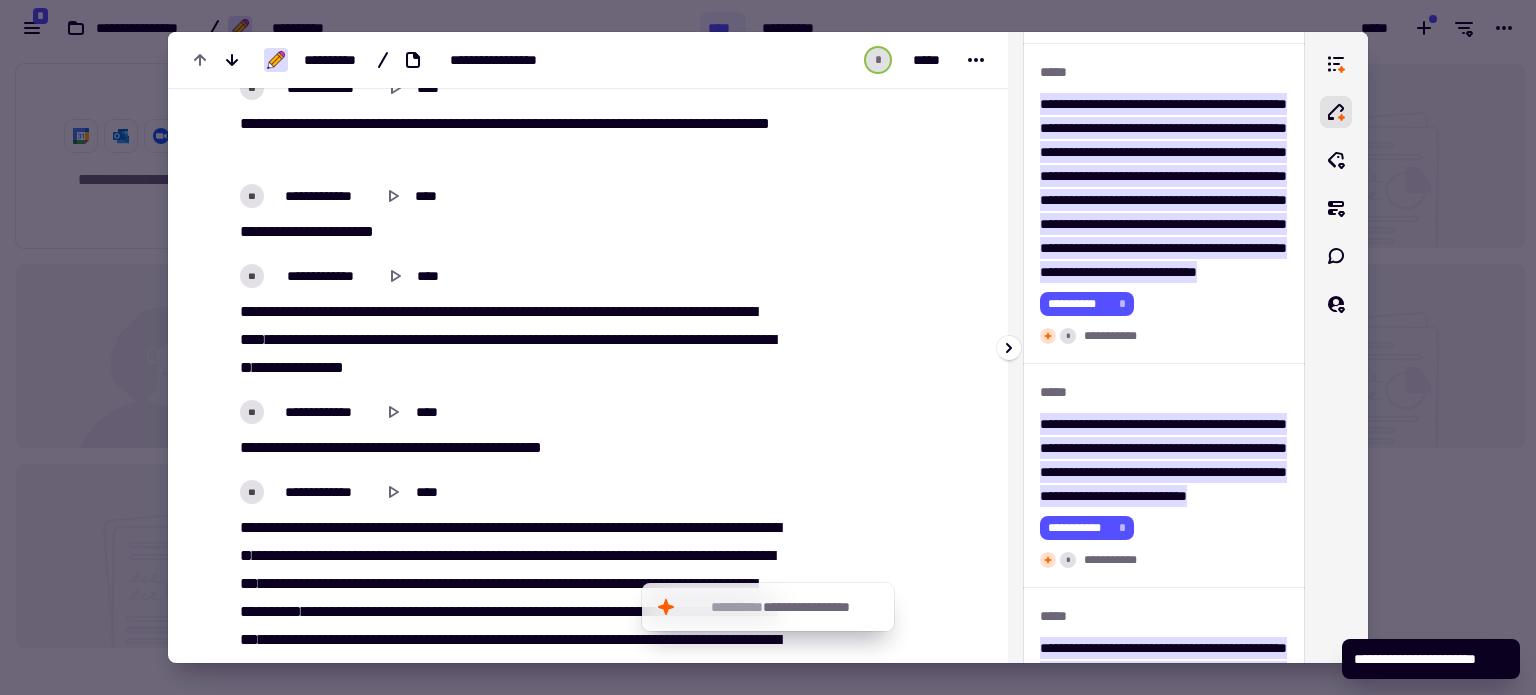 click 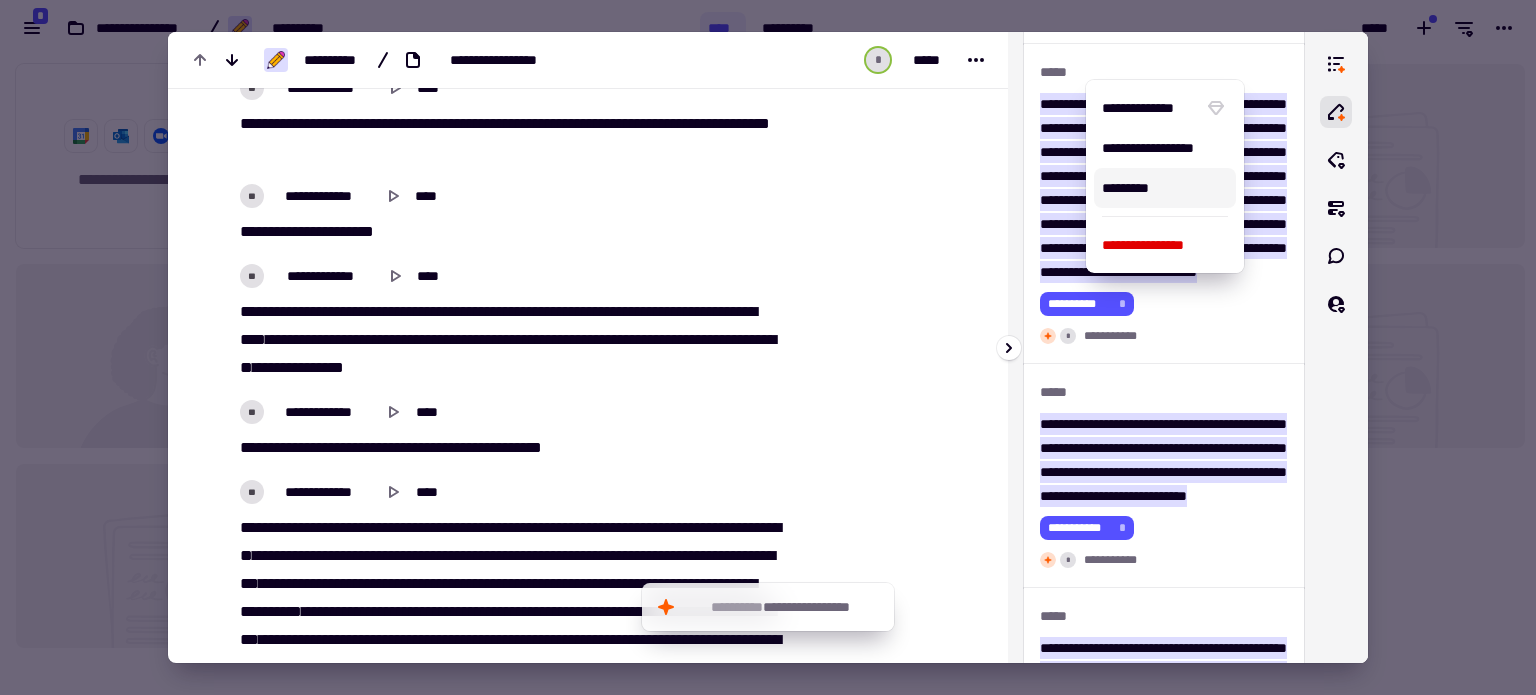 click on "*********" at bounding box center [1165, 188] 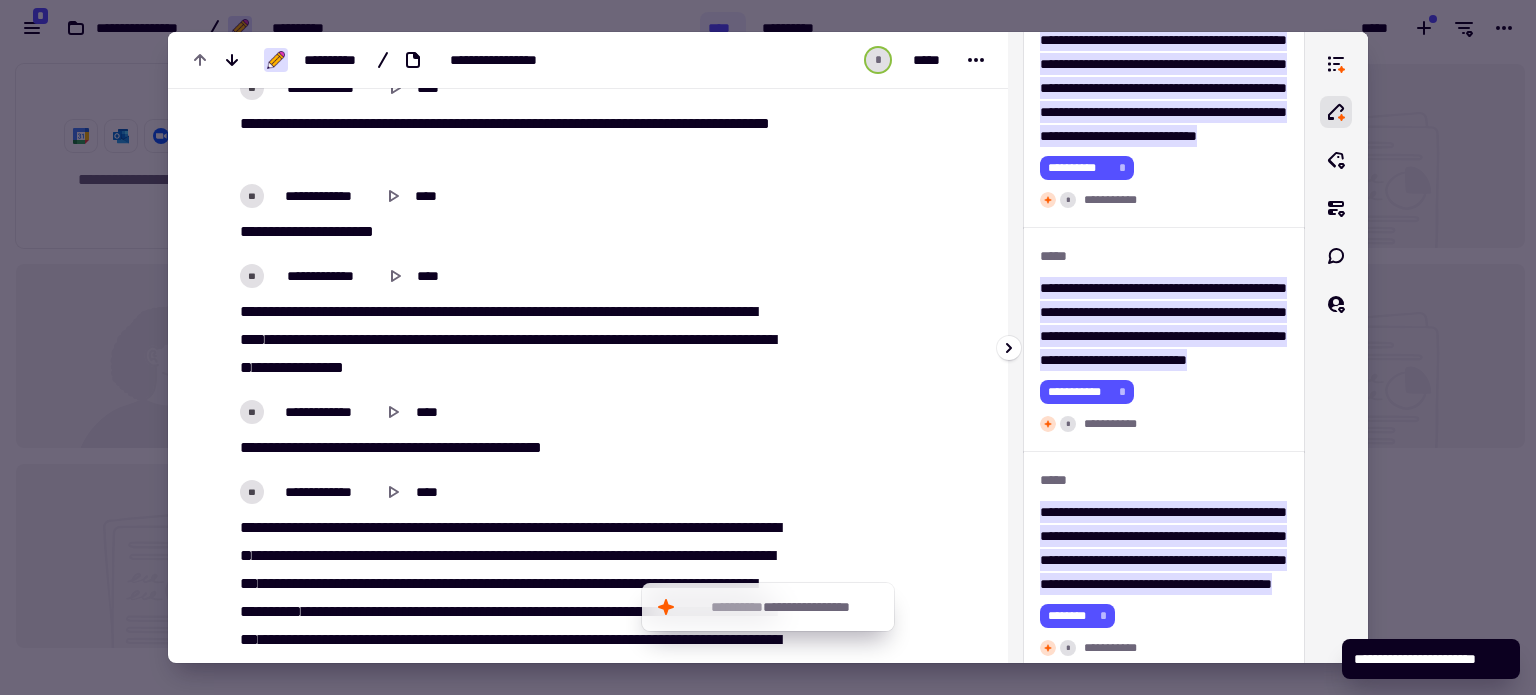 scroll, scrollTop: 3600, scrollLeft: 0, axis: vertical 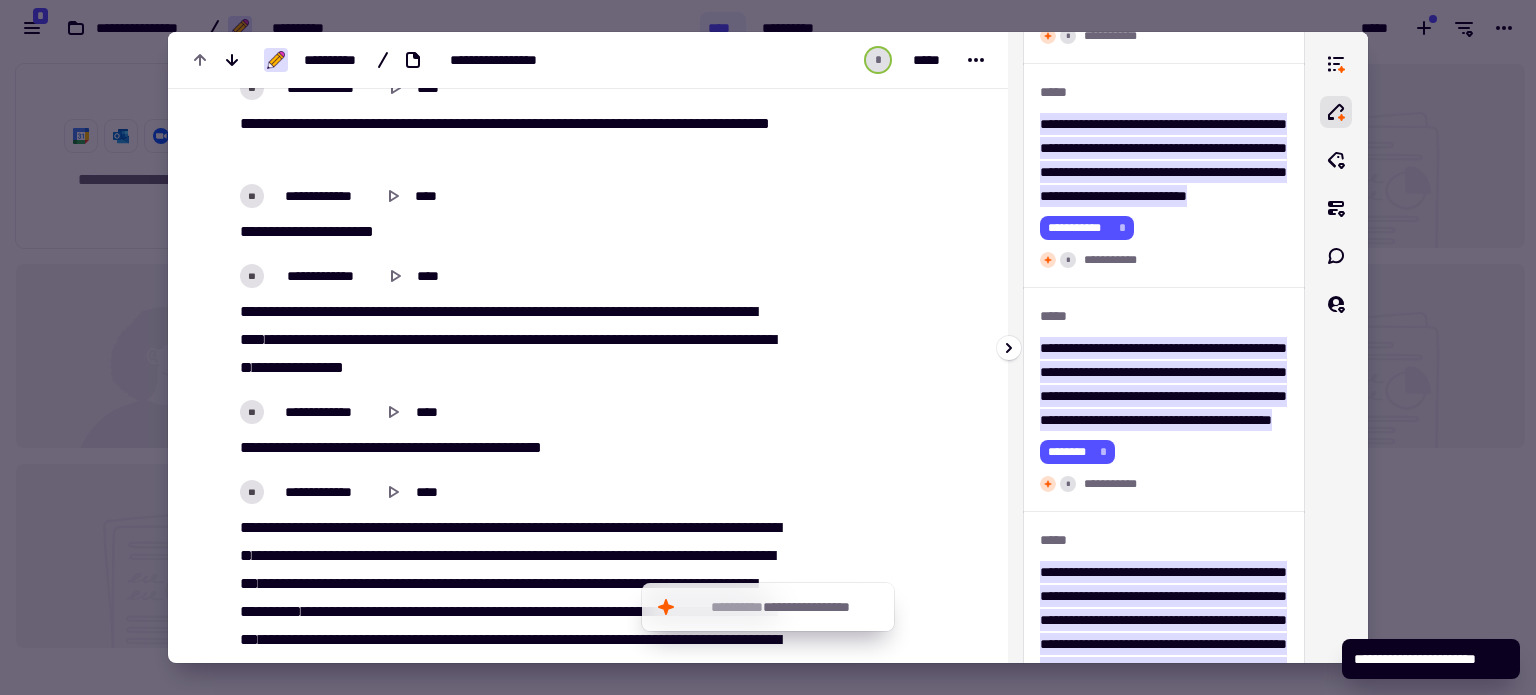 click 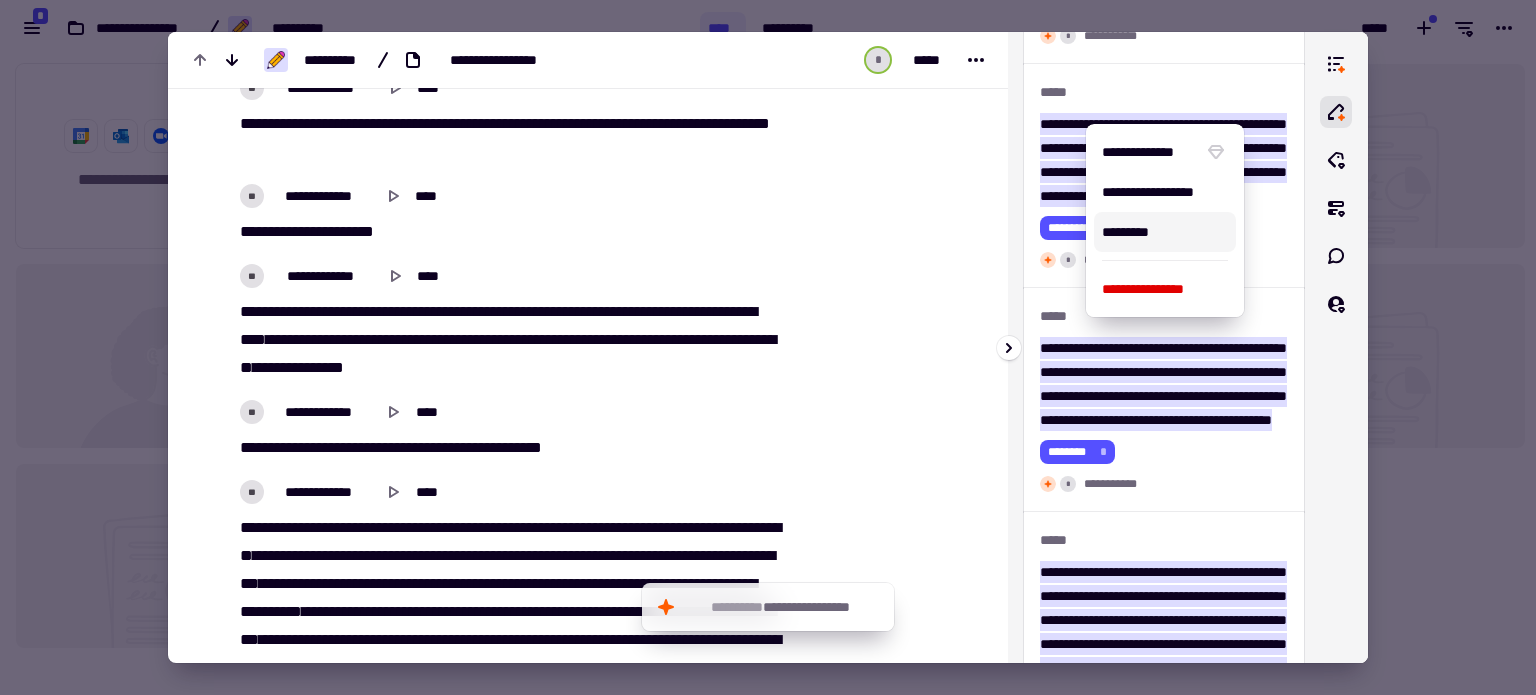 click on "*********" at bounding box center [1165, 232] 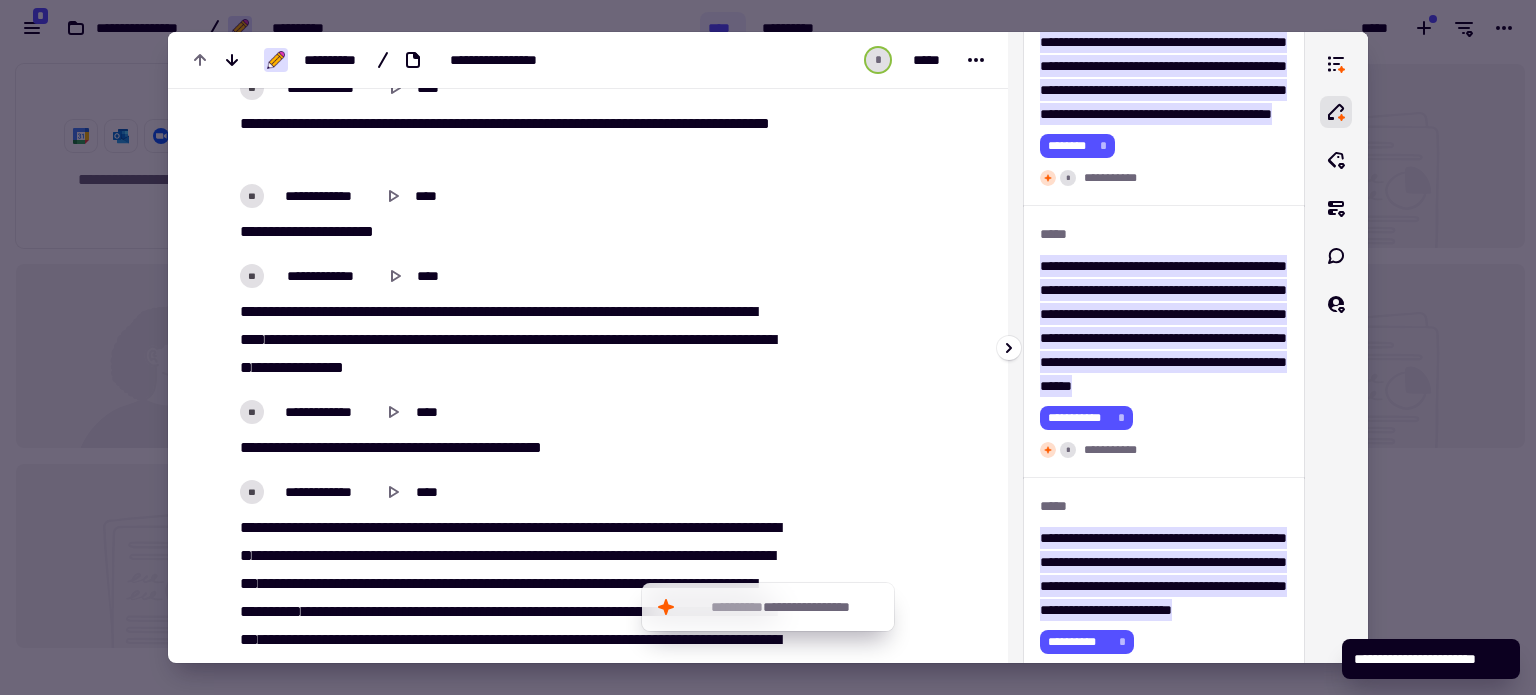 scroll, scrollTop: 3900, scrollLeft: 0, axis: vertical 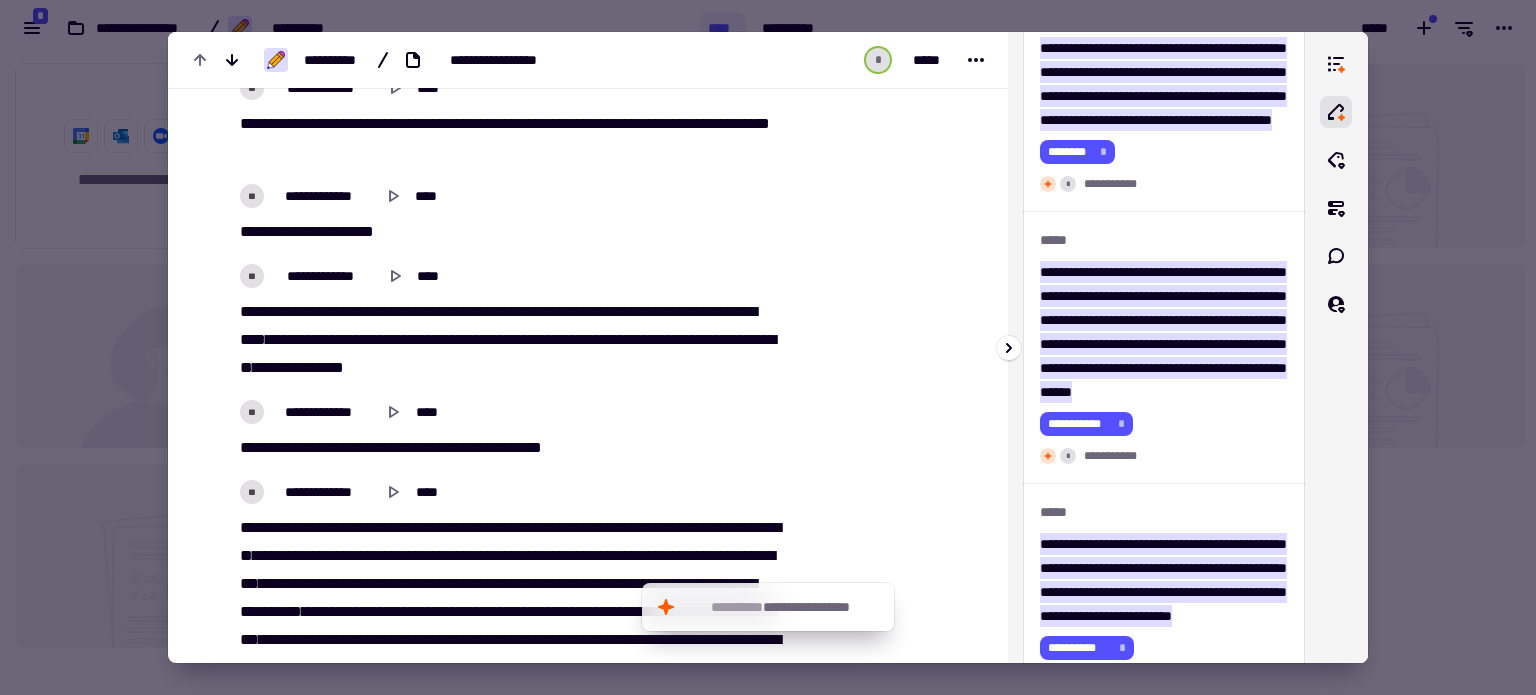 click 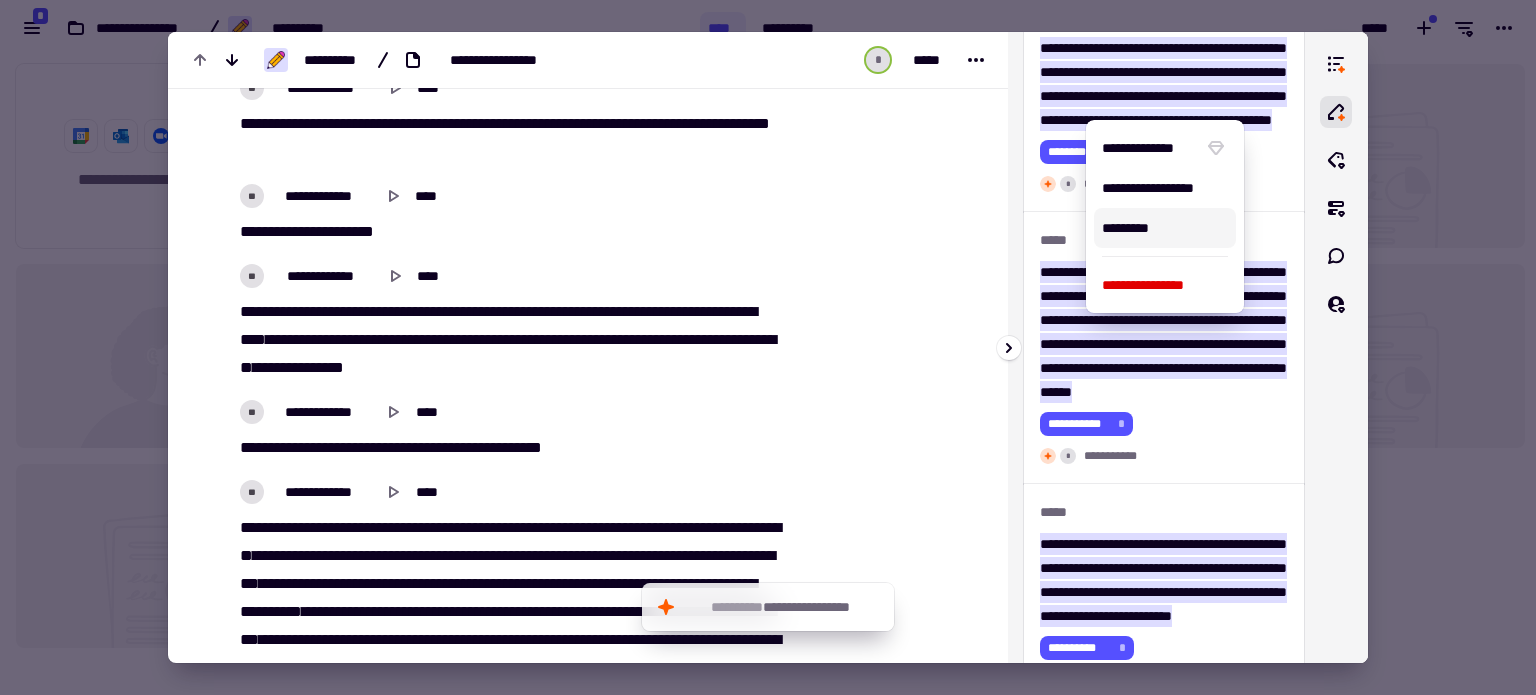 click on "*********" at bounding box center [1165, 228] 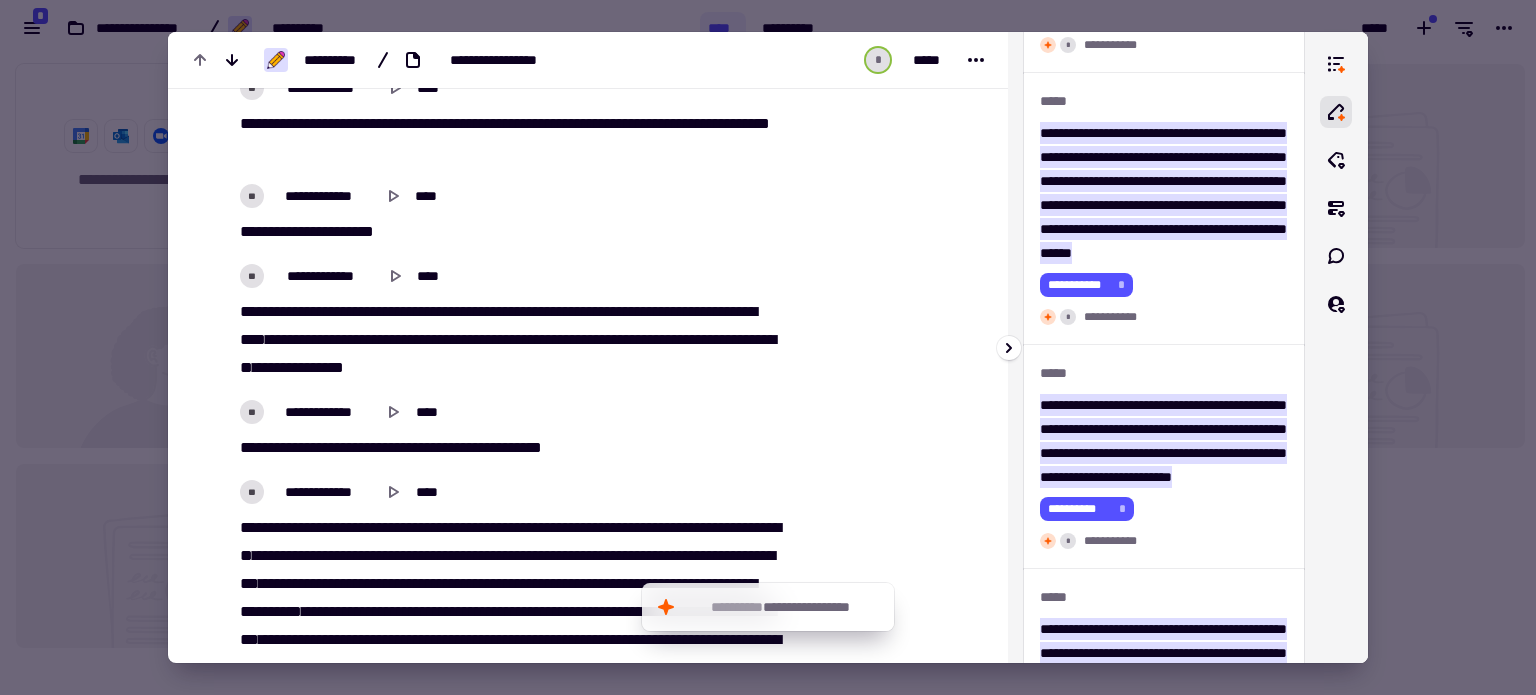 scroll, scrollTop: 4200, scrollLeft: 0, axis: vertical 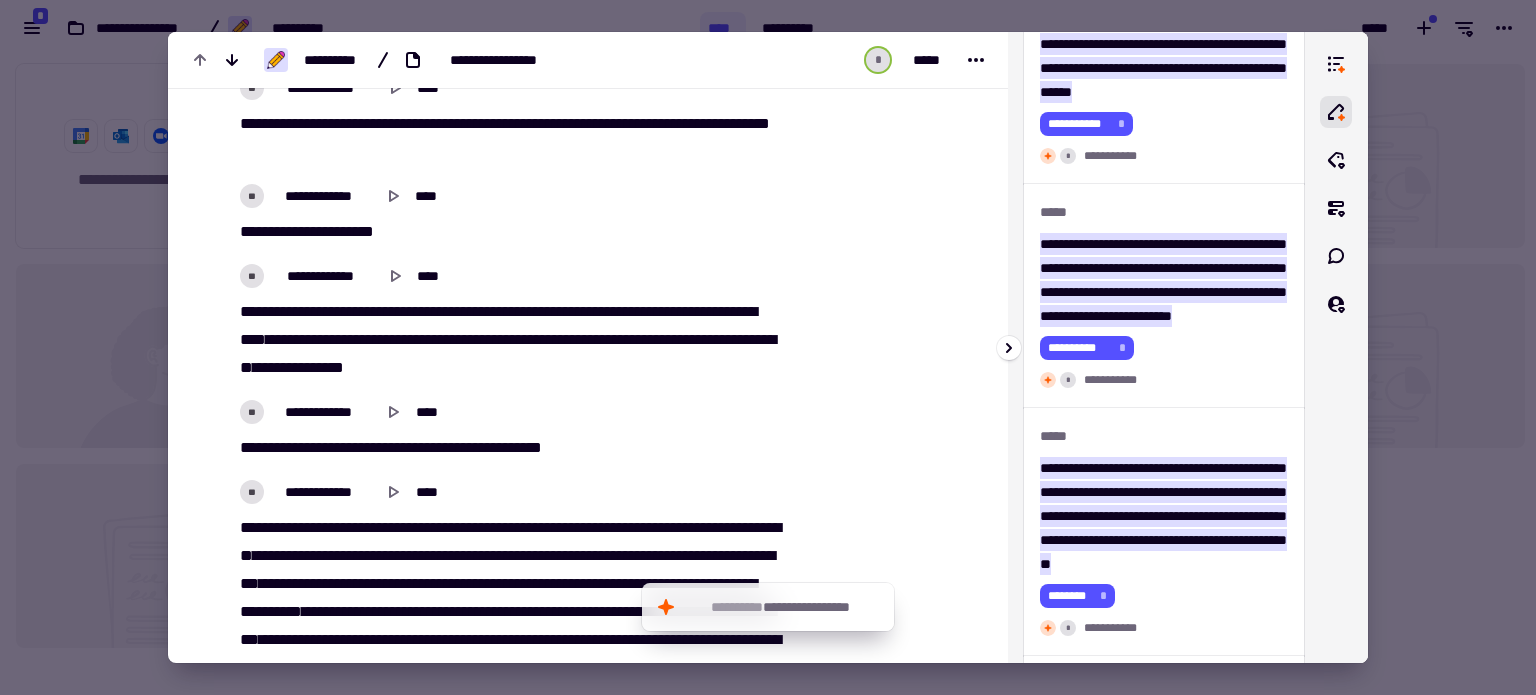 click 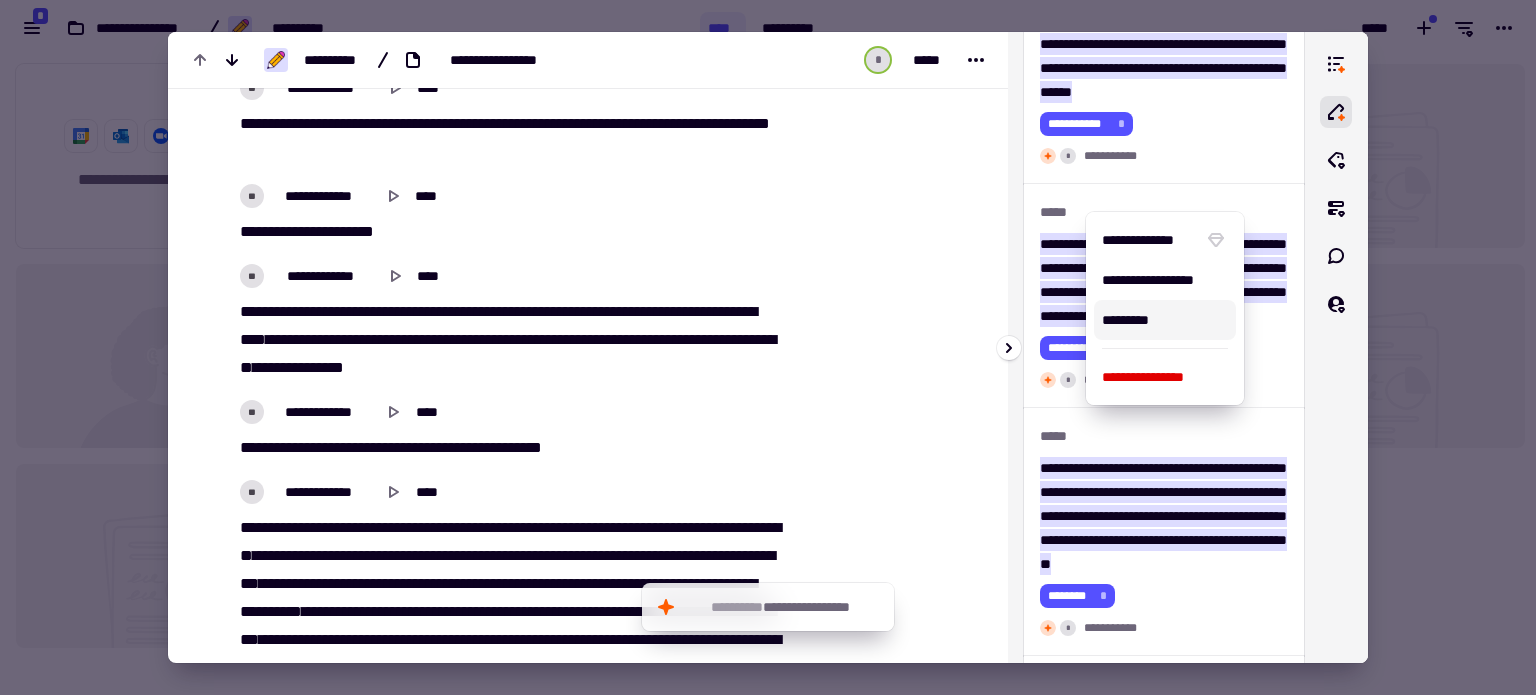 click on "*********" at bounding box center [1165, 320] 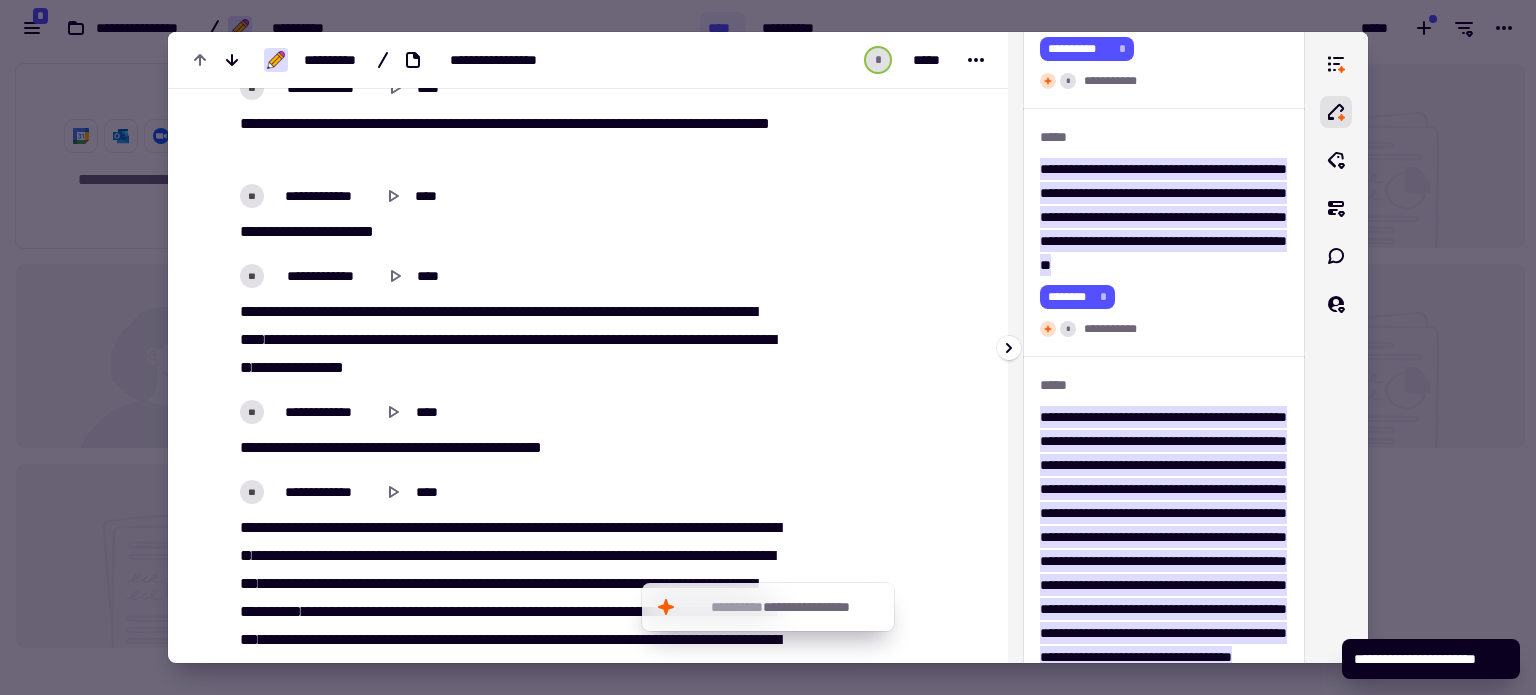 scroll, scrollTop: 4500, scrollLeft: 0, axis: vertical 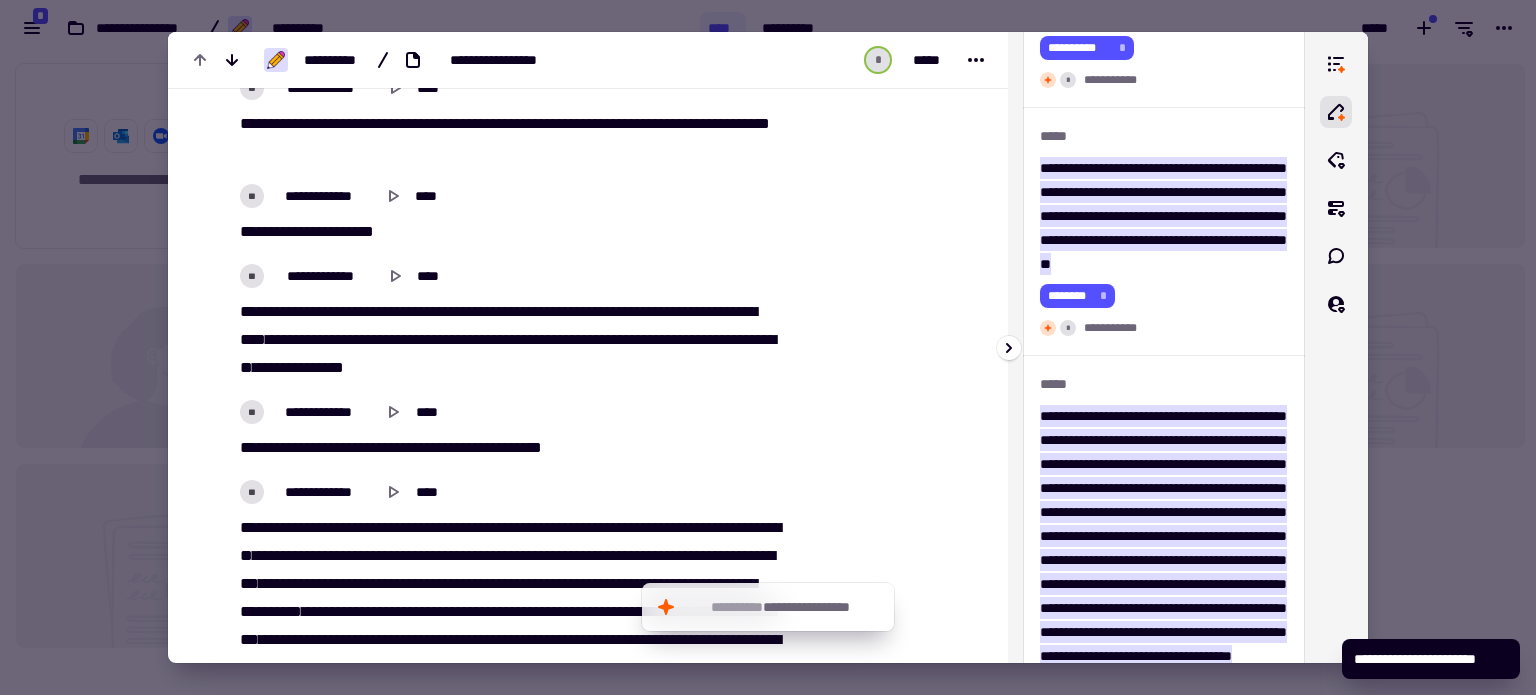 click 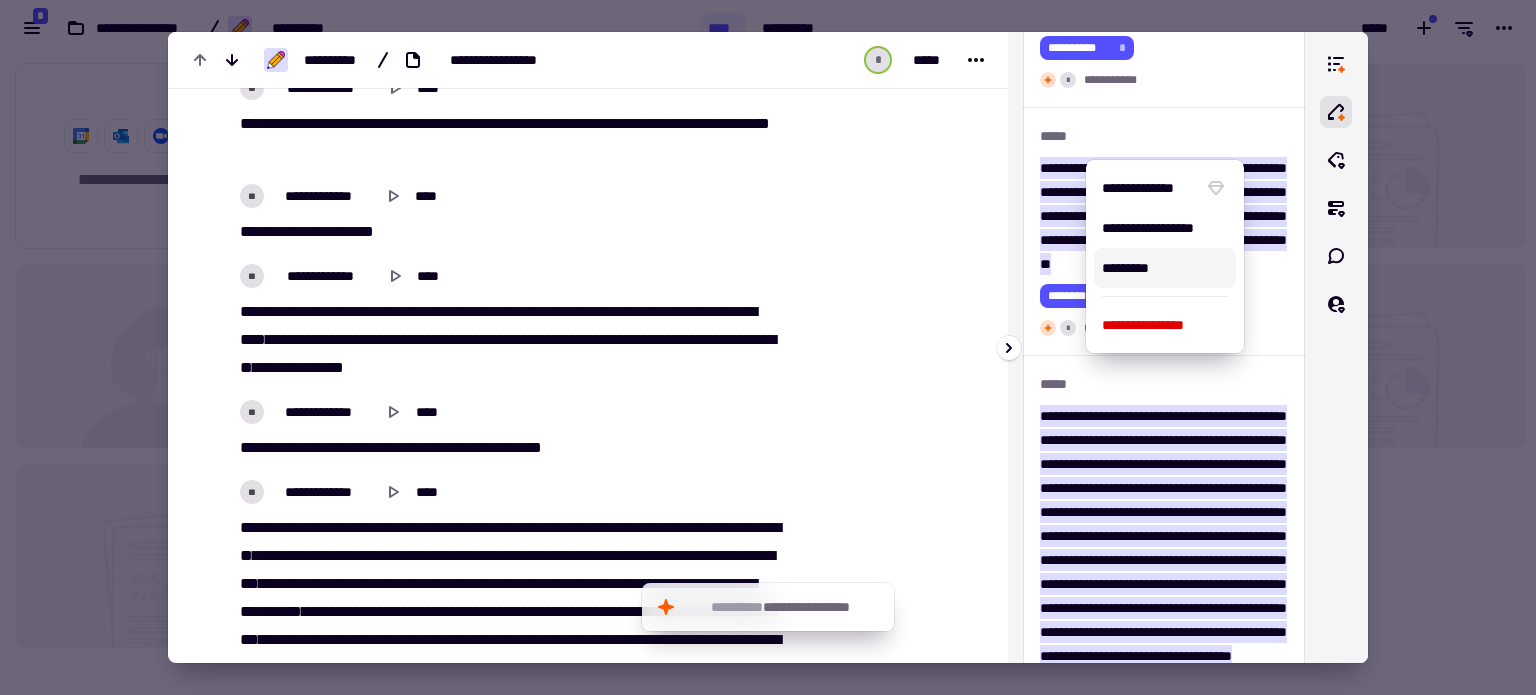click on "*********" at bounding box center (1165, 268) 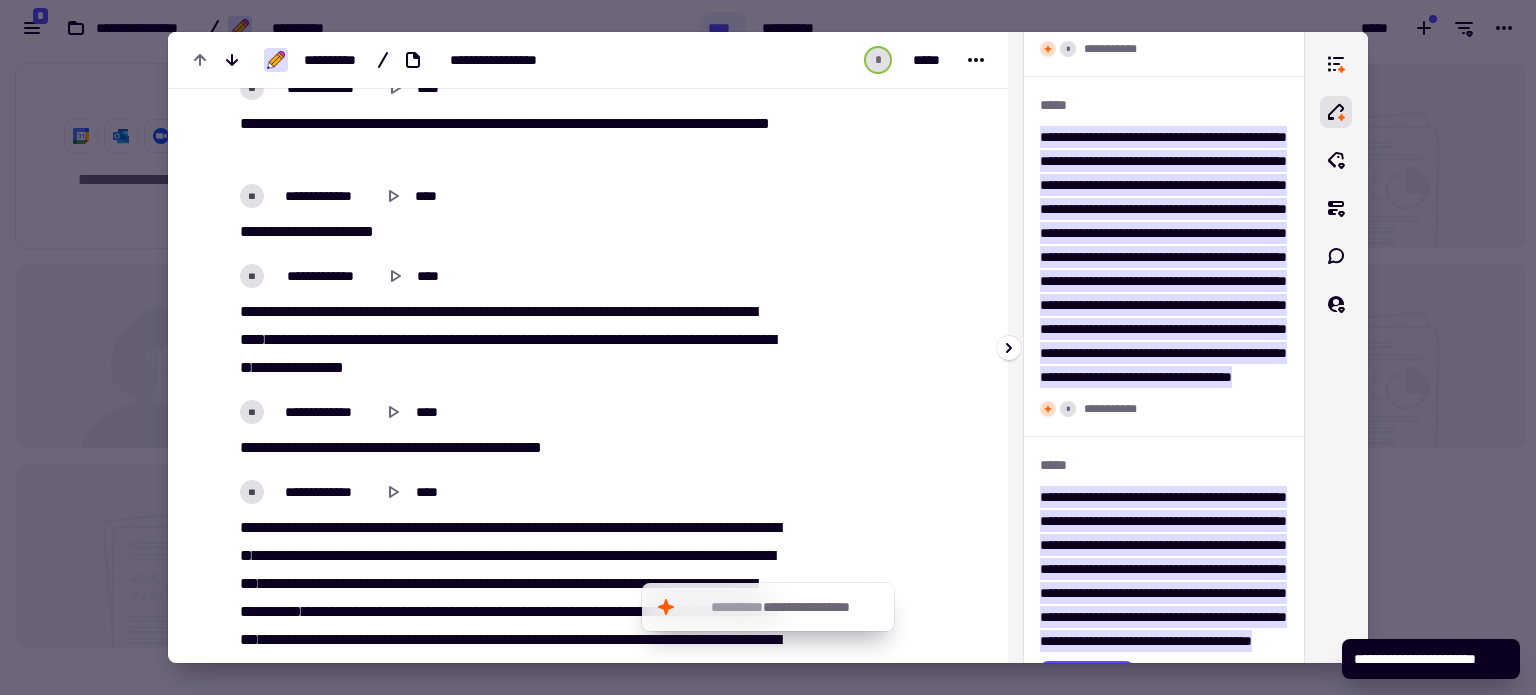 scroll, scrollTop: 4800, scrollLeft: 0, axis: vertical 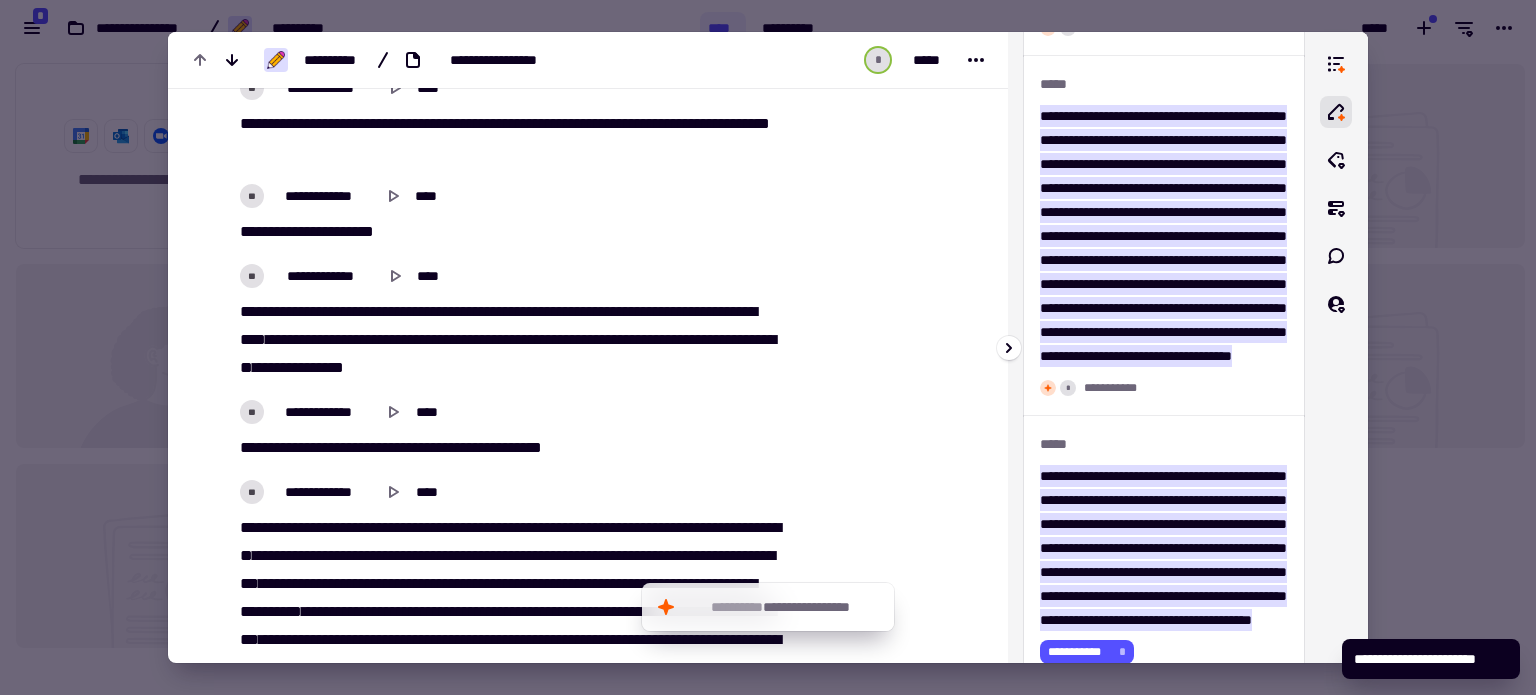 click 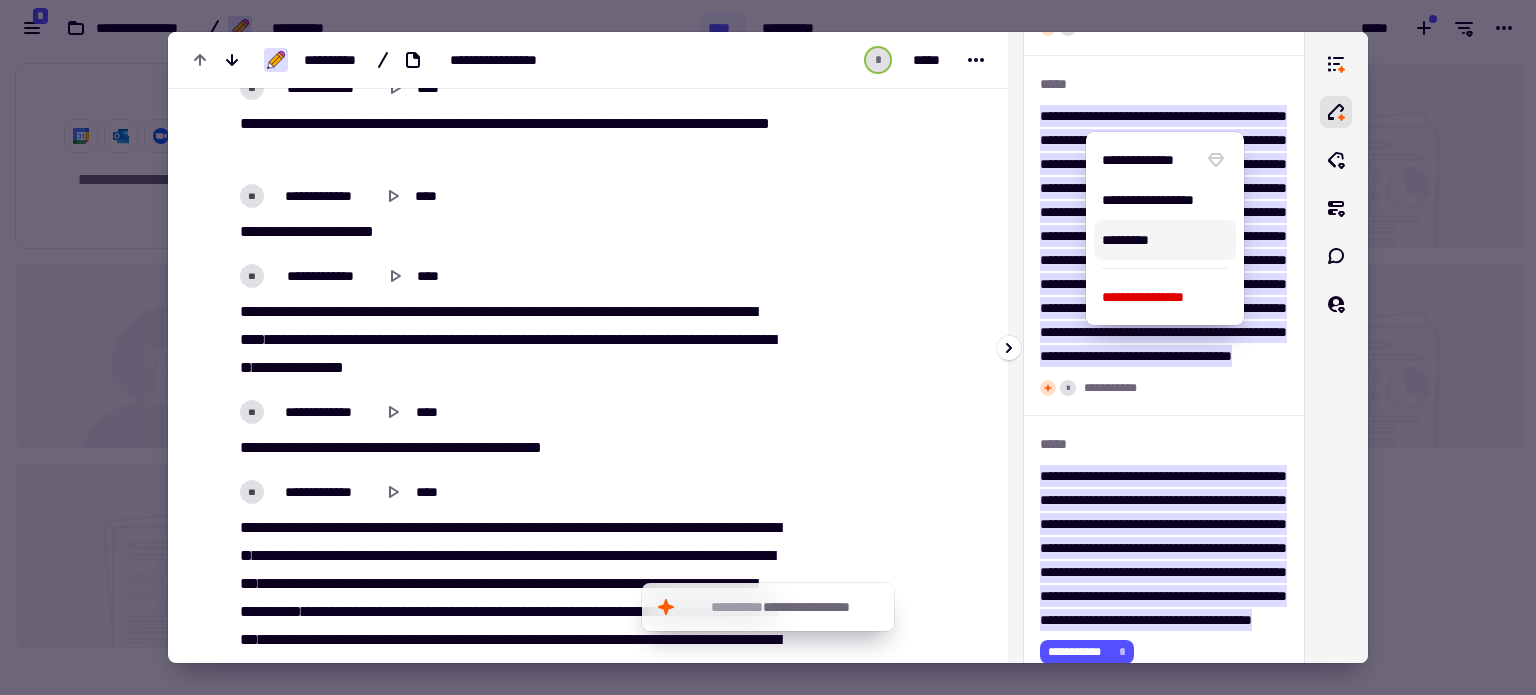click on "*********" at bounding box center [1165, 240] 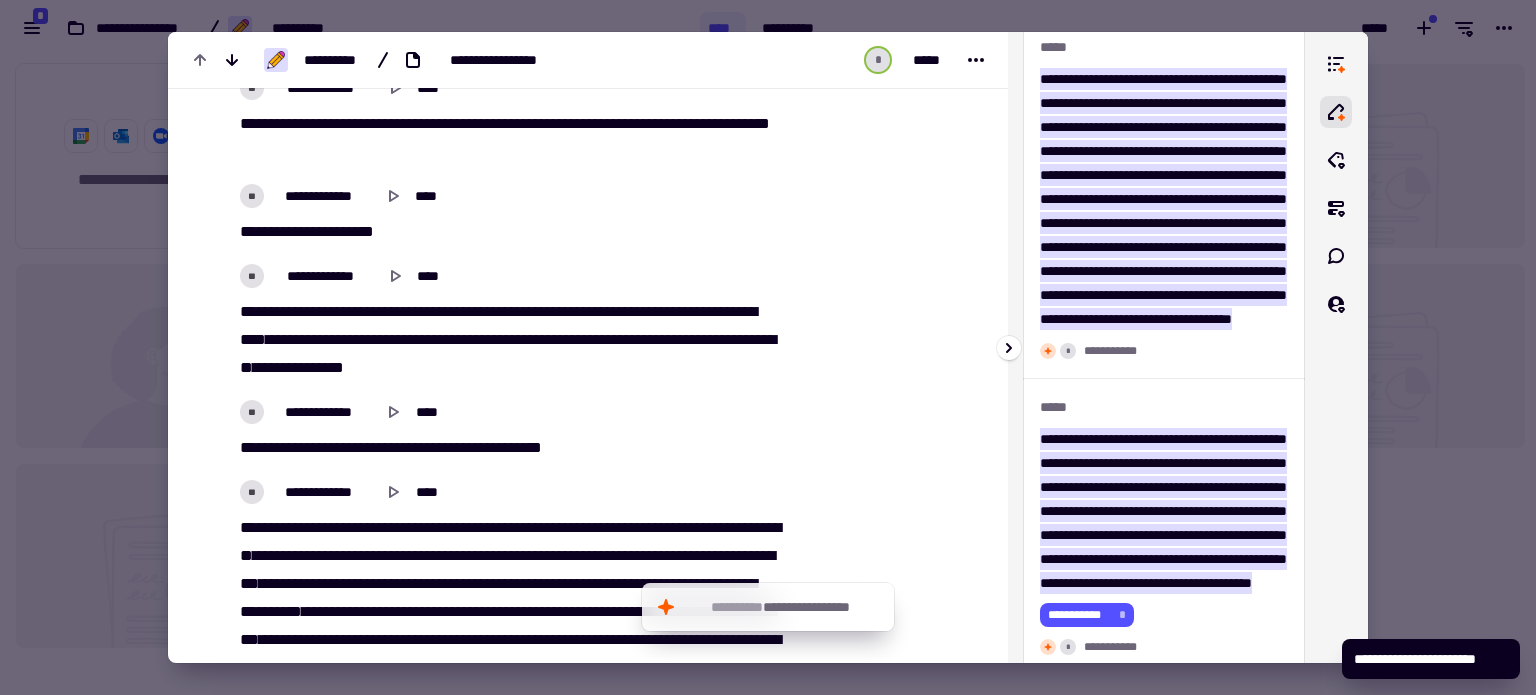 scroll, scrollTop: 5000, scrollLeft: 0, axis: vertical 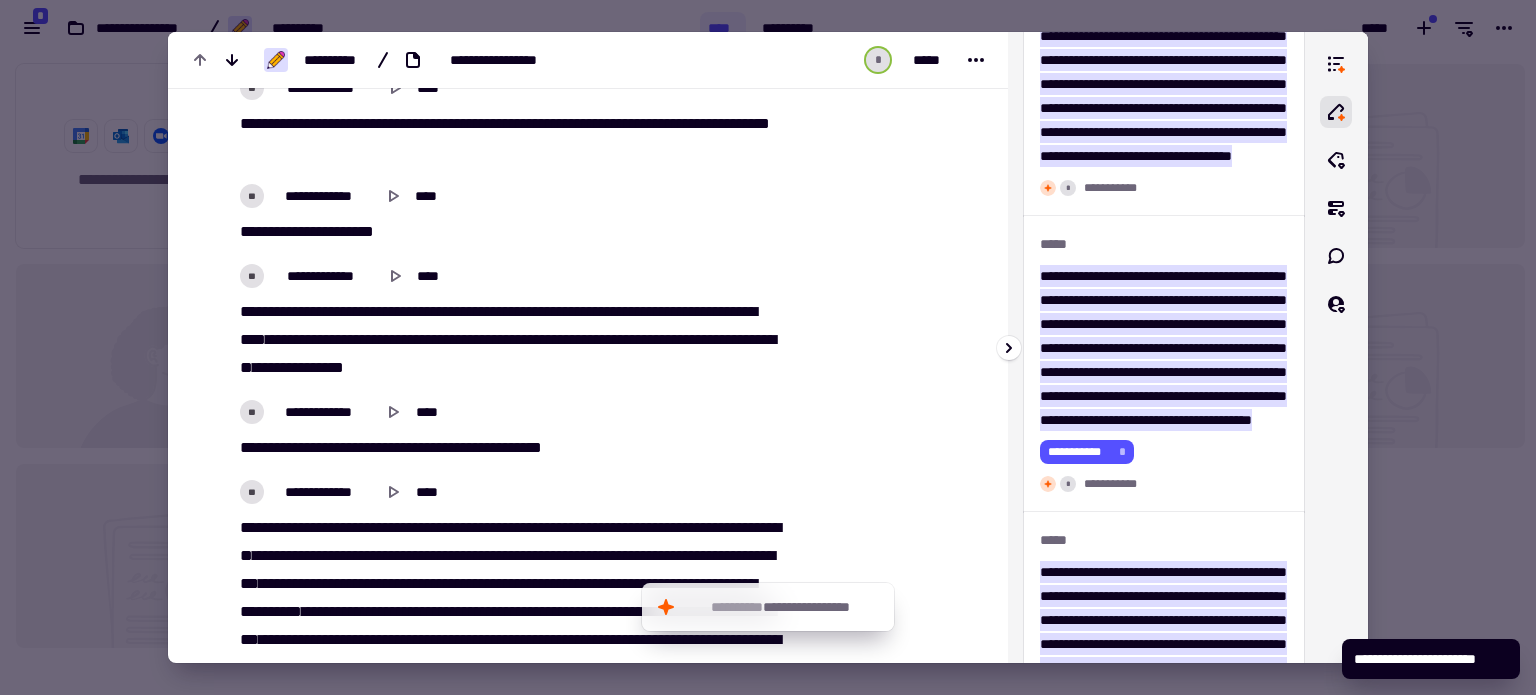 click 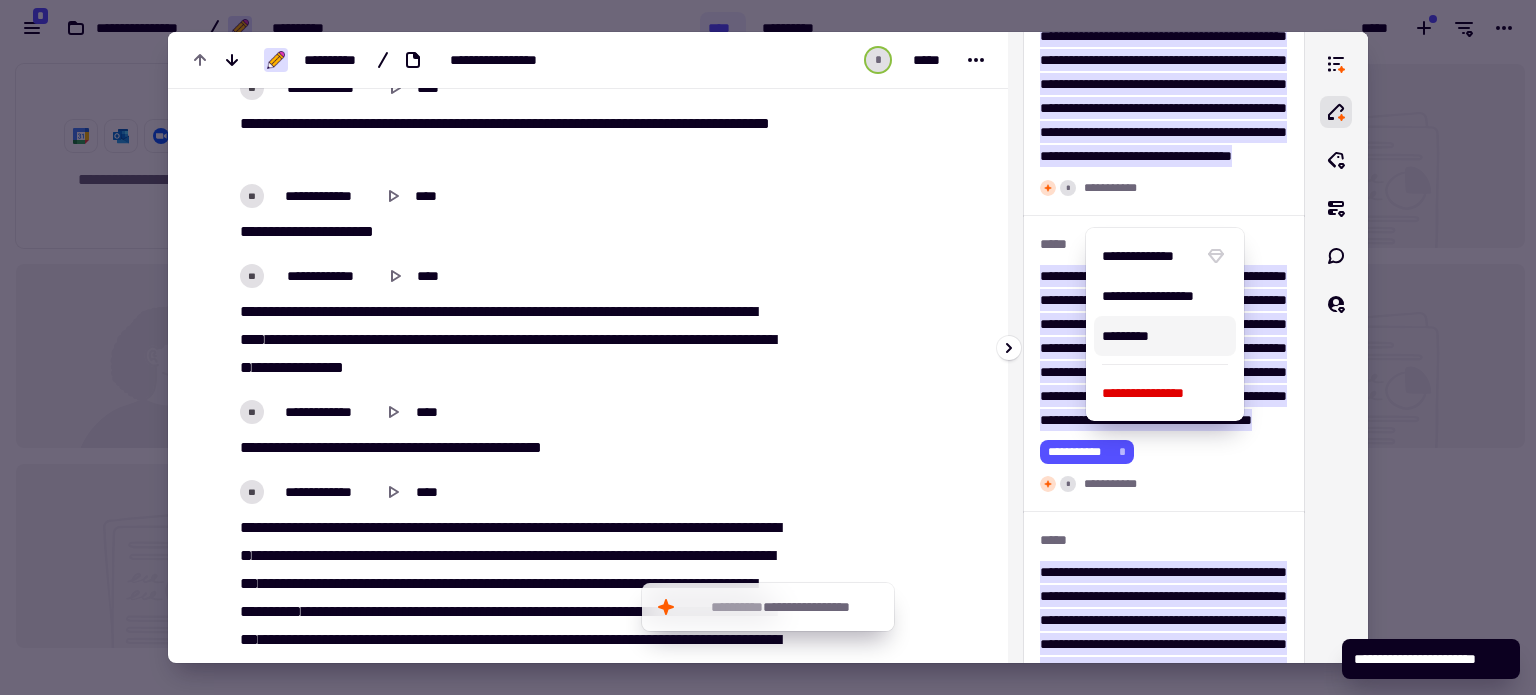click on "*********" at bounding box center (1165, 336) 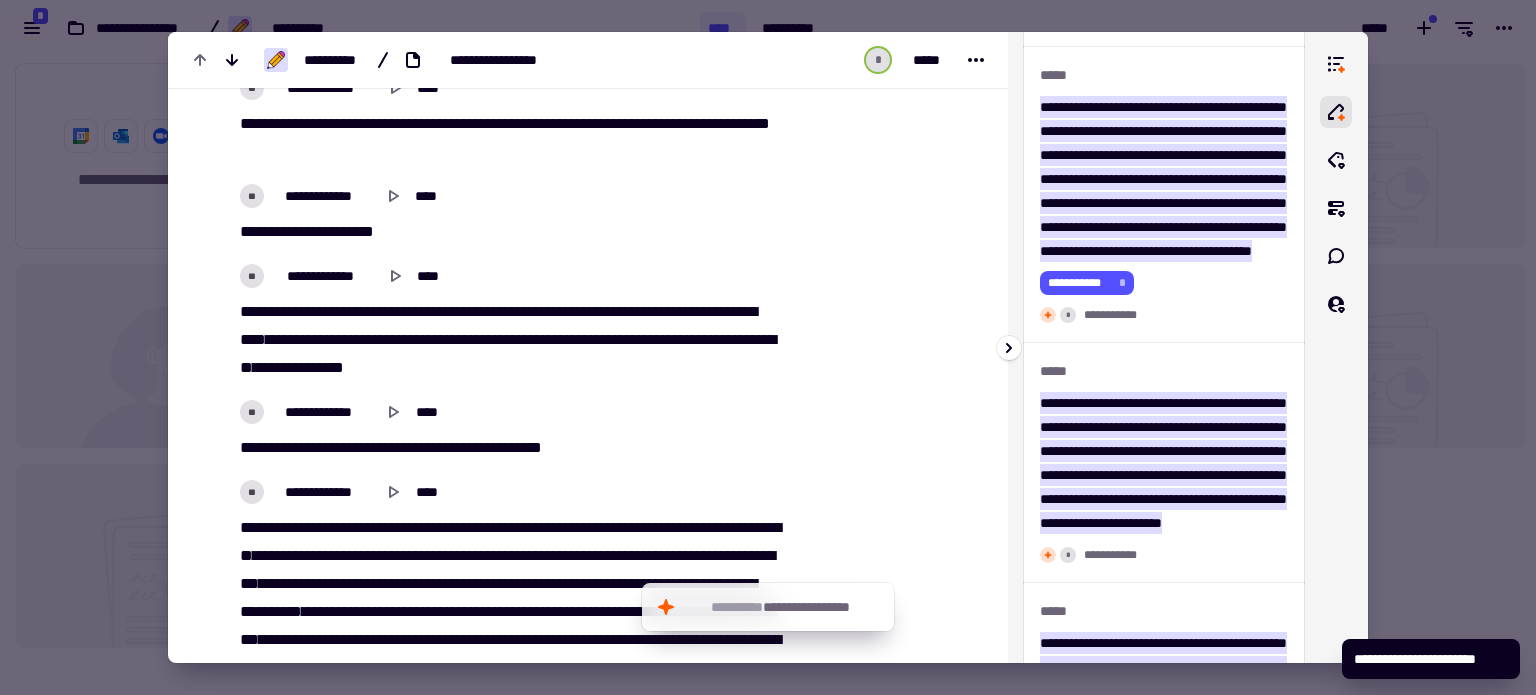 scroll, scrollTop: 5200, scrollLeft: 0, axis: vertical 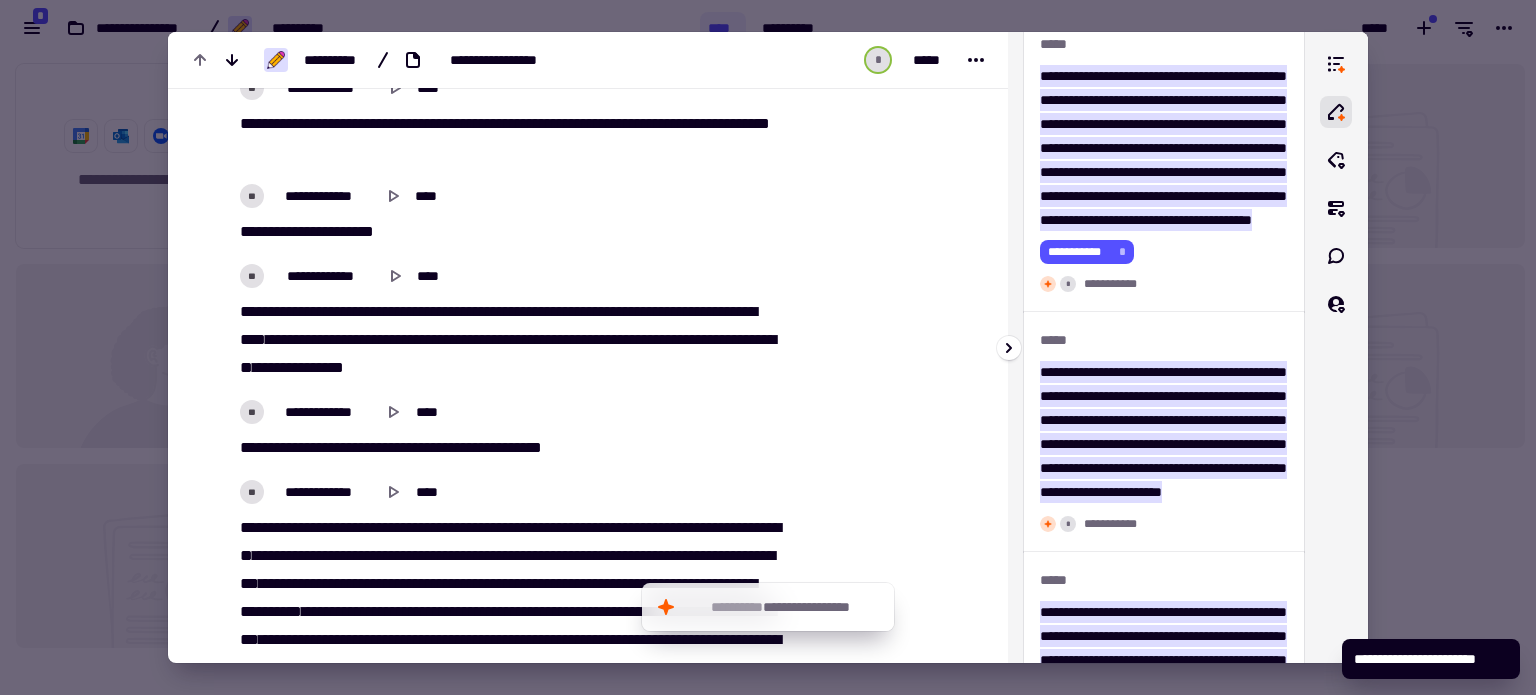 click 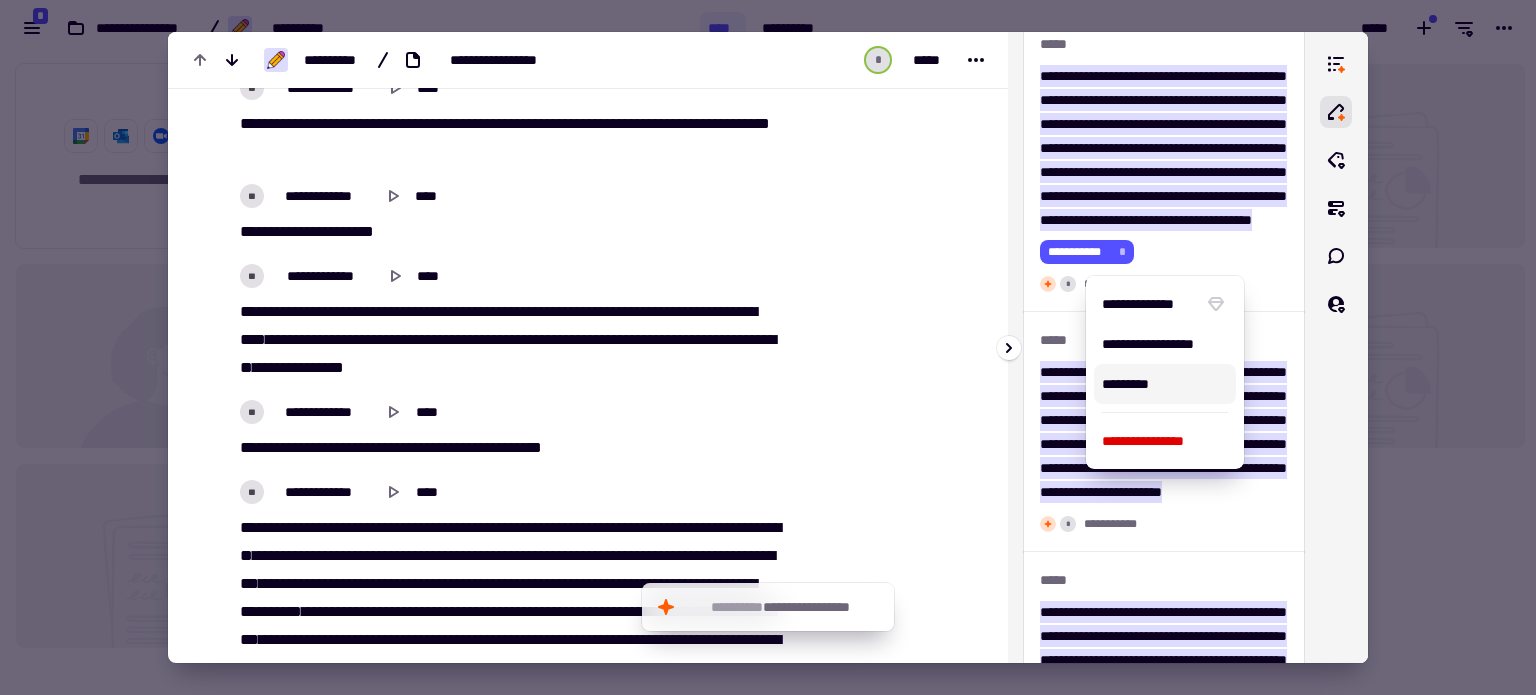 click on "*********" at bounding box center (1165, 384) 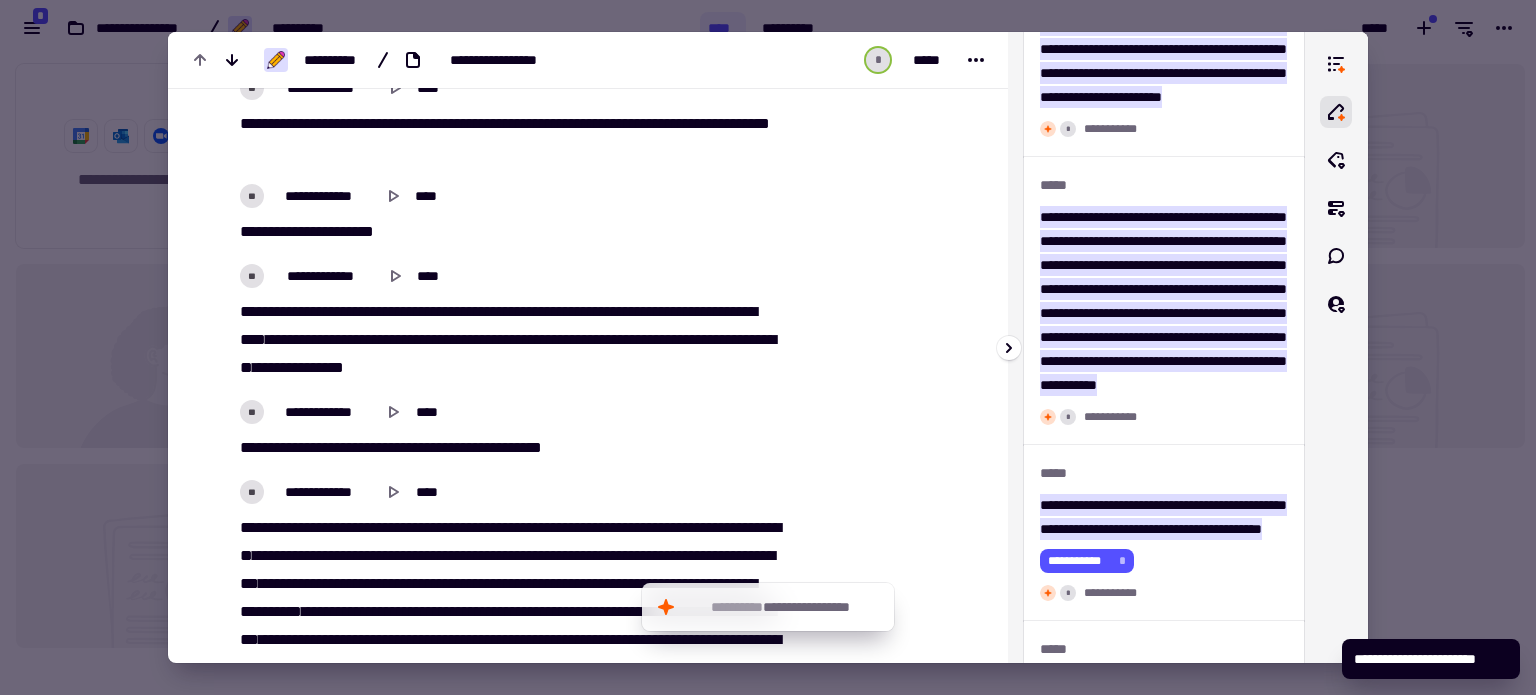 scroll, scrollTop: 5600, scrollLeft: 0, axis: vertical 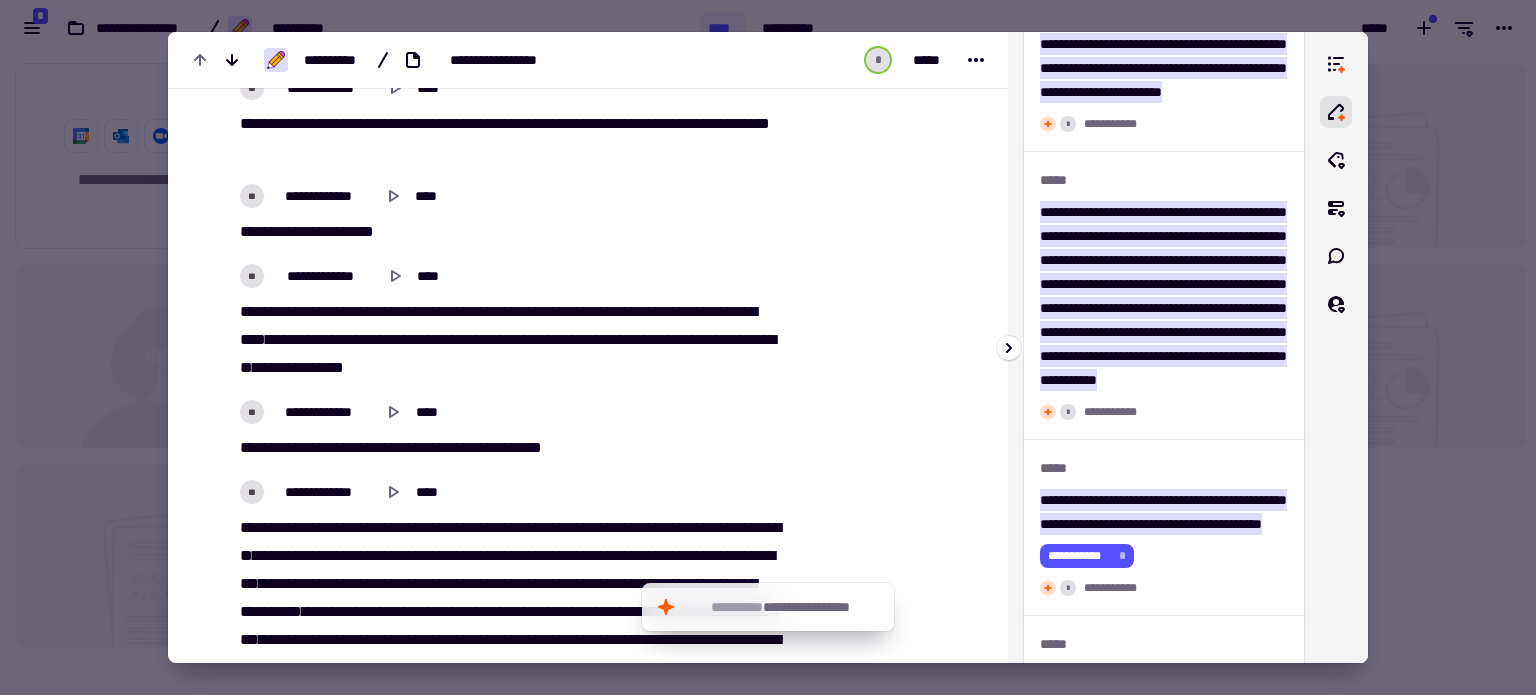 click 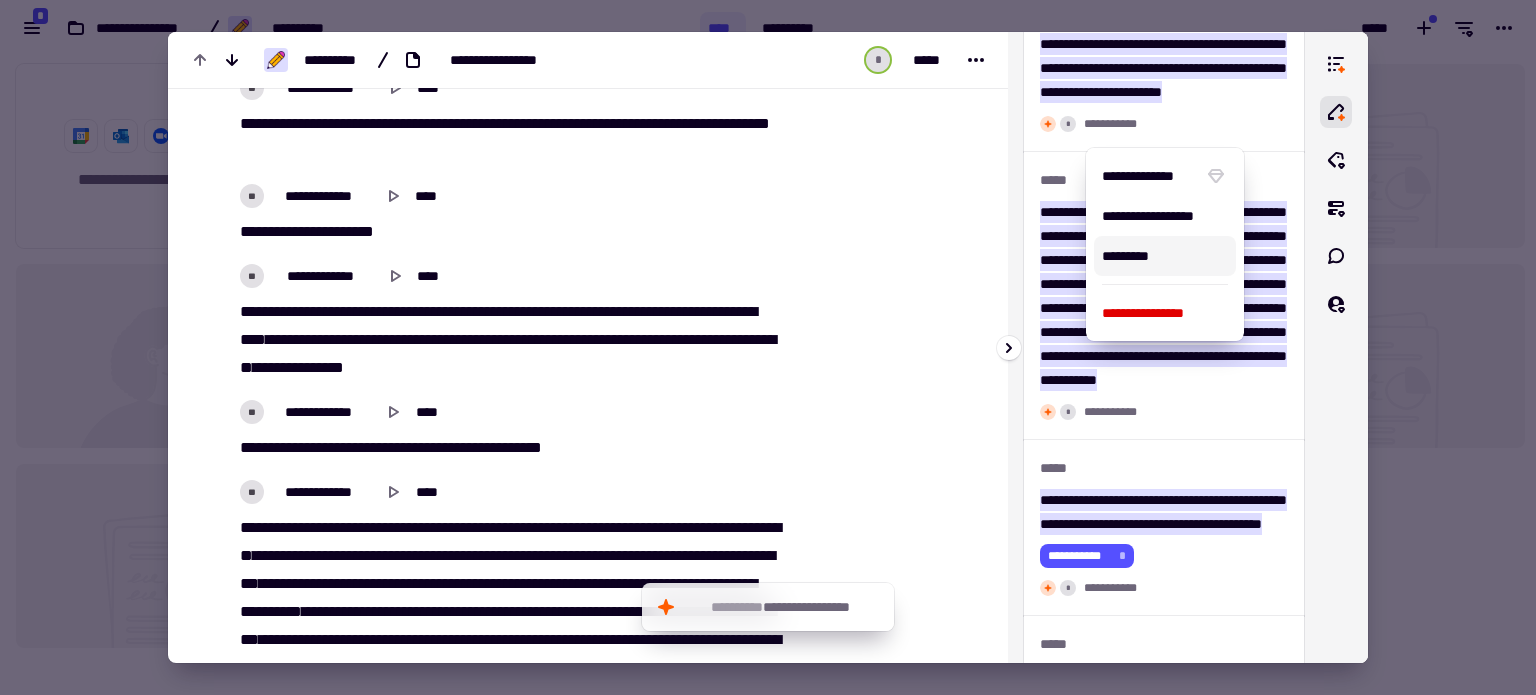 click on "*********" at bounding box center [1165, 256] 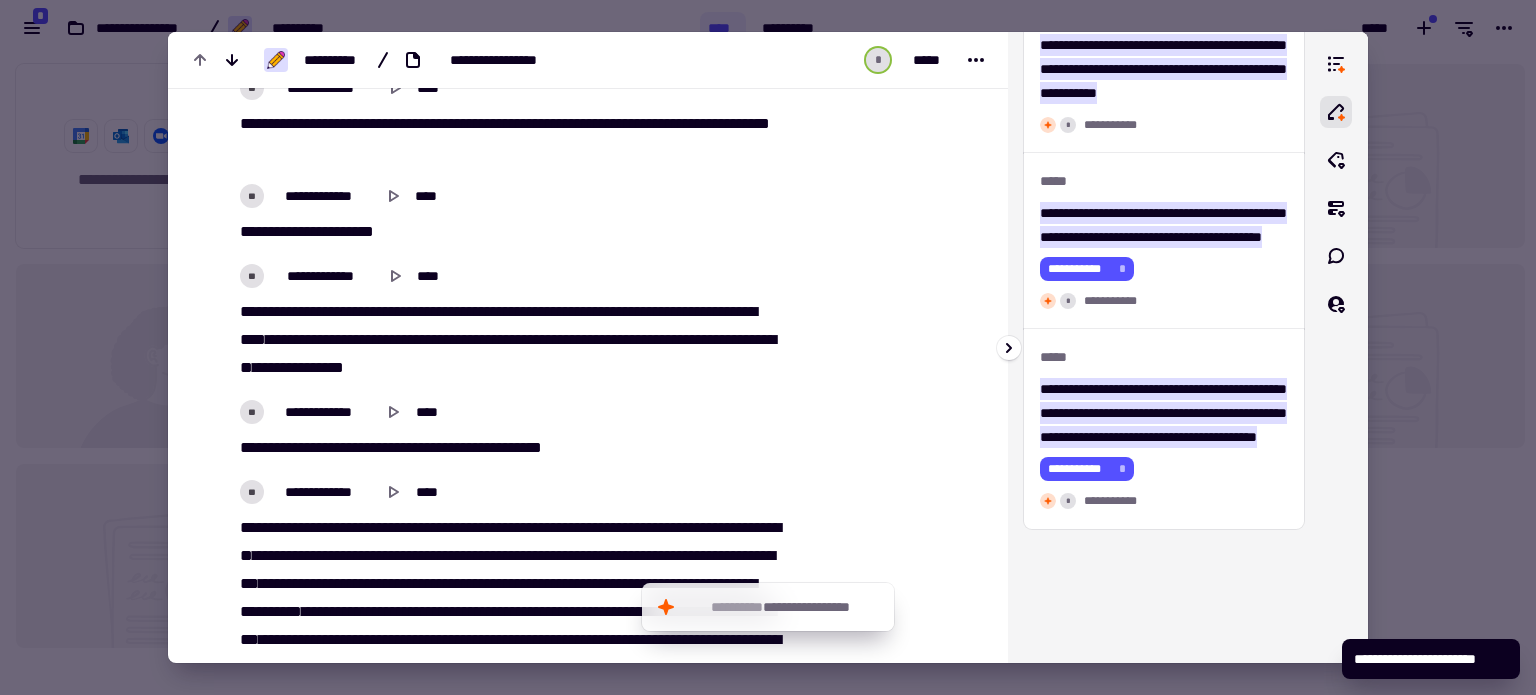 scroll, scrollTop: 5900, scrollLeft: 0, axis: vertical 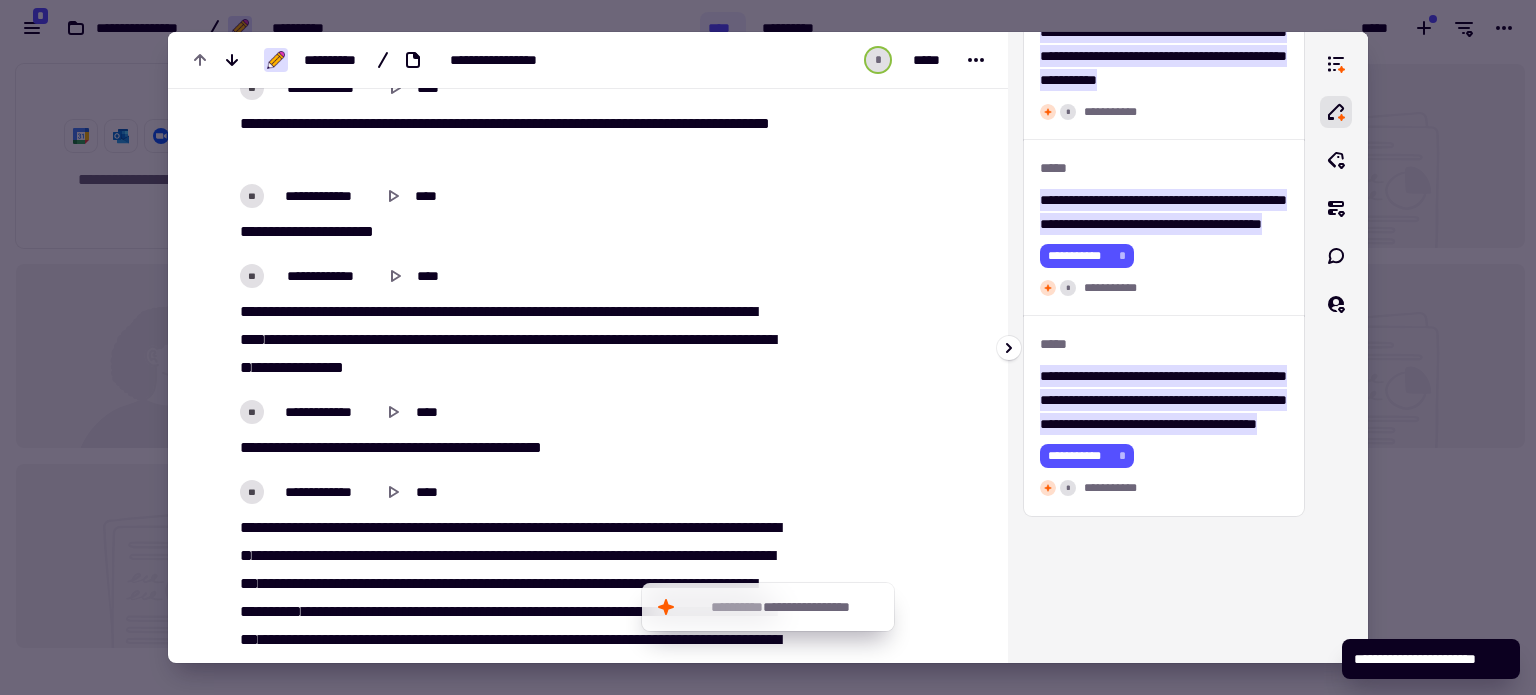 click 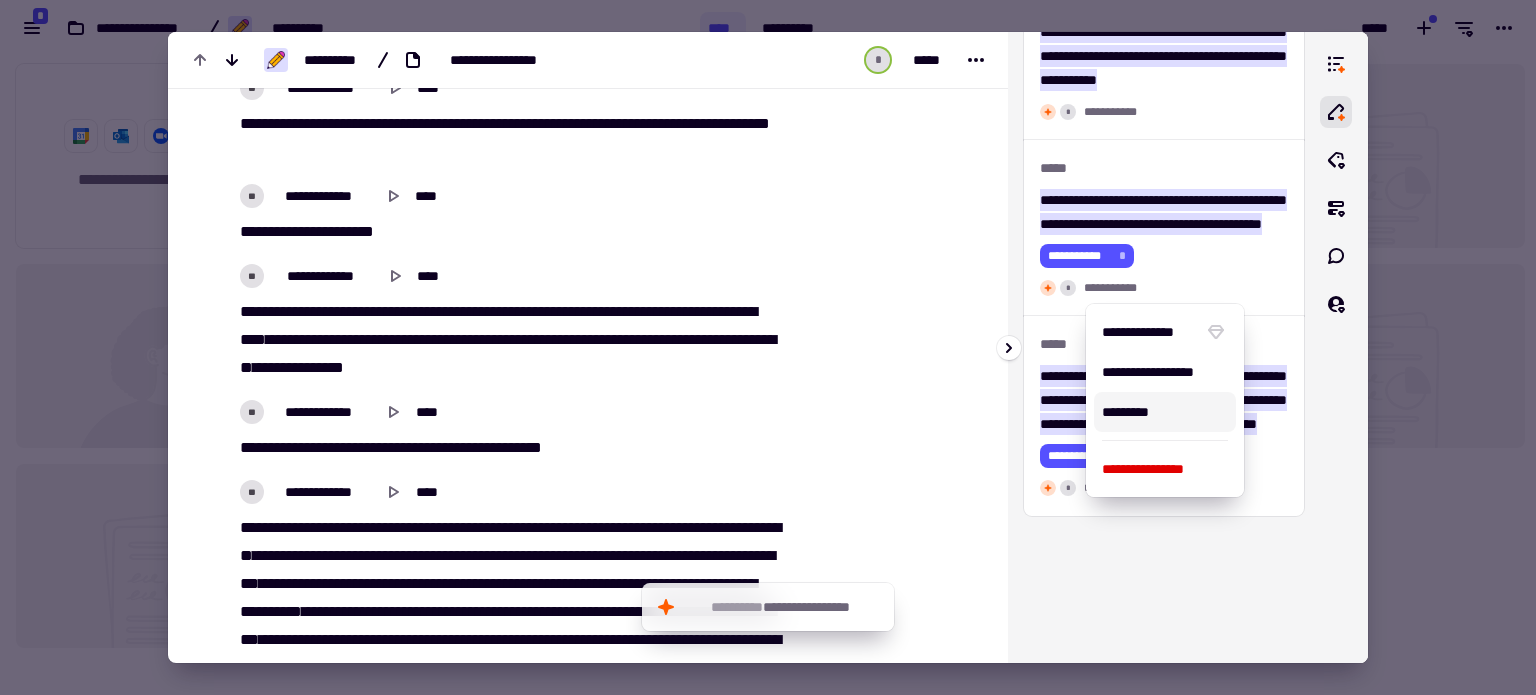 click on "*********" at bounding box center (1165, 412) 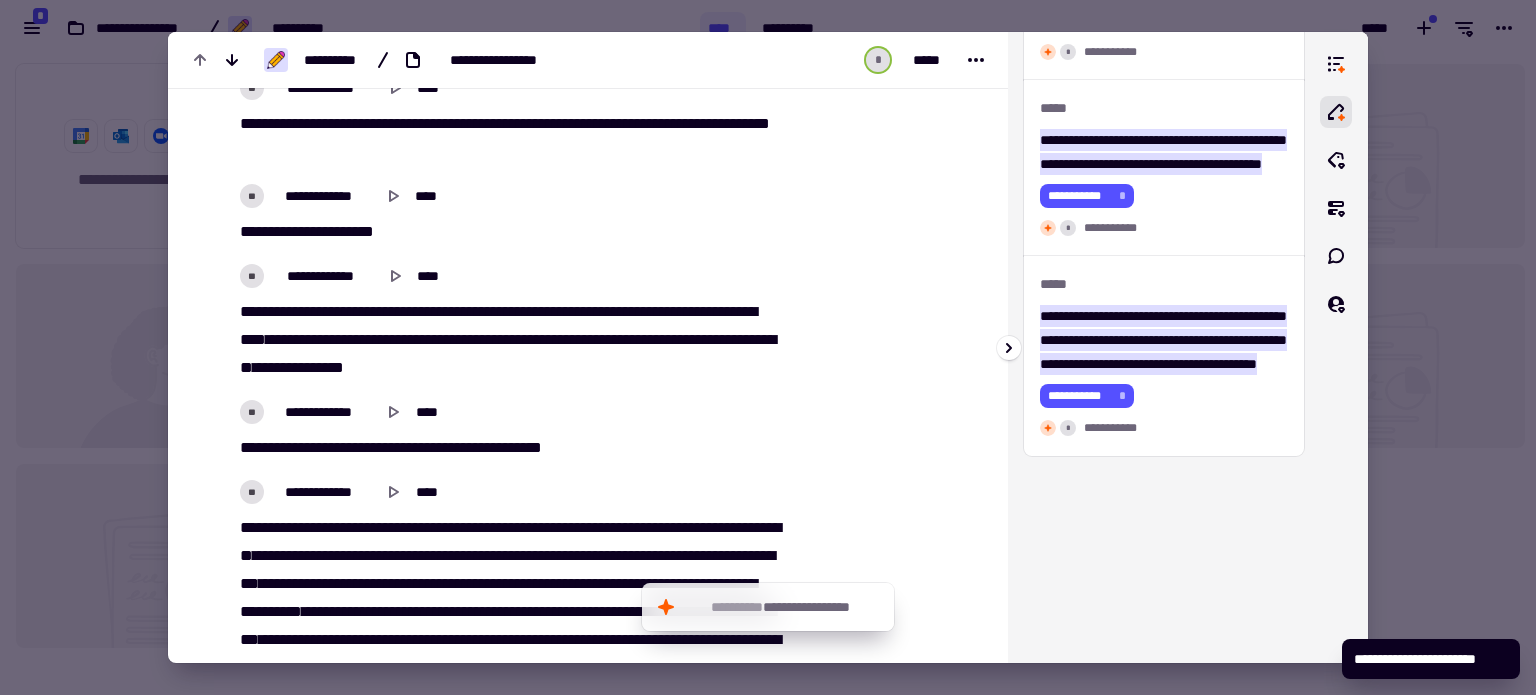 scroll, scrollTop: 6400, scrollLeft: 0, axis: vertical 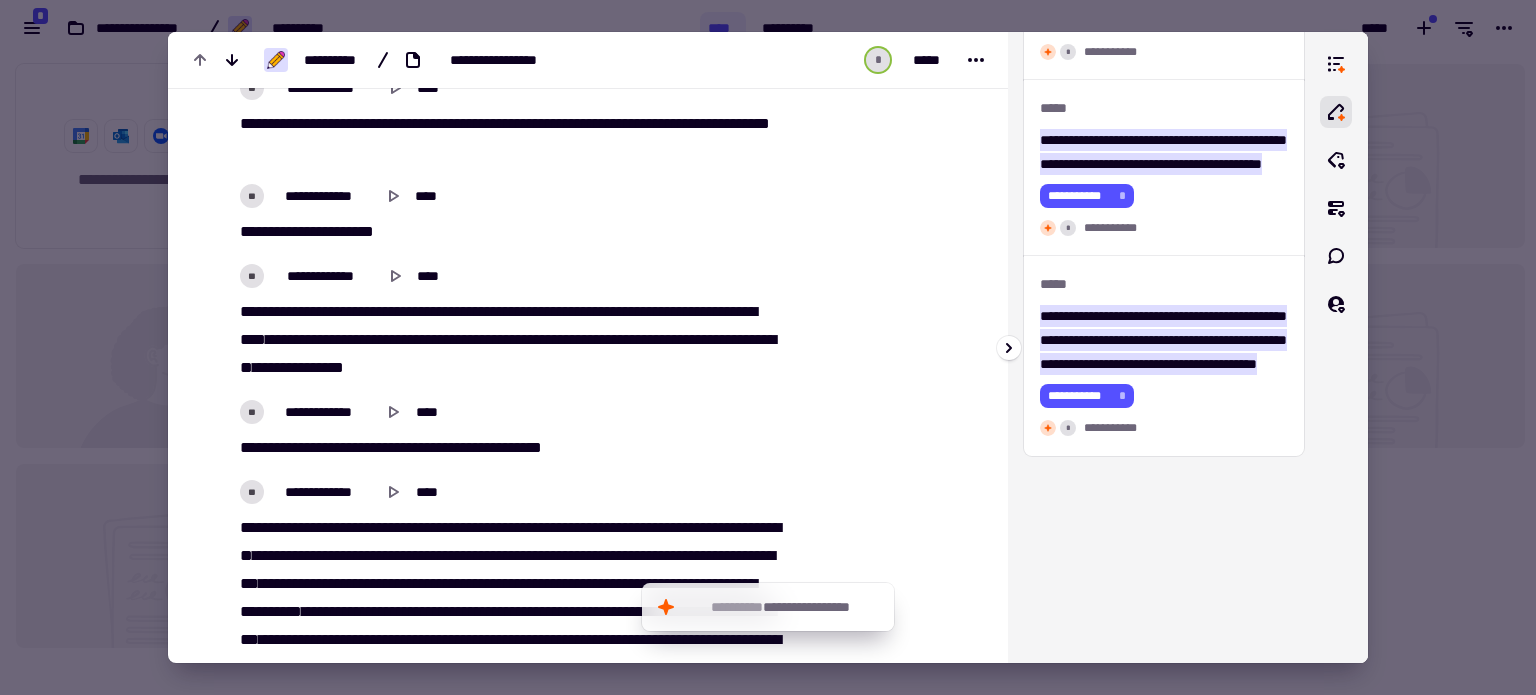 drag, startPoint x: 1223, startPoint y: 146, endPoint x: 1216, endPoint y: 159, distance: 14.764823 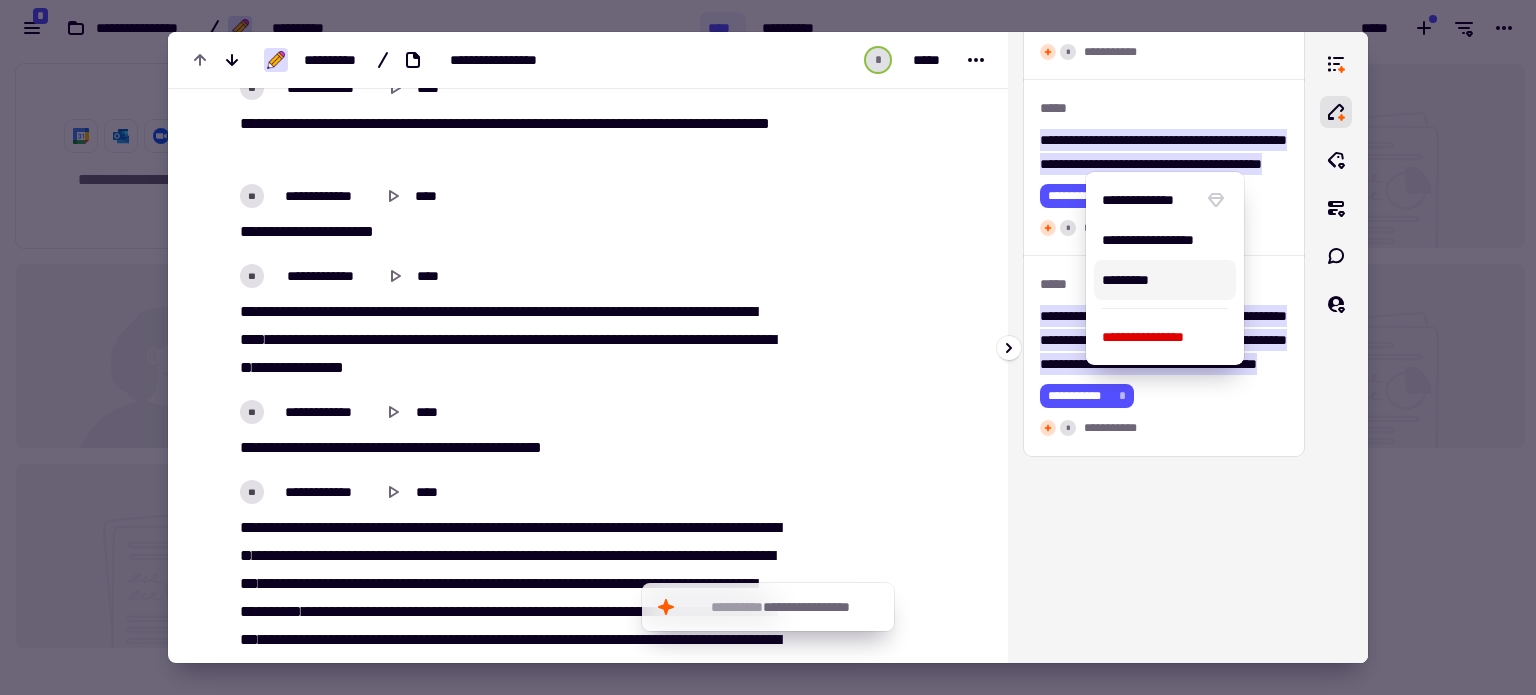 click on "*********" at bounding box center (1165, 280) 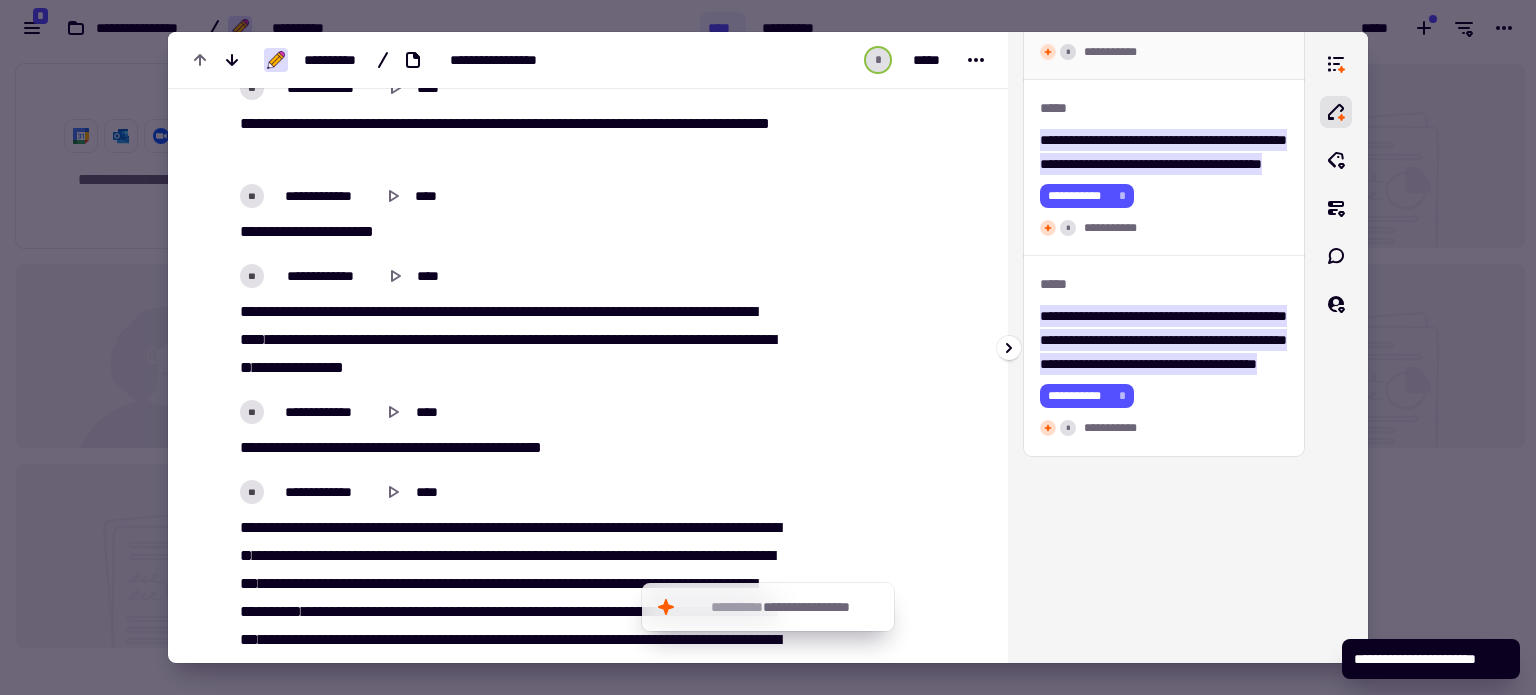scroll, scrollTop: 6700, scrollLeft: 0, axis: vertical 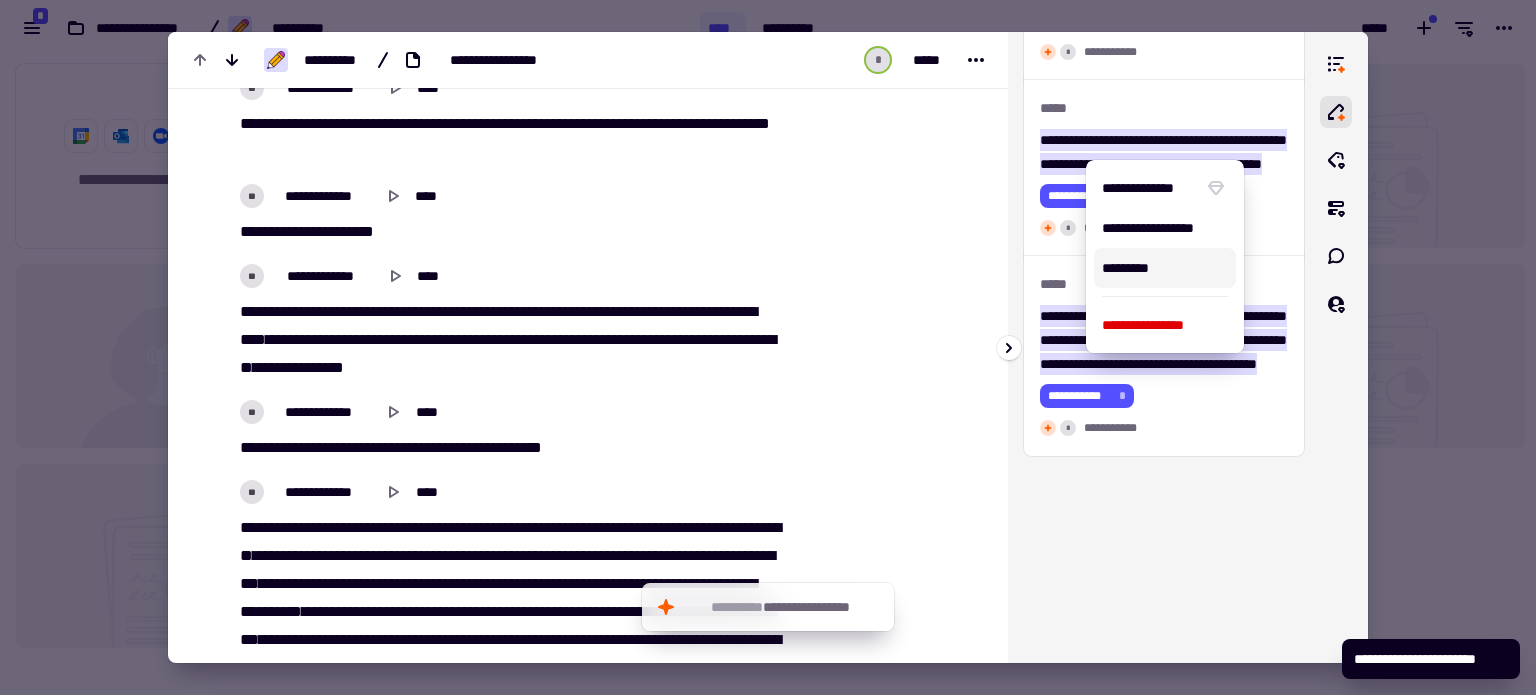 click on "*********" at bounding box center [1165, 268] 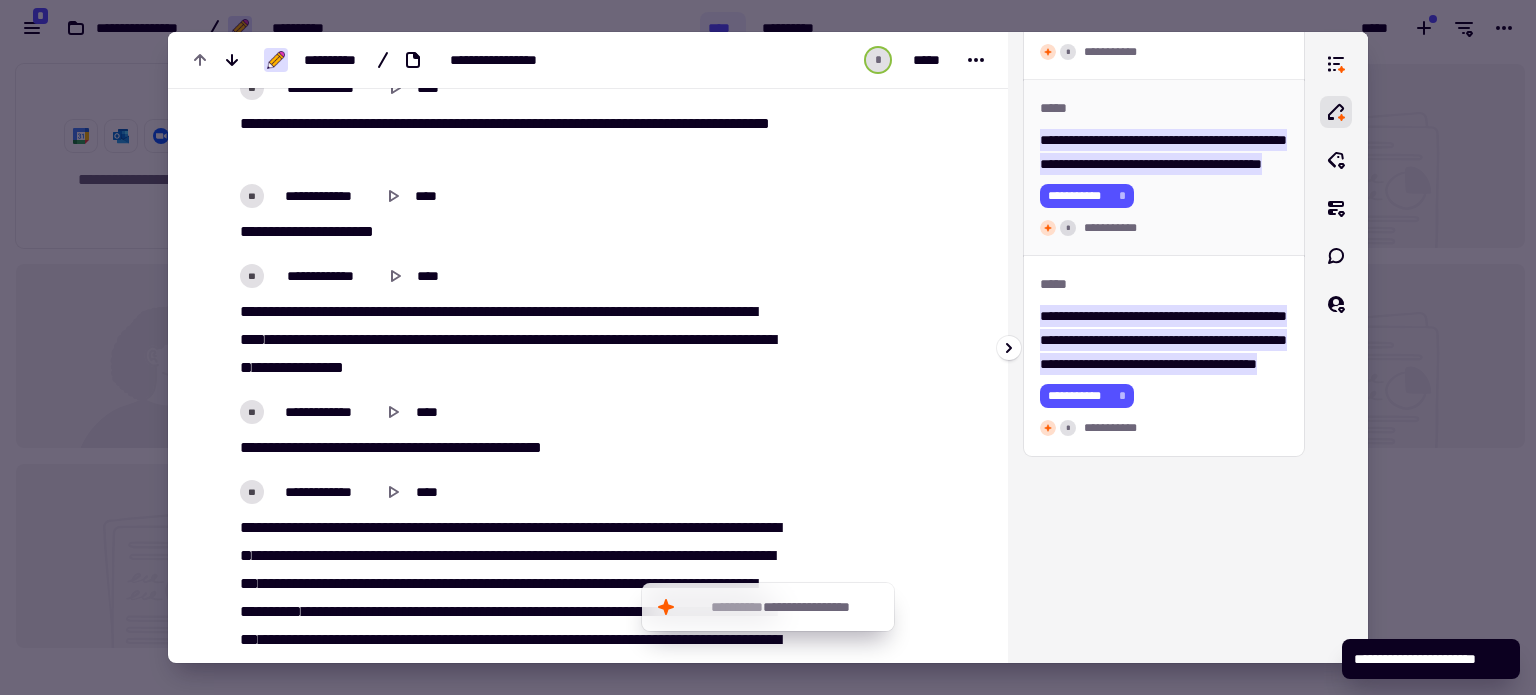 scroll, scrollTop: 7000, scrollLeft: 0, axis: vertical 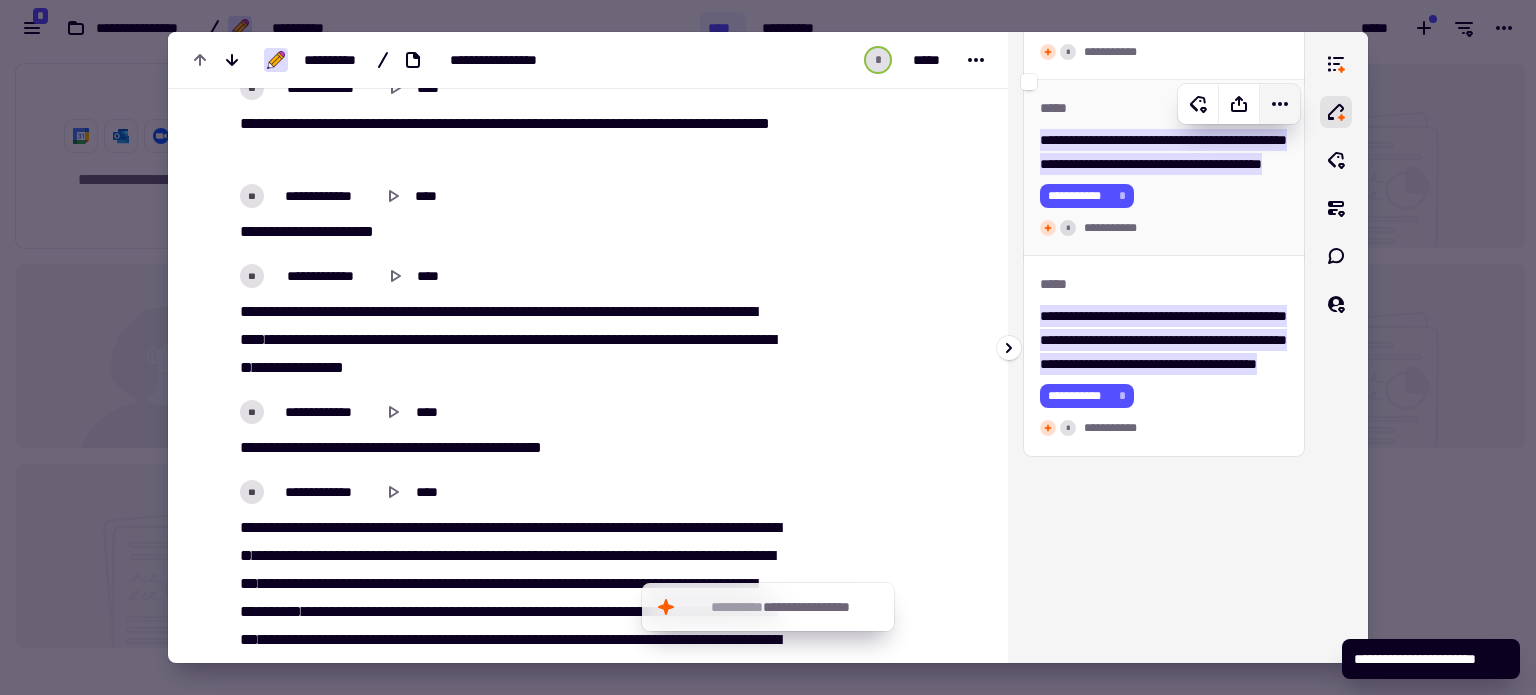 click 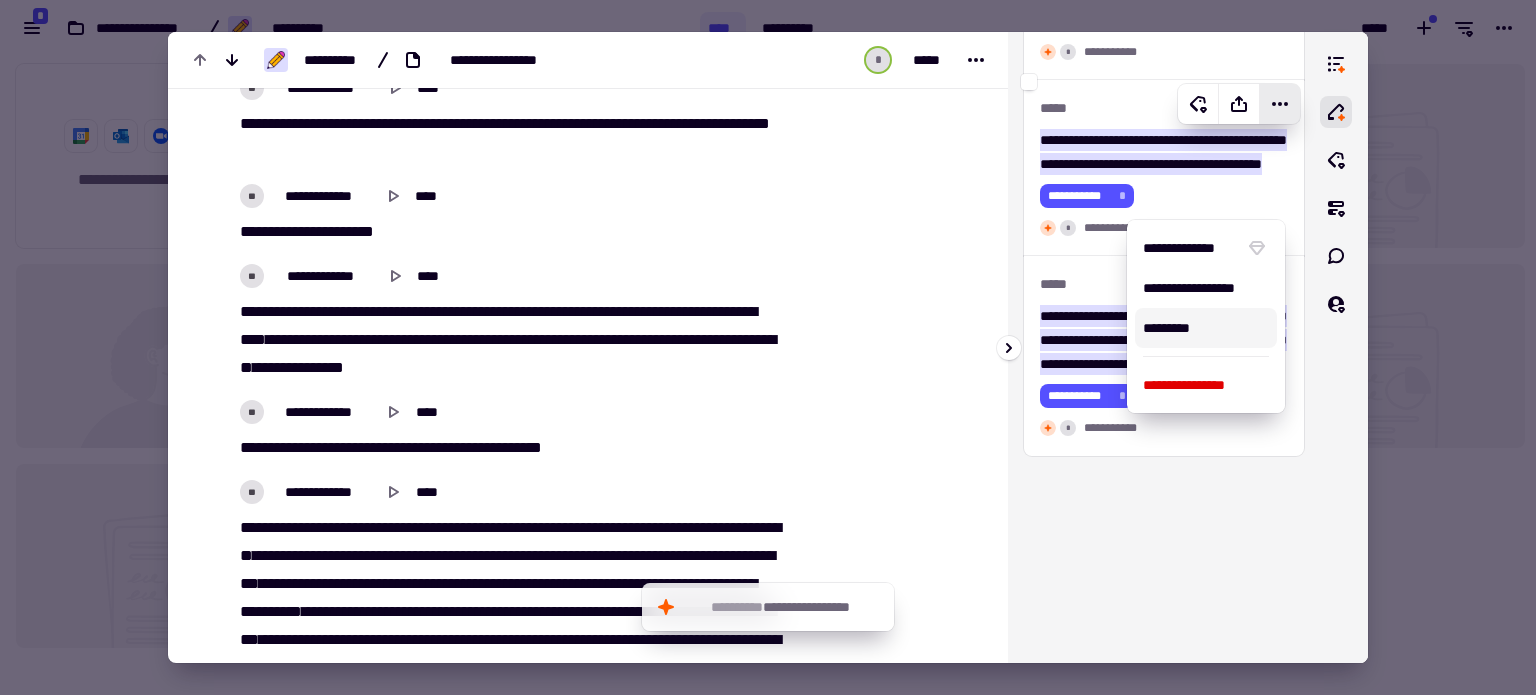 click on "*********" at bounding box center (1206, 328) 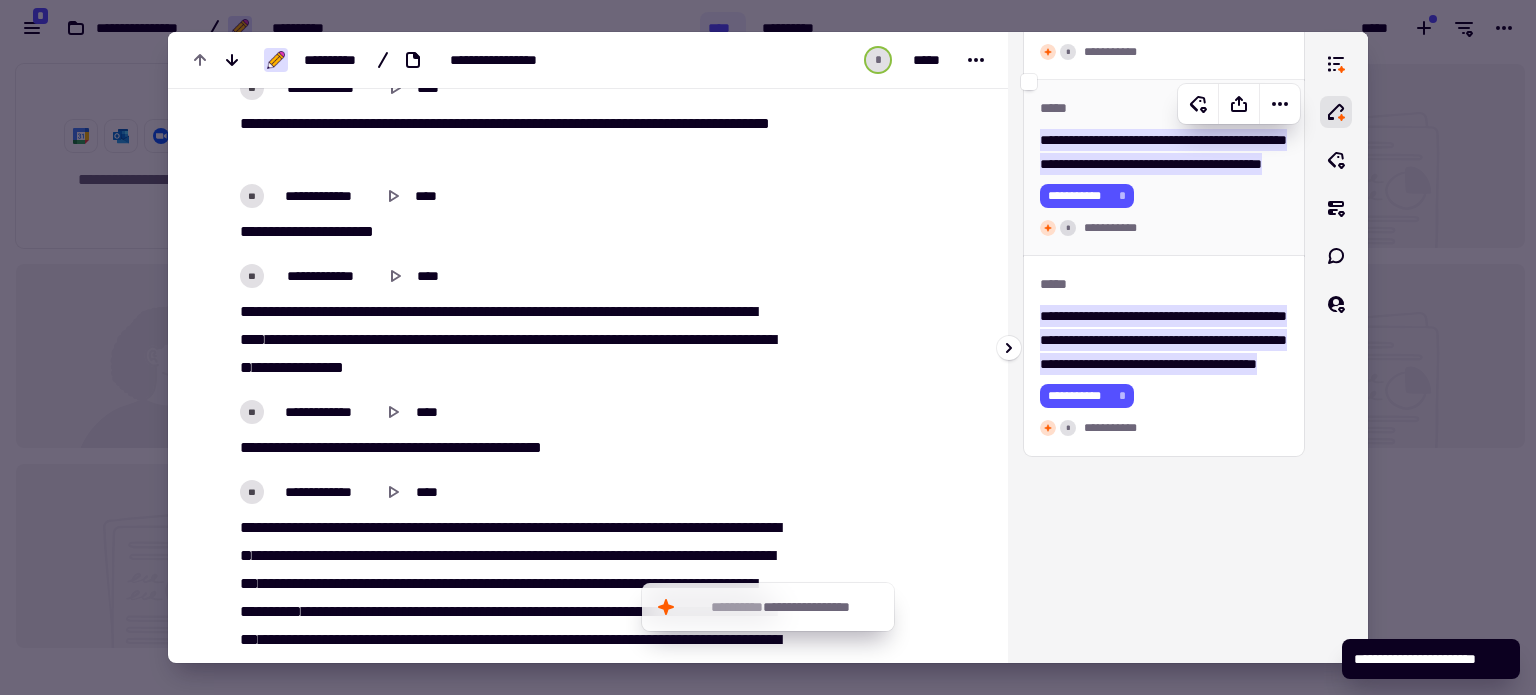 scroll, scrollTop: 7100, scrollLeft: 0, axis: vertical 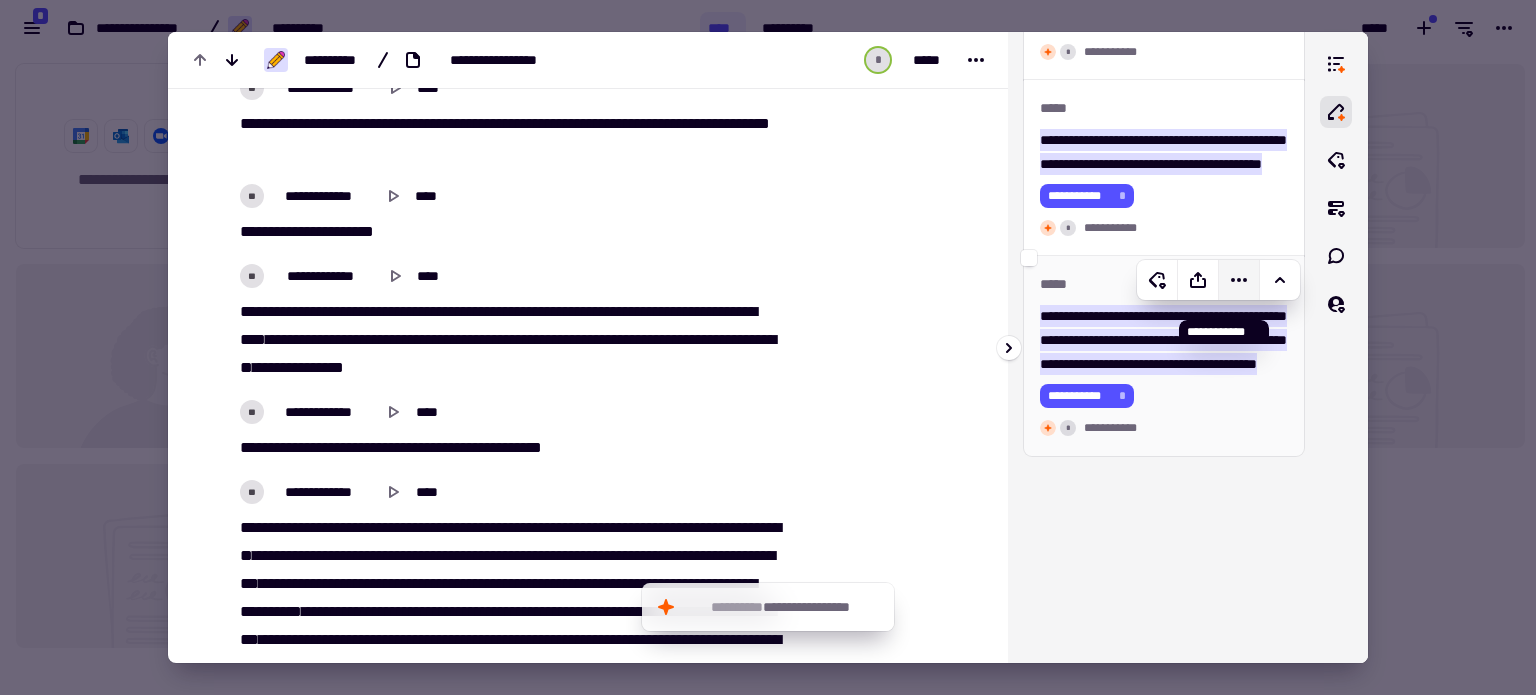 click 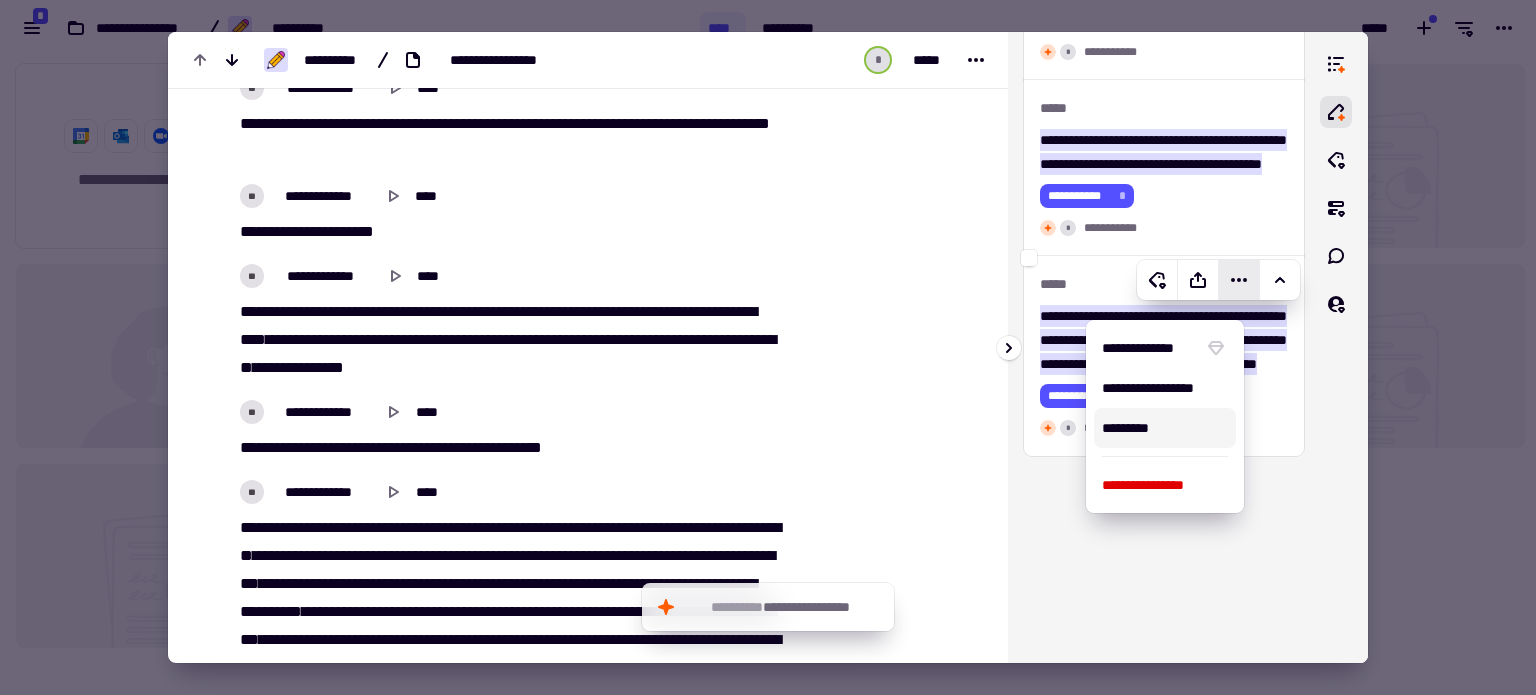 click on "*********" at bounding box center [1165, 428] 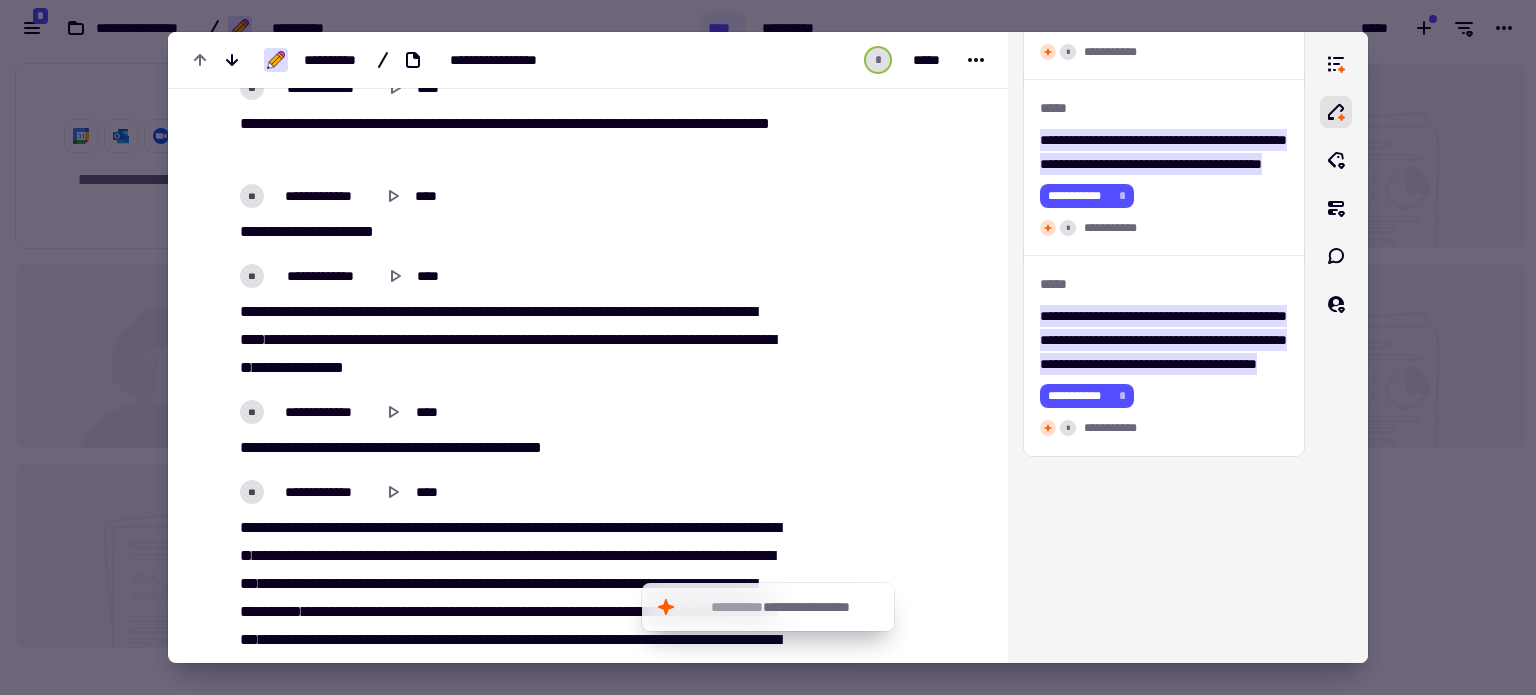 click at bounding box center [768, 347] 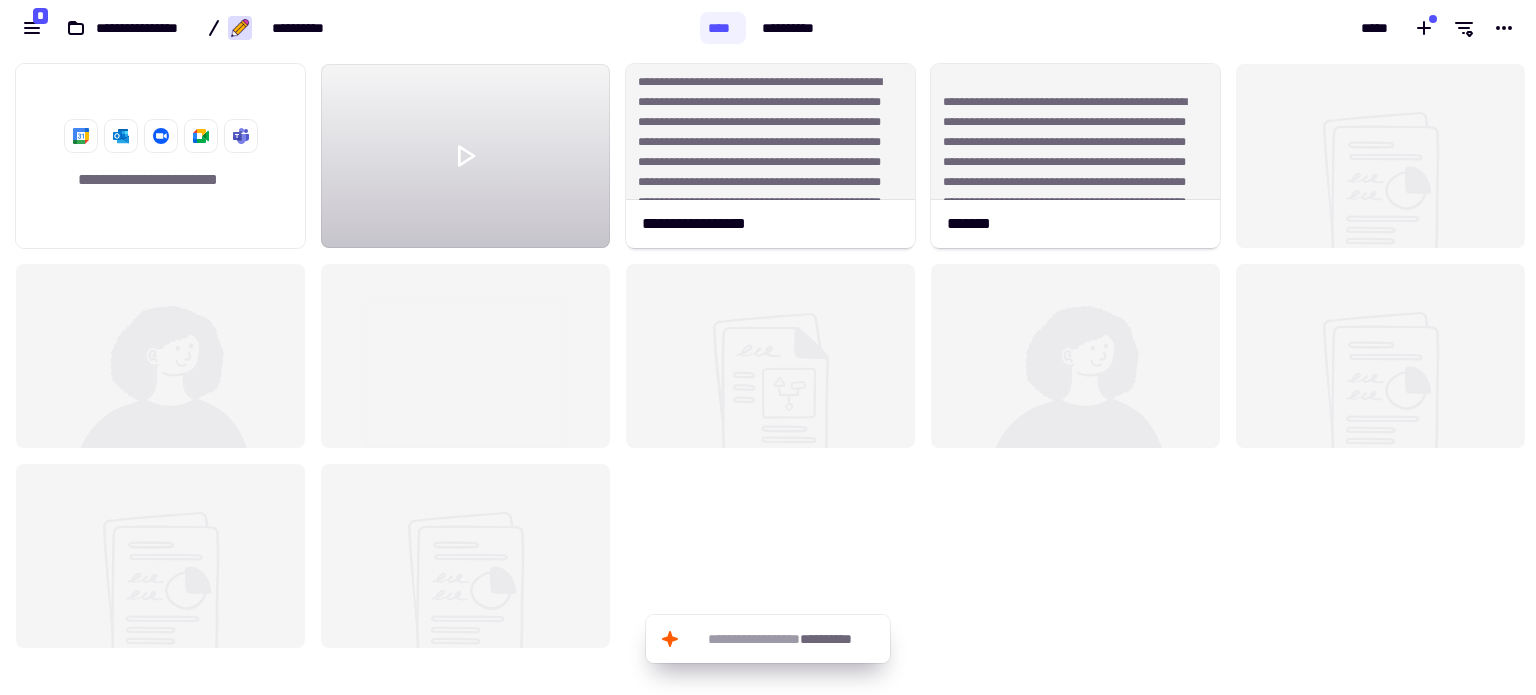 drag, startPoint x: 522, startPoint y: 170, endPoint x: 496, endPoint y: 172, distance: 26.076809 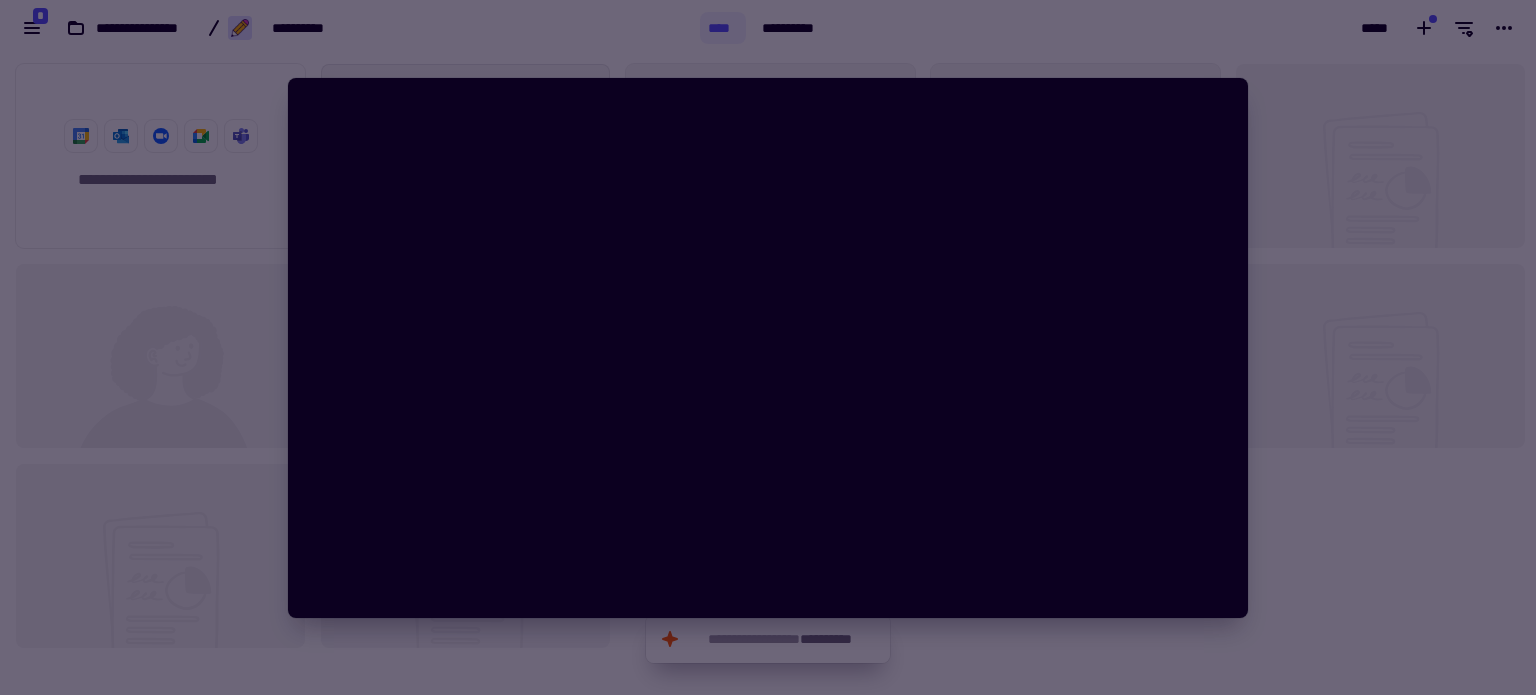 click at bounding box center [768, 347] 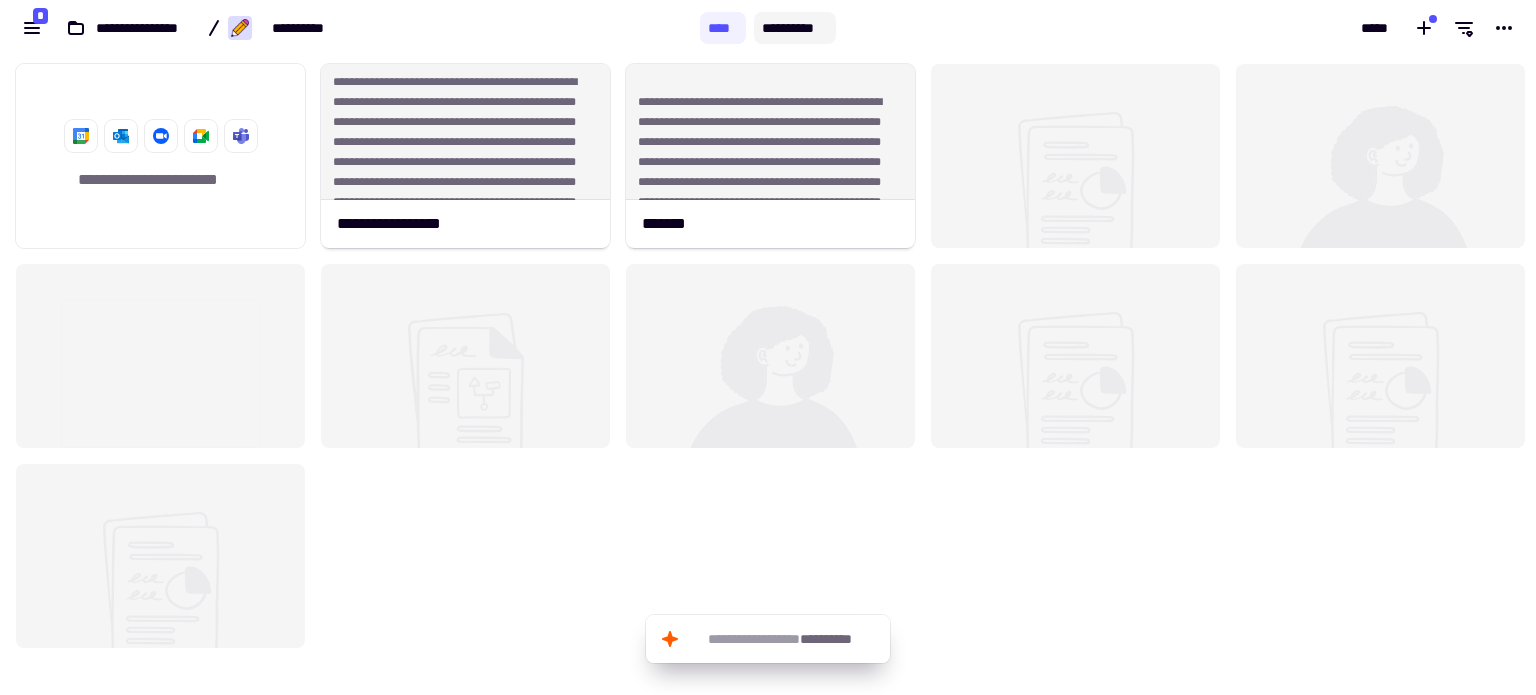 click on "**********" 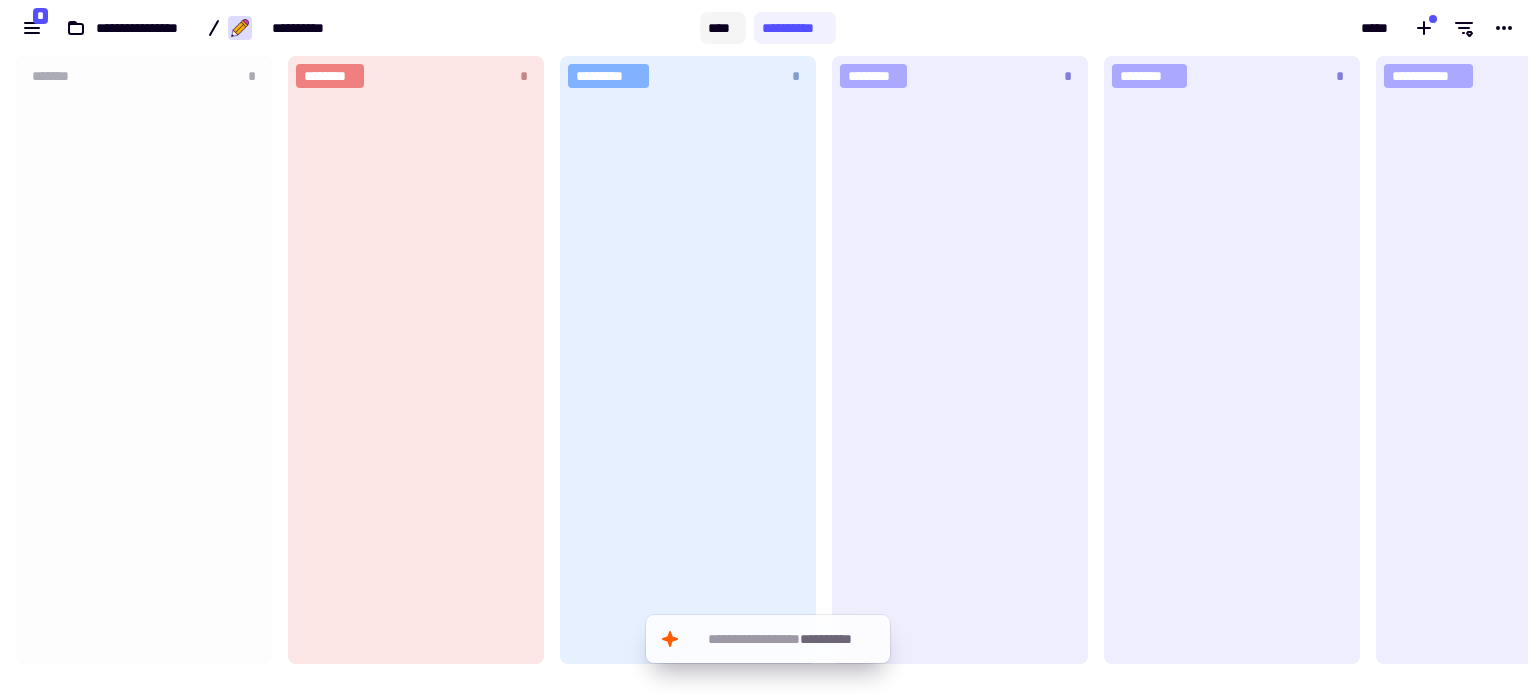 scroll, scrollTop: 16, scrollLeft: 16, axis: both 